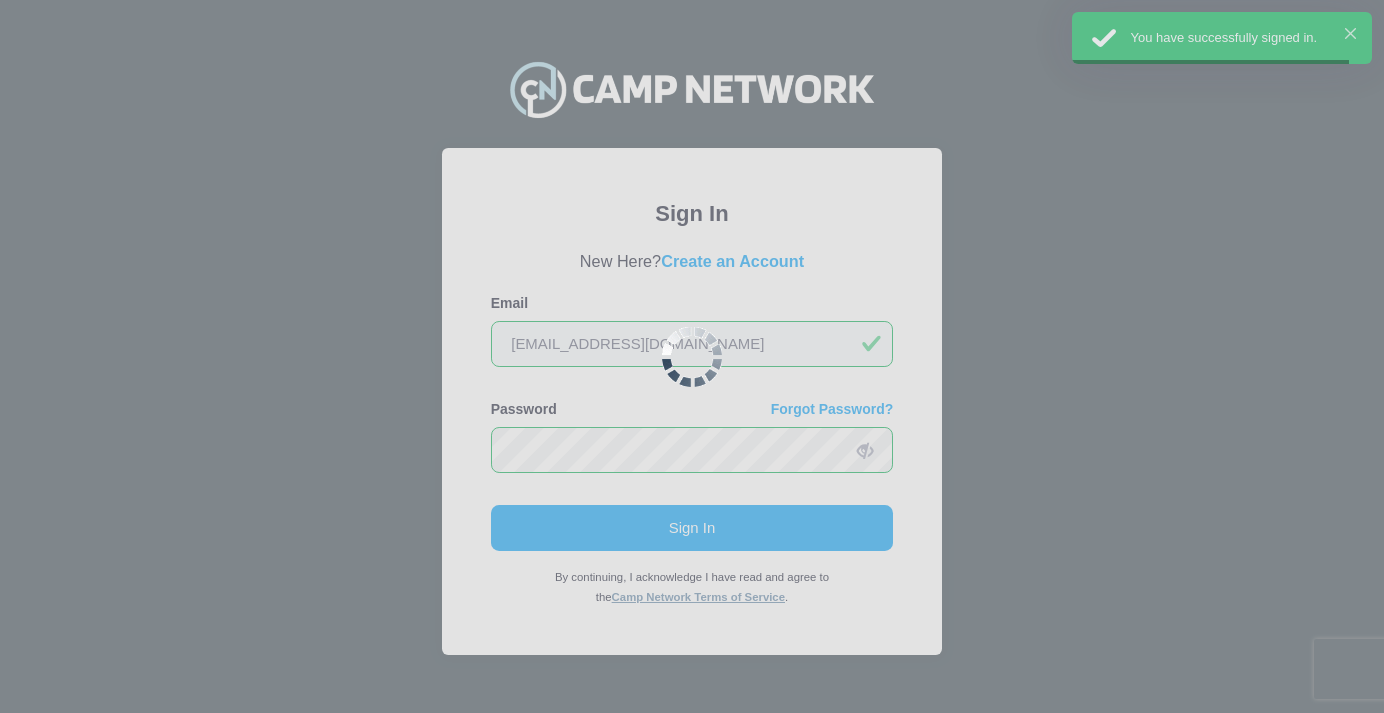 scroll, scrollTop: 0, scrollLeft: 0, axis: both 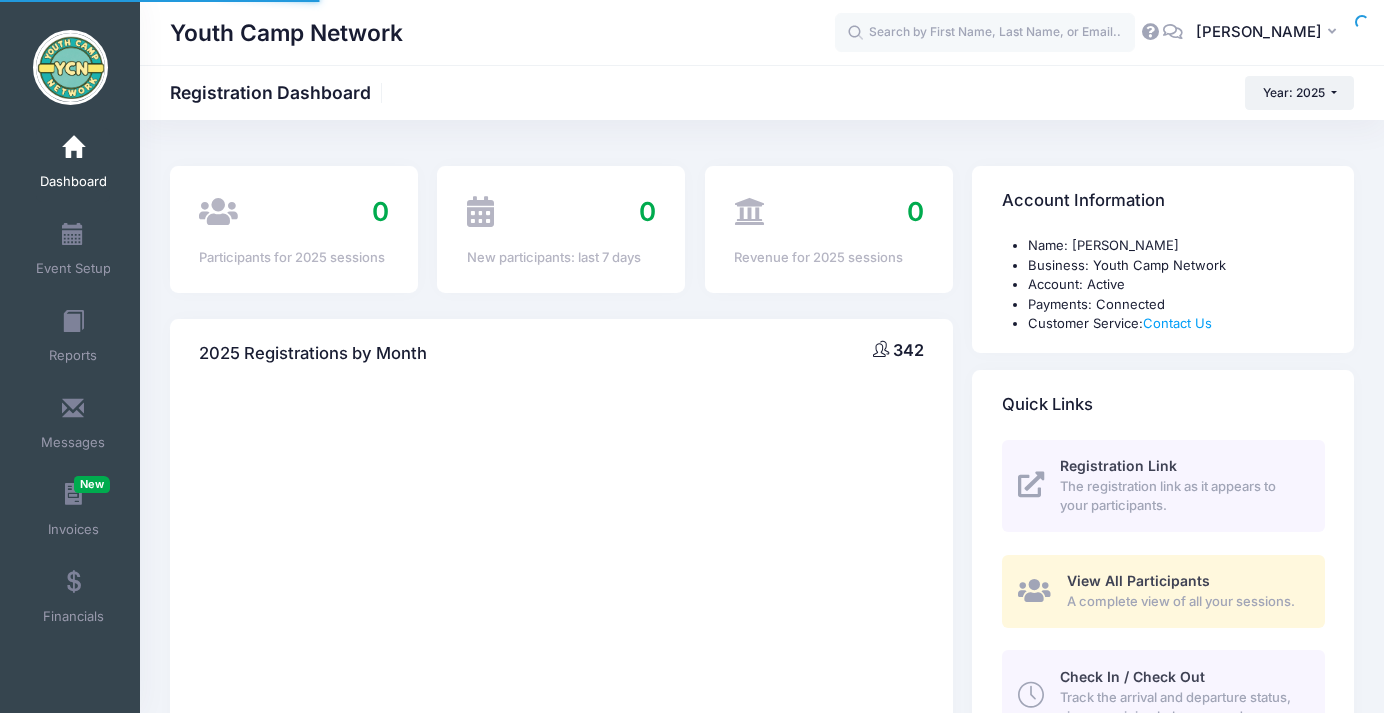 select 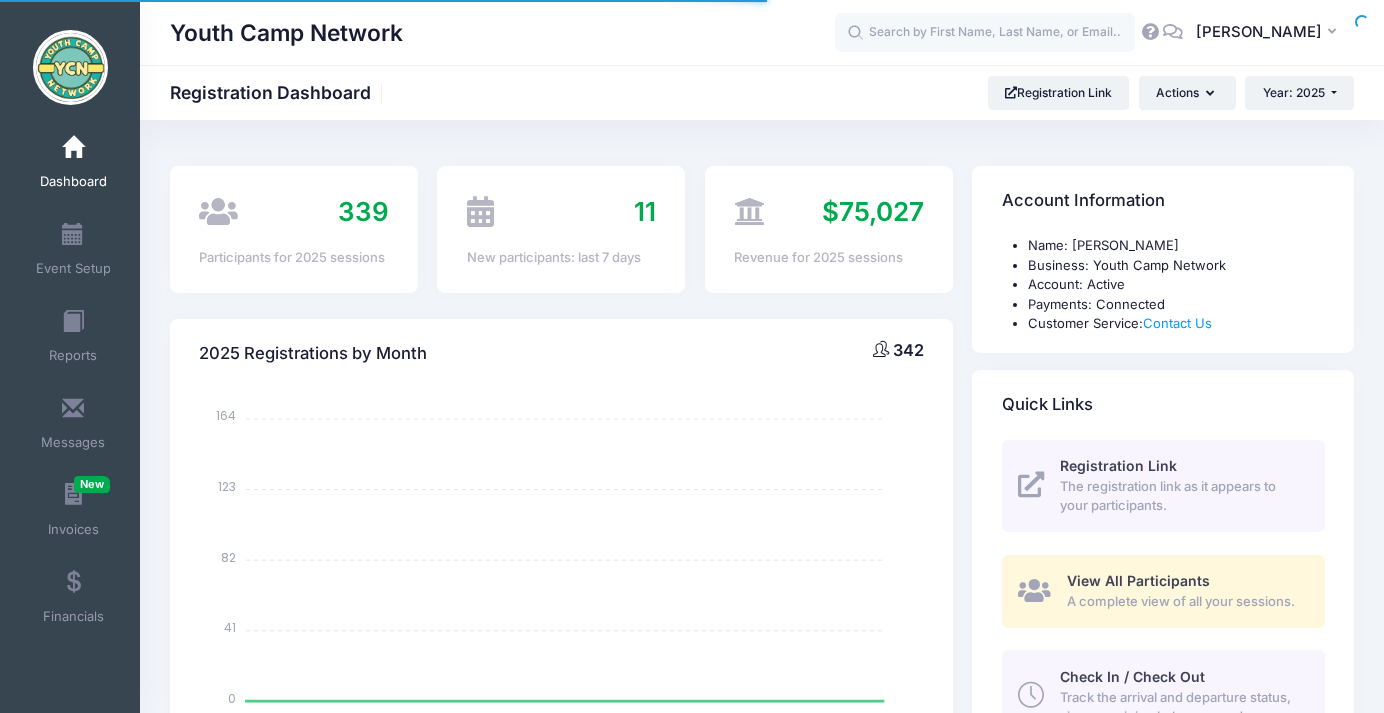 scroll, scrollTop: 0, scrollLeft: 0, axis: both 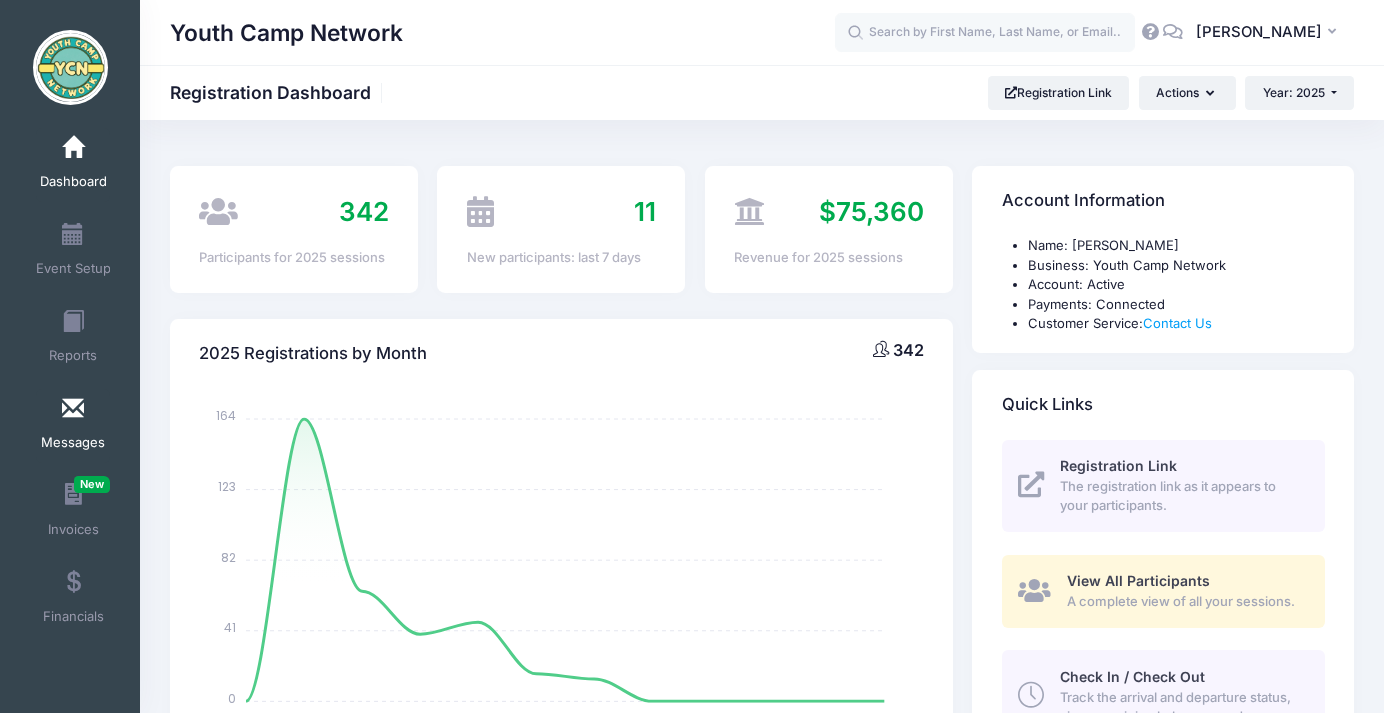 click at bounding box center [73, 409] 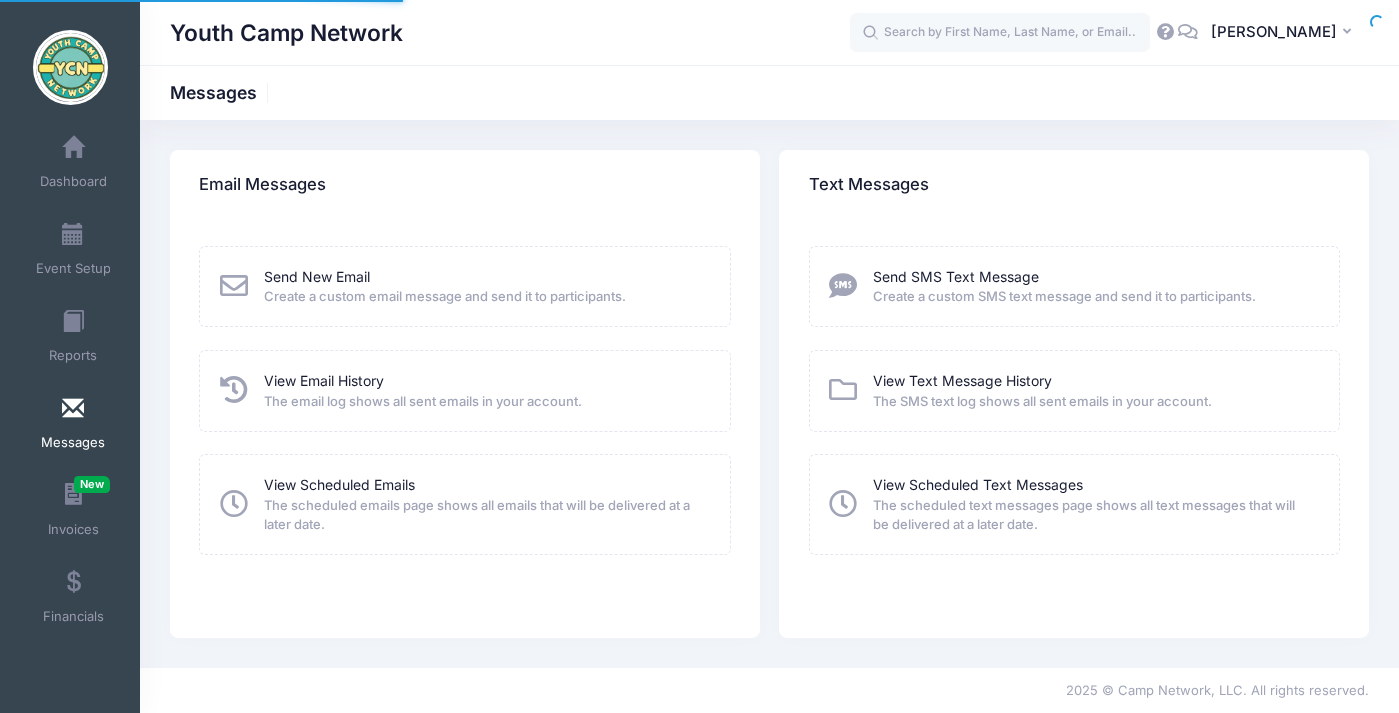 scroll, scrollTop: 0, scrollLeft: 0, axis: both 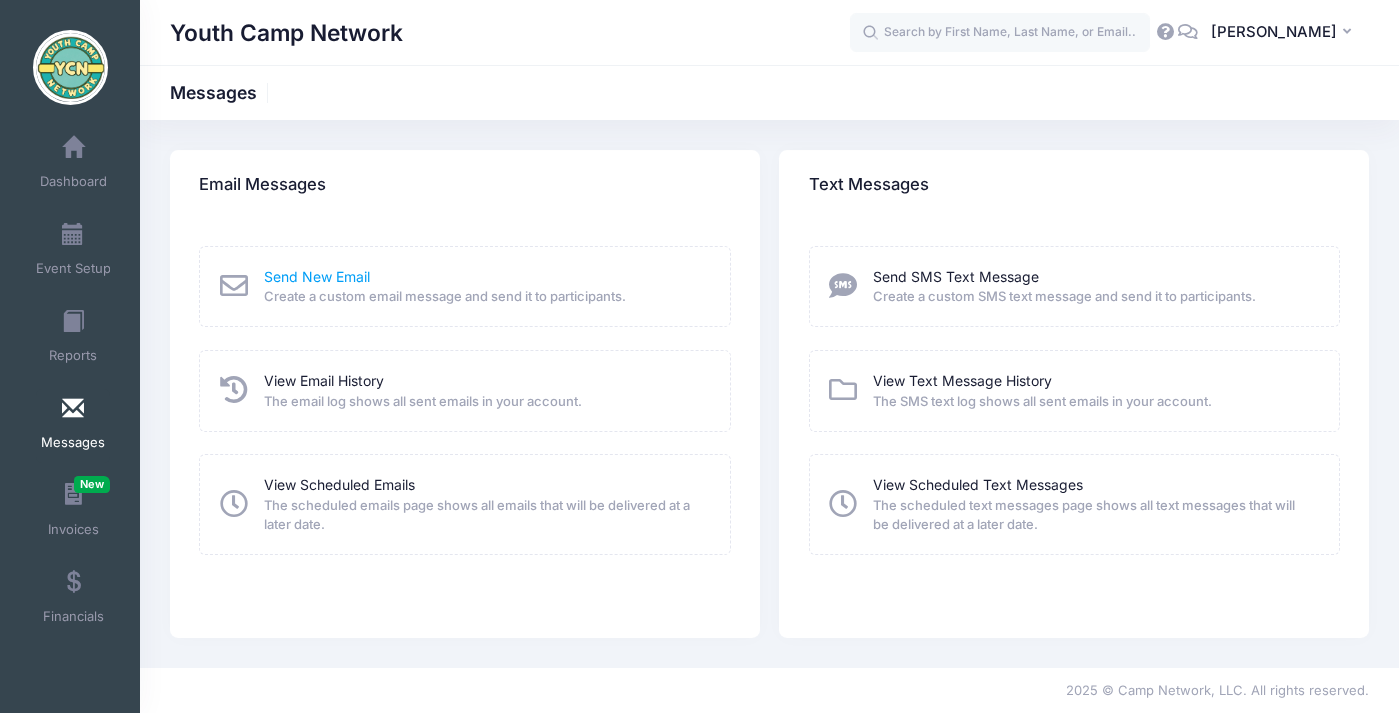 click on "Send New Email" at bounding box center [317, 276] 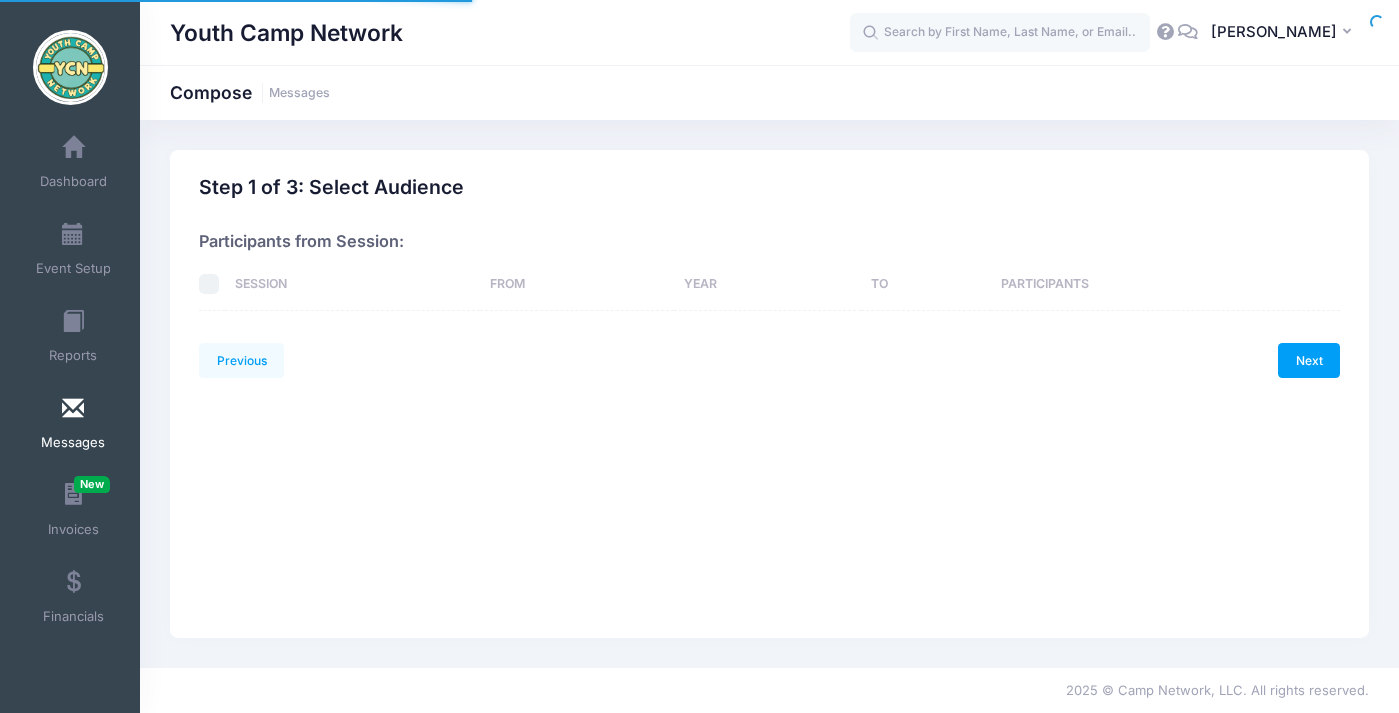 scroll, scrollTop: 0, scrollLeft: 0, axis: both 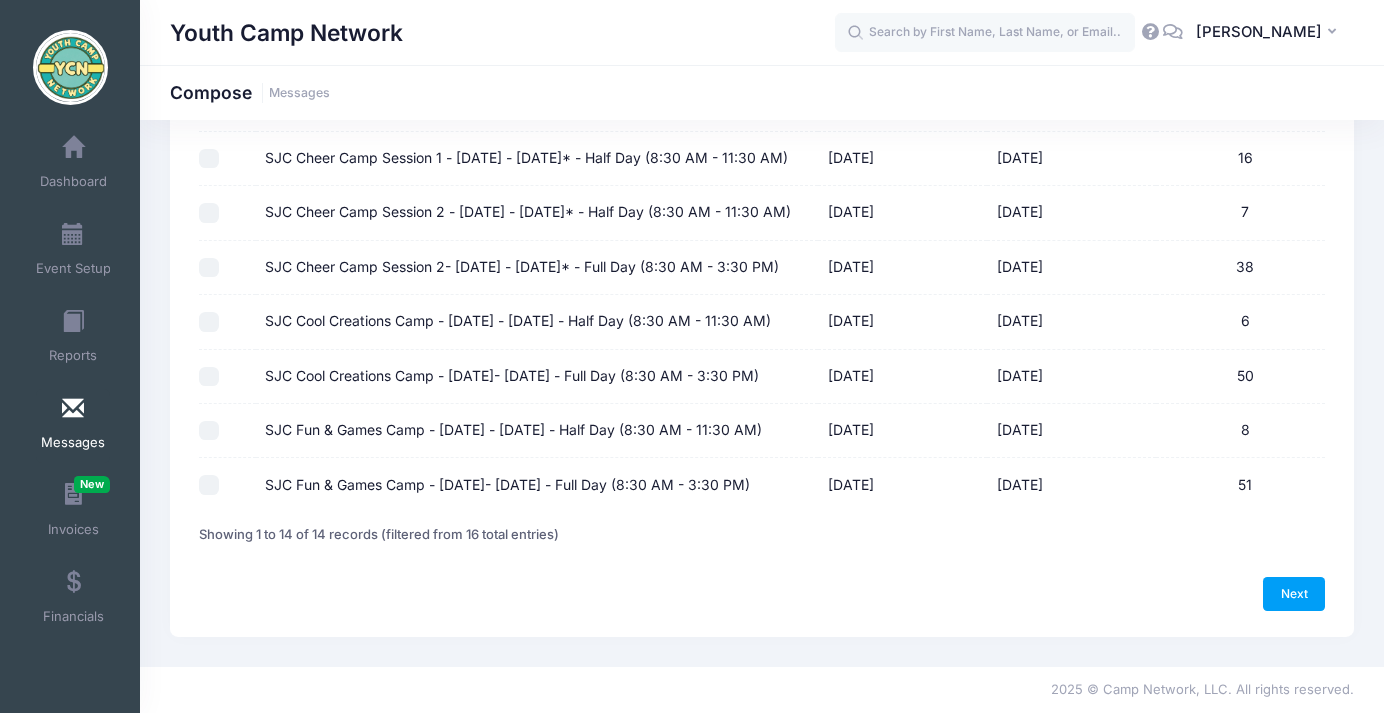 click on "SJC Cool Creations Camp - [DATE]- [DATE] - Full Day (8:30 AM - 3:30 PM)" at bounding box center [209, 377] 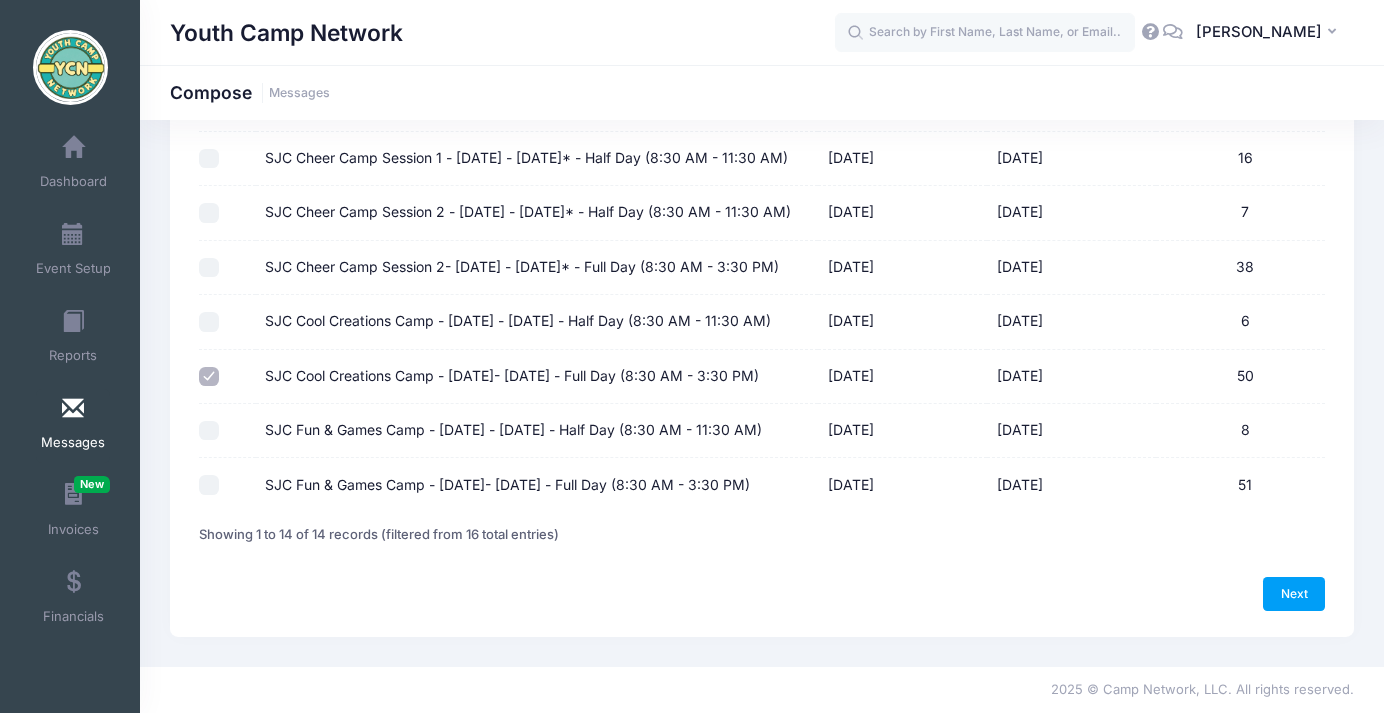 click on "SJC Cool Creations Camp - [DATE] - [DATE] - Half Day (8:30 AM - 11:30 AM)" at bounding box center [209, 322] 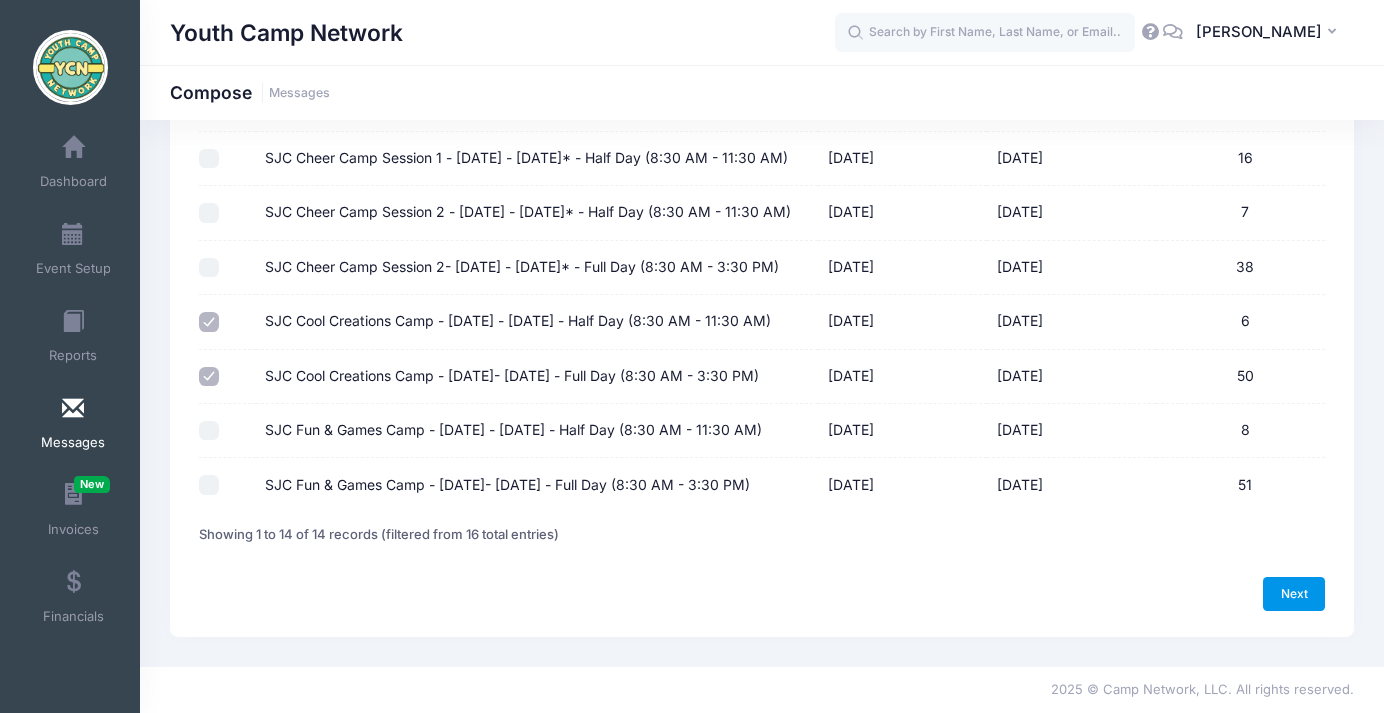 click on "Next" at bounding box center [1294, 594] 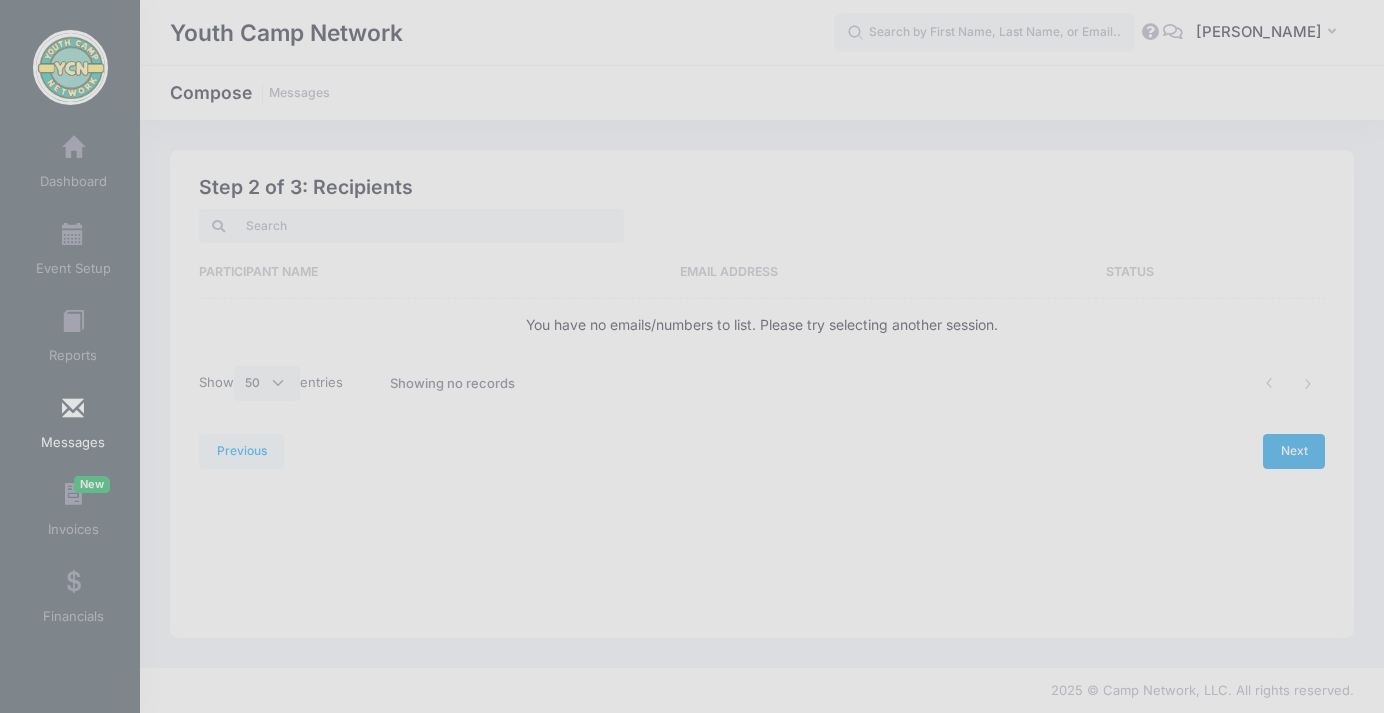 scroll, scrollTop: 0, scrollLeft: 0, axis: both 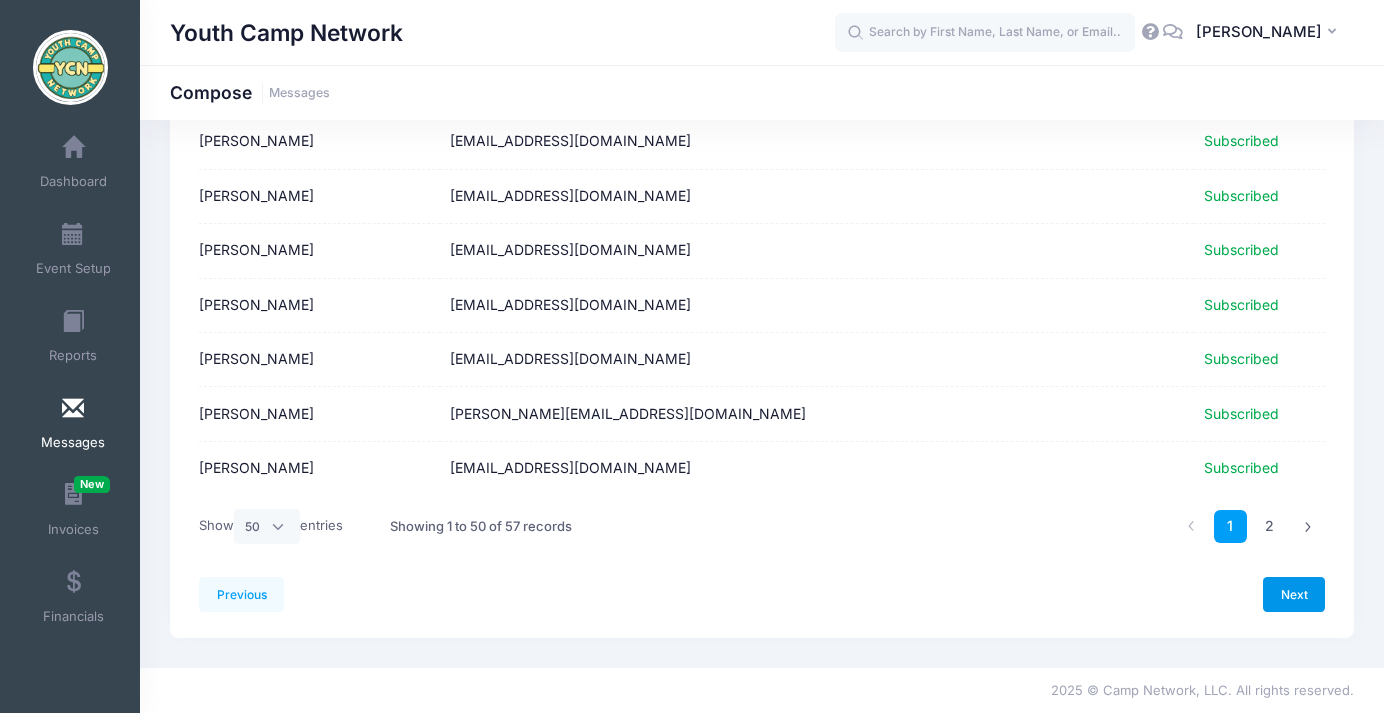 click on "Next" at bounding box center (1294, 594) 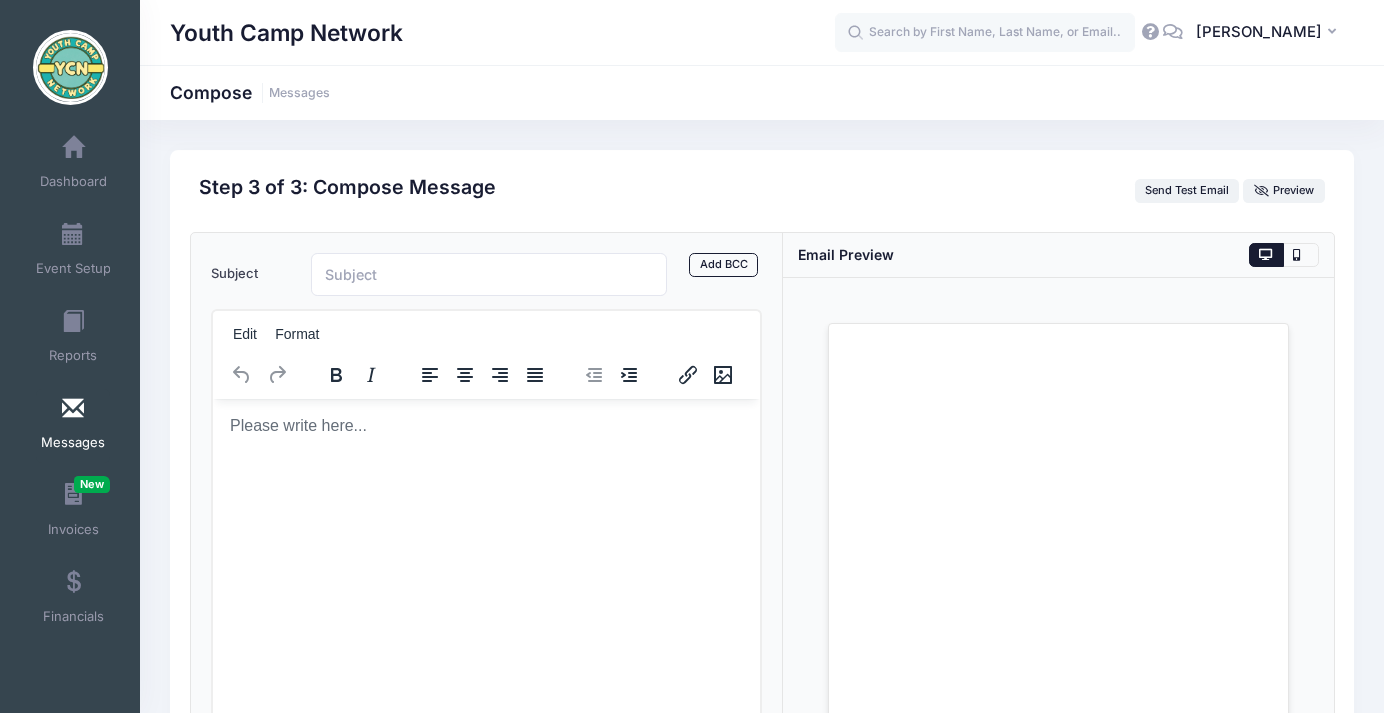 scroll, scrollTop: 0, scrollLeft: 0, axis: both 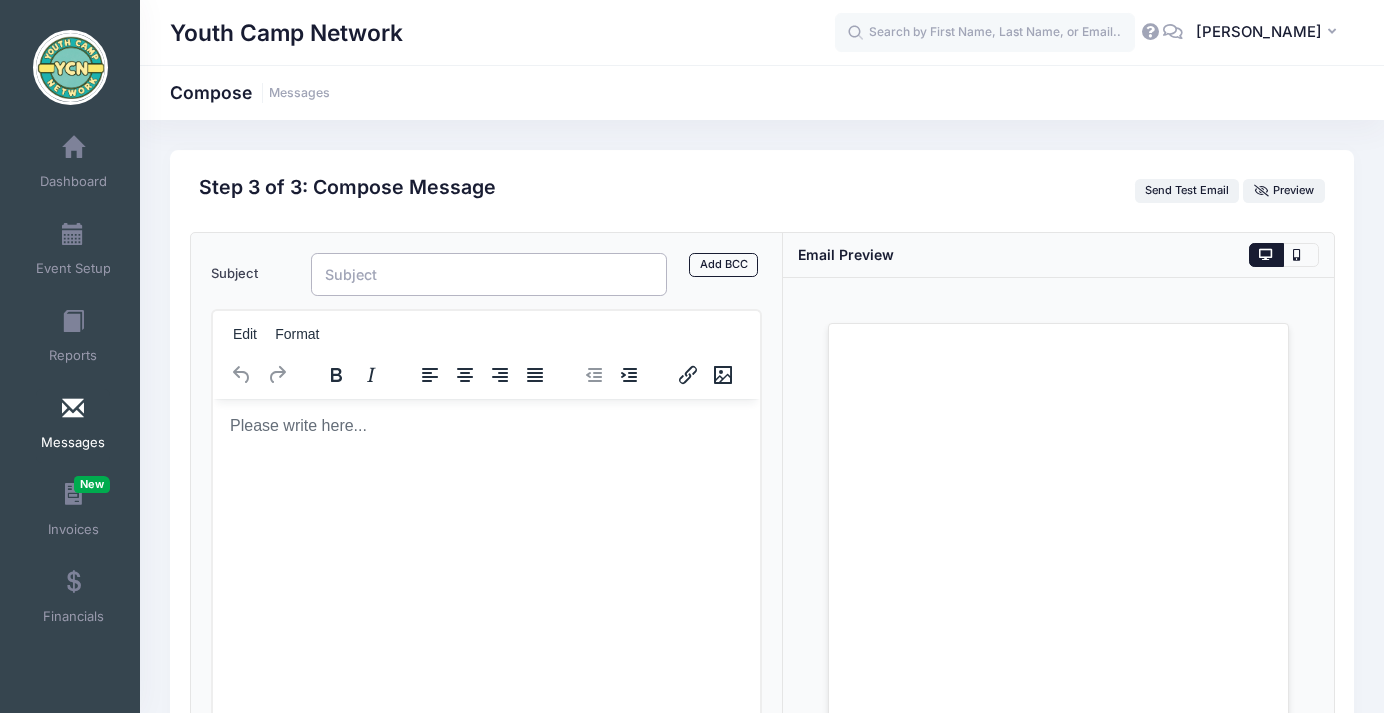 click on "Subject" at bounding box center [489, 274] 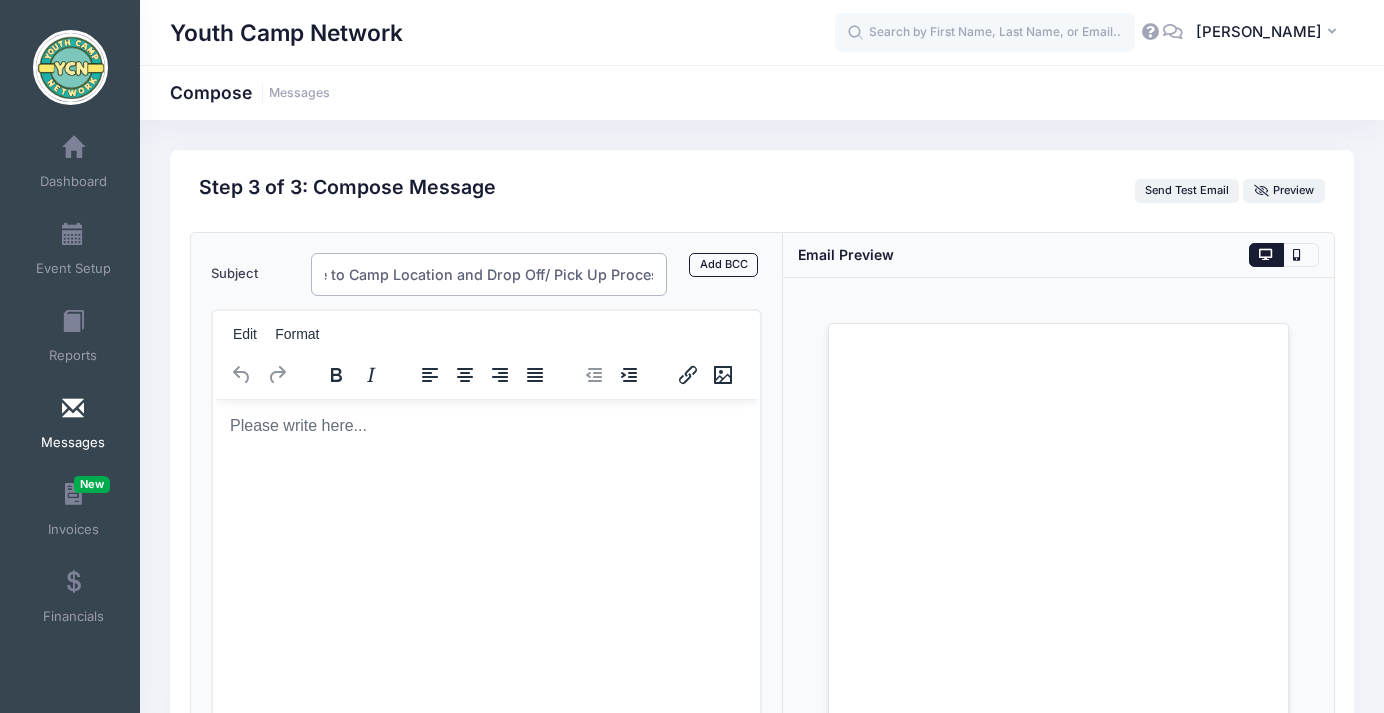scroll, scrollTop: 0, scrollLeft: 56, axis: horizontal 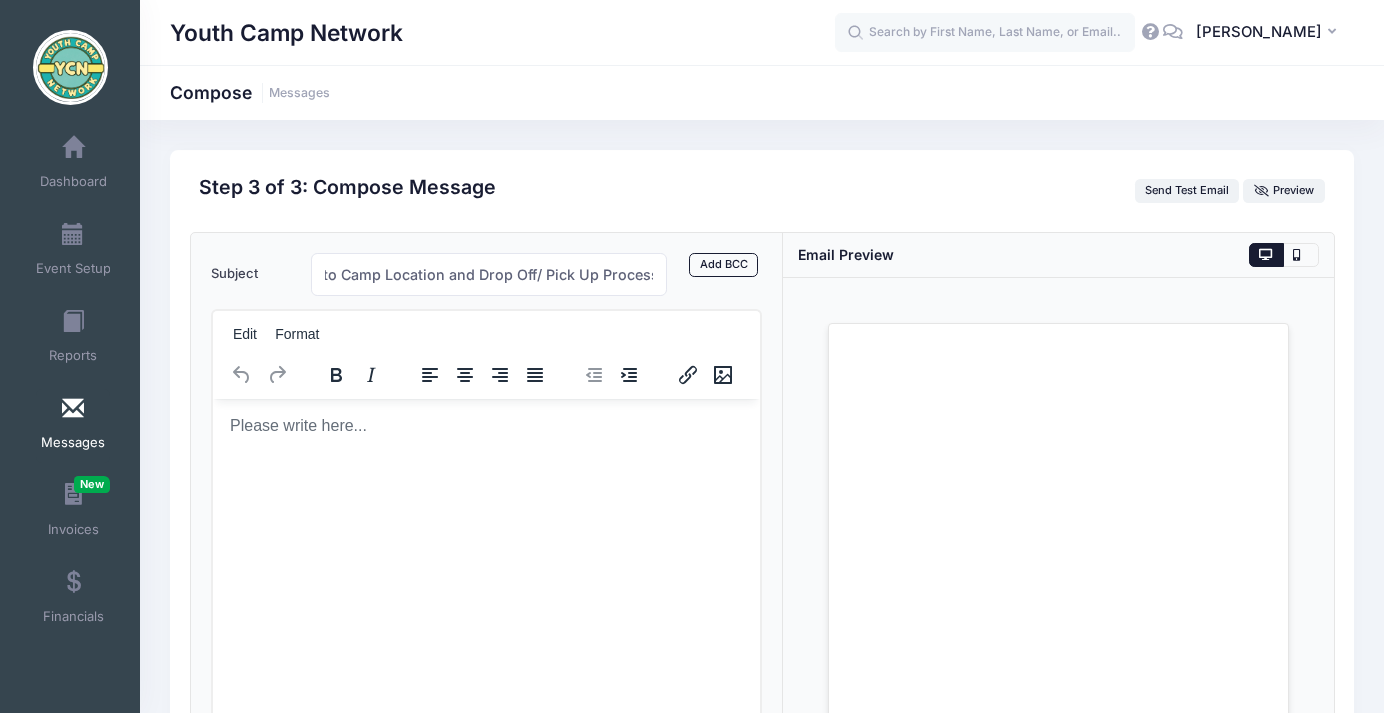 click at bounding box center [485, 425] 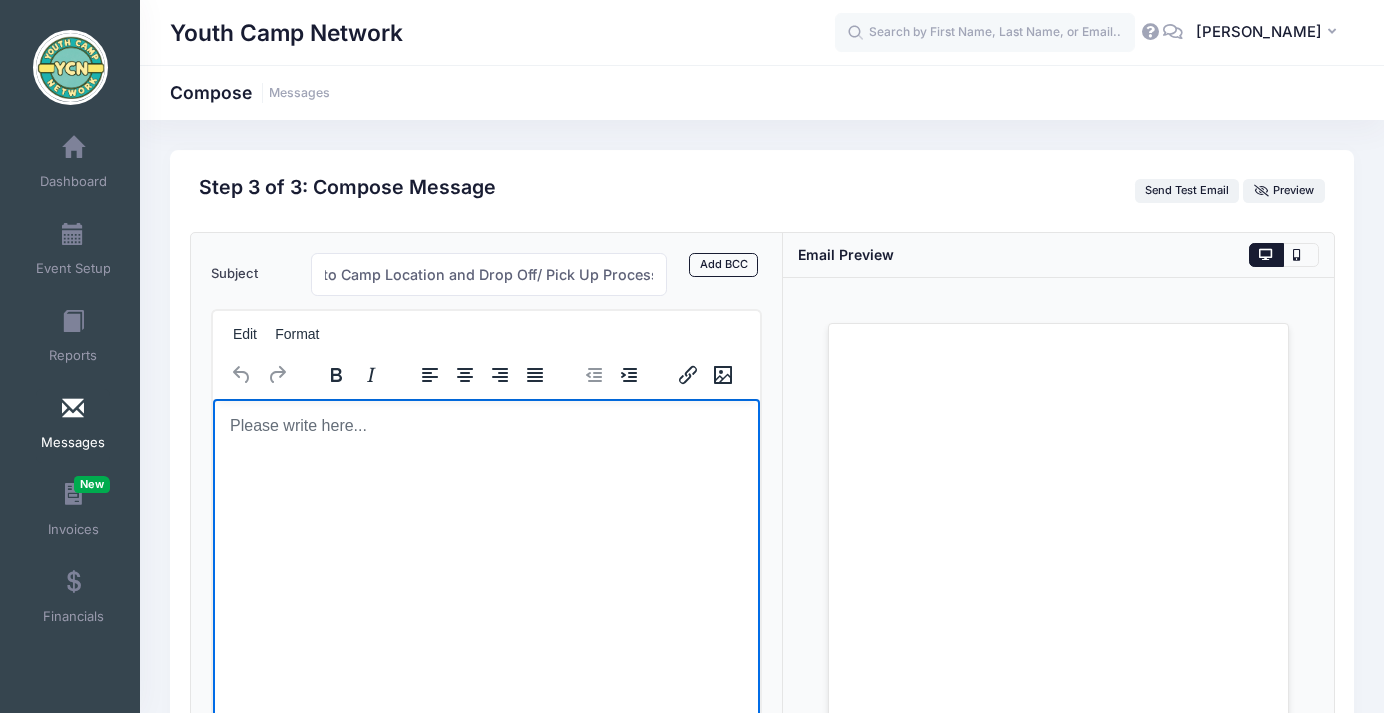 scroll, scrollTop: 0, scrollLeft: 0, axis: both 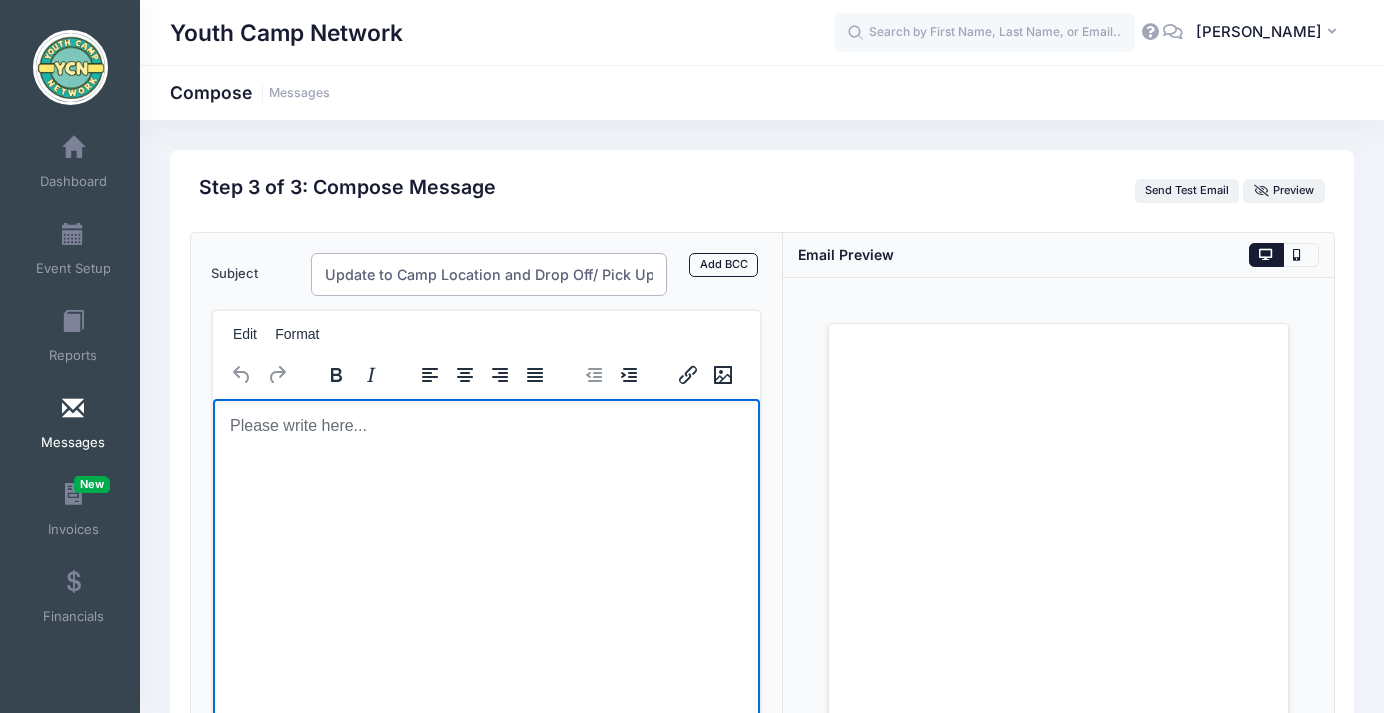 click on "Update to Camp Location and Drop Off/ Pick Up Process" at bounding box center (489, 274) 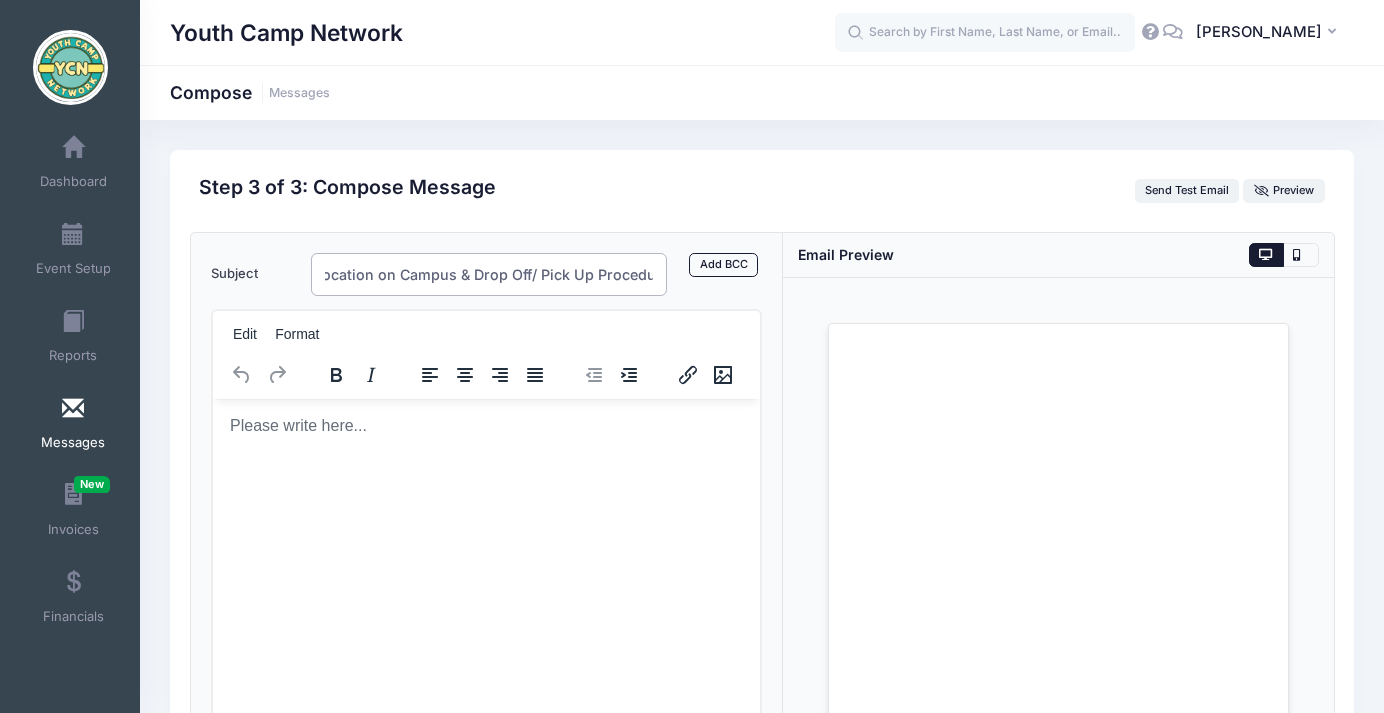 scroll, scrollTop: 0, scrollLeft: 244, axis: horizontal 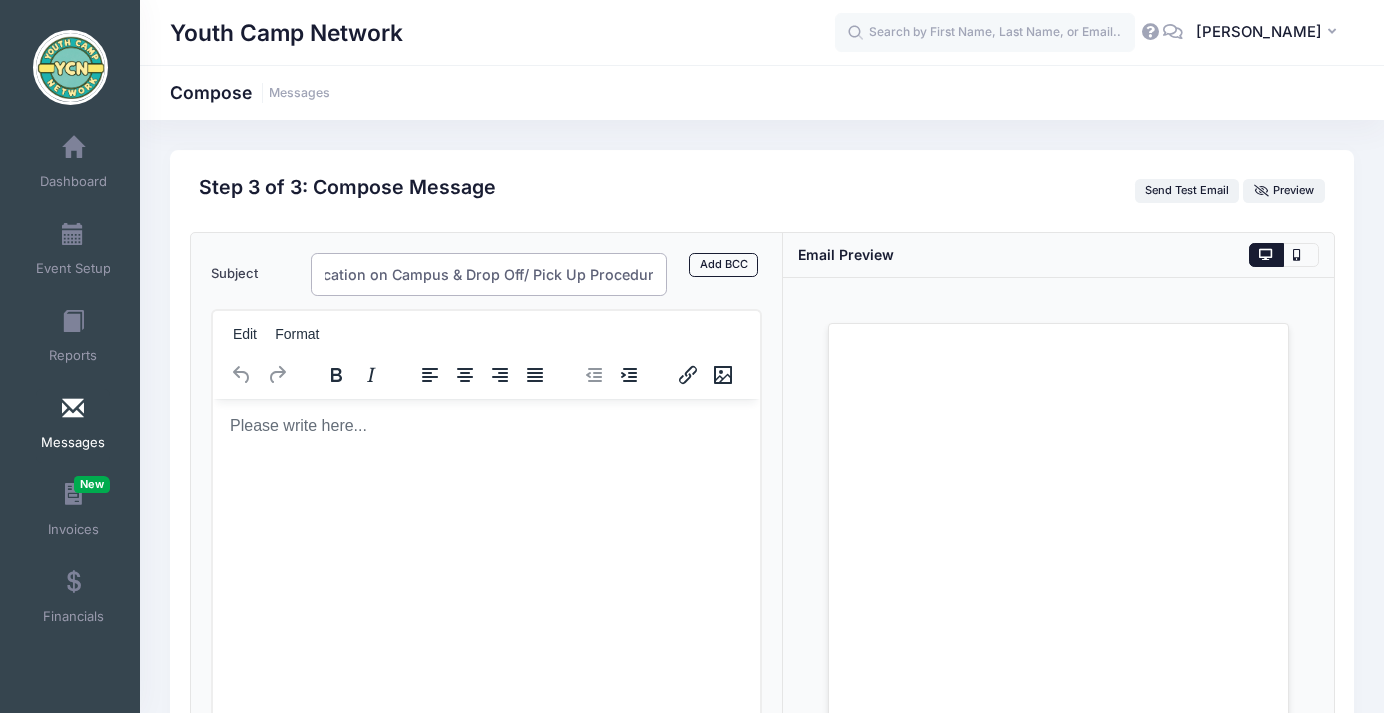 type on "Cool Creations Camp - Updated Location on Campus & Drop Off/ Pick Up Procedure" 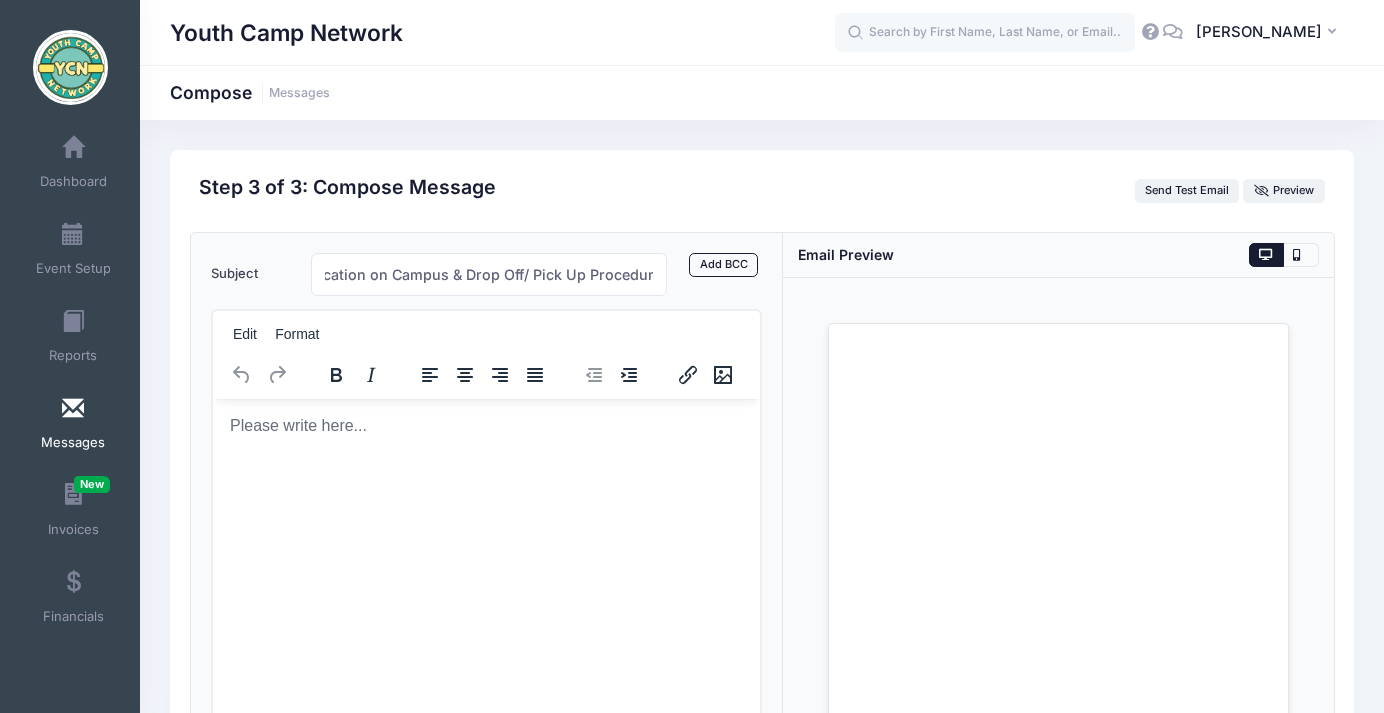 scroll, scrollTop: 0, scrollLeft: 0, axis: both 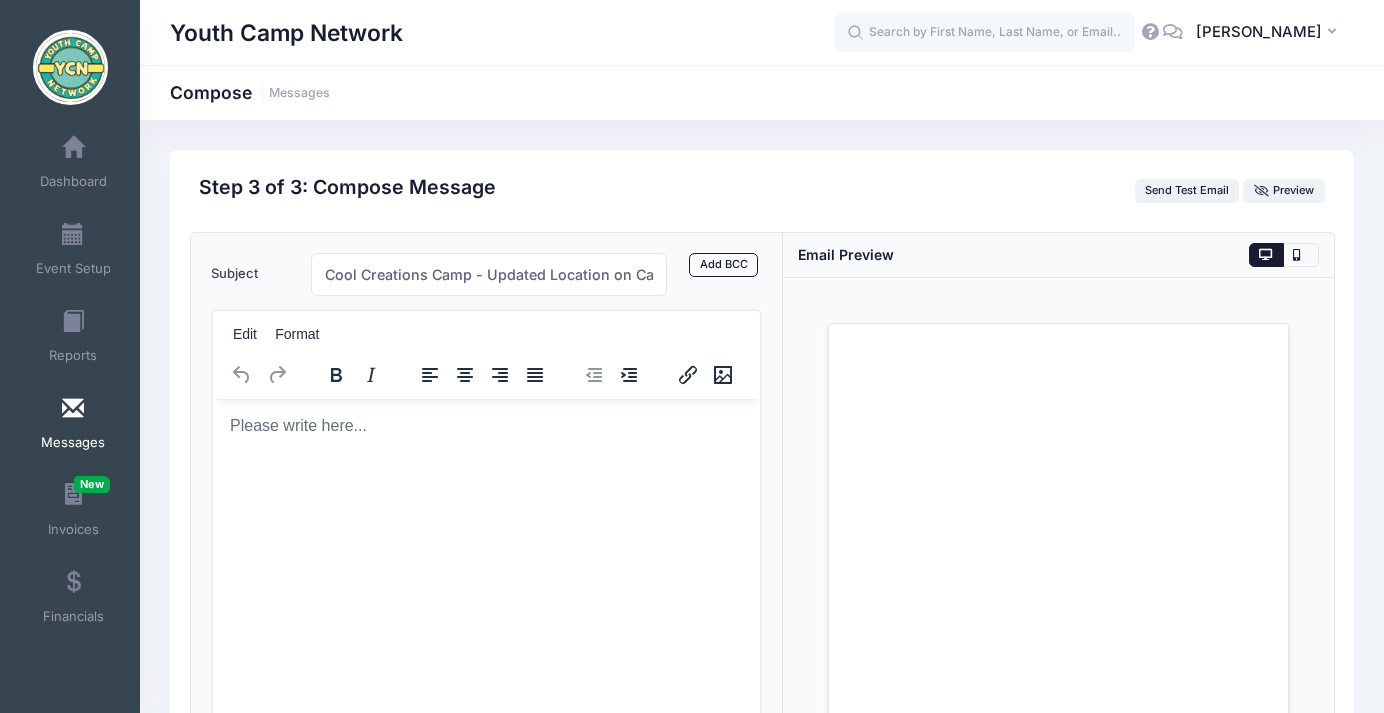 click at bounding box center (485, 425) 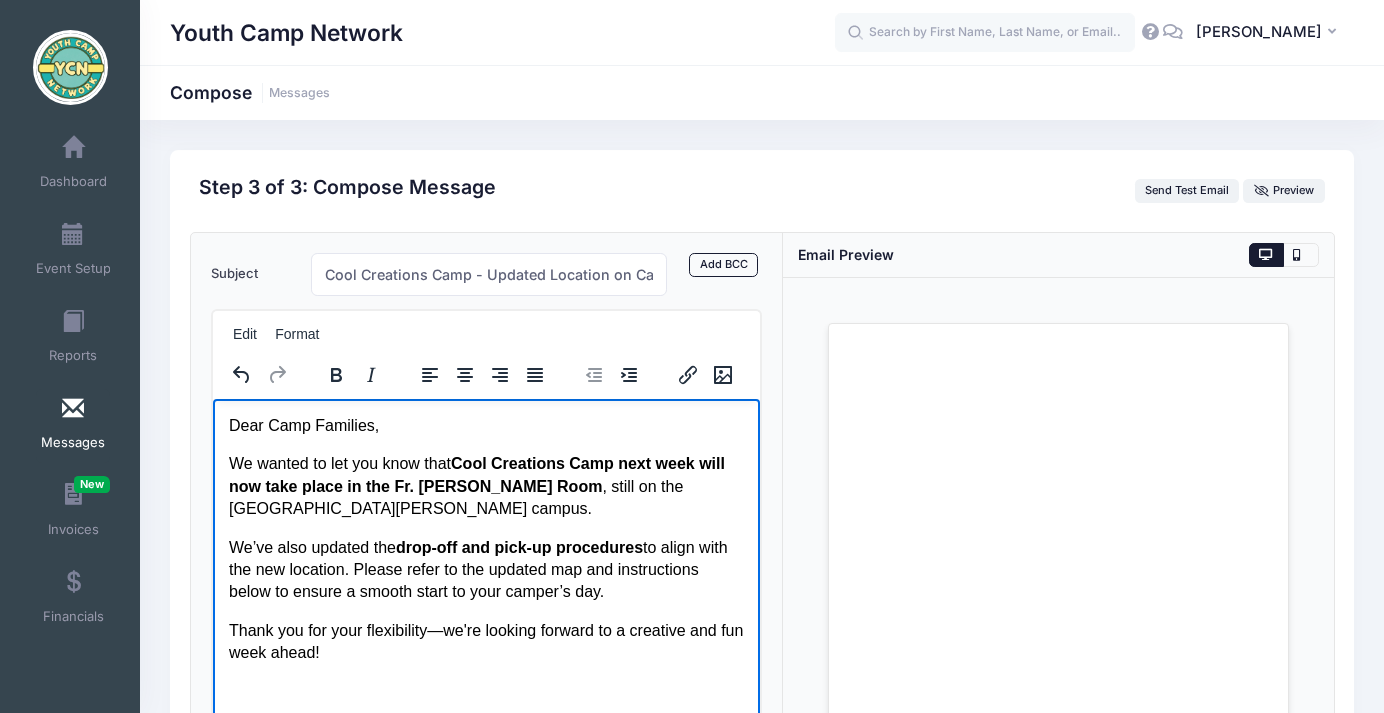 click on "Dear Camp Families," at bounding box center [485, 425] 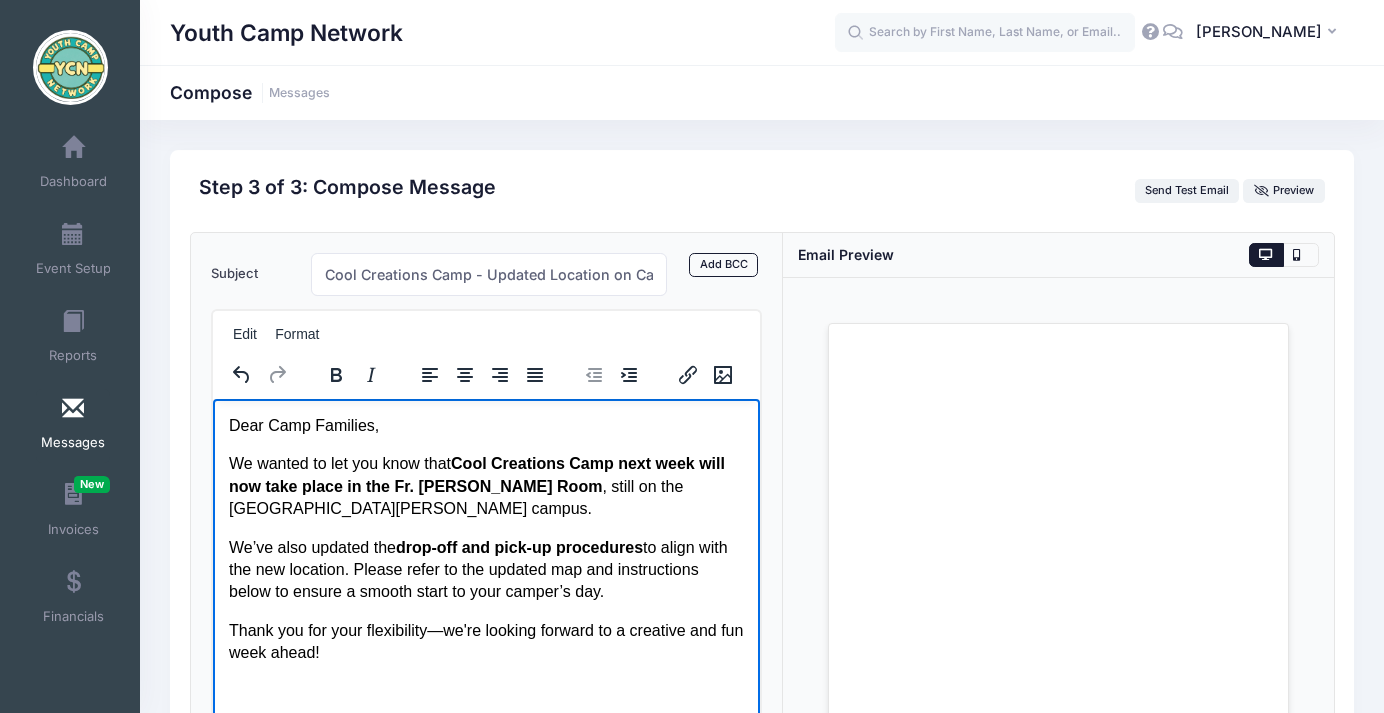 type 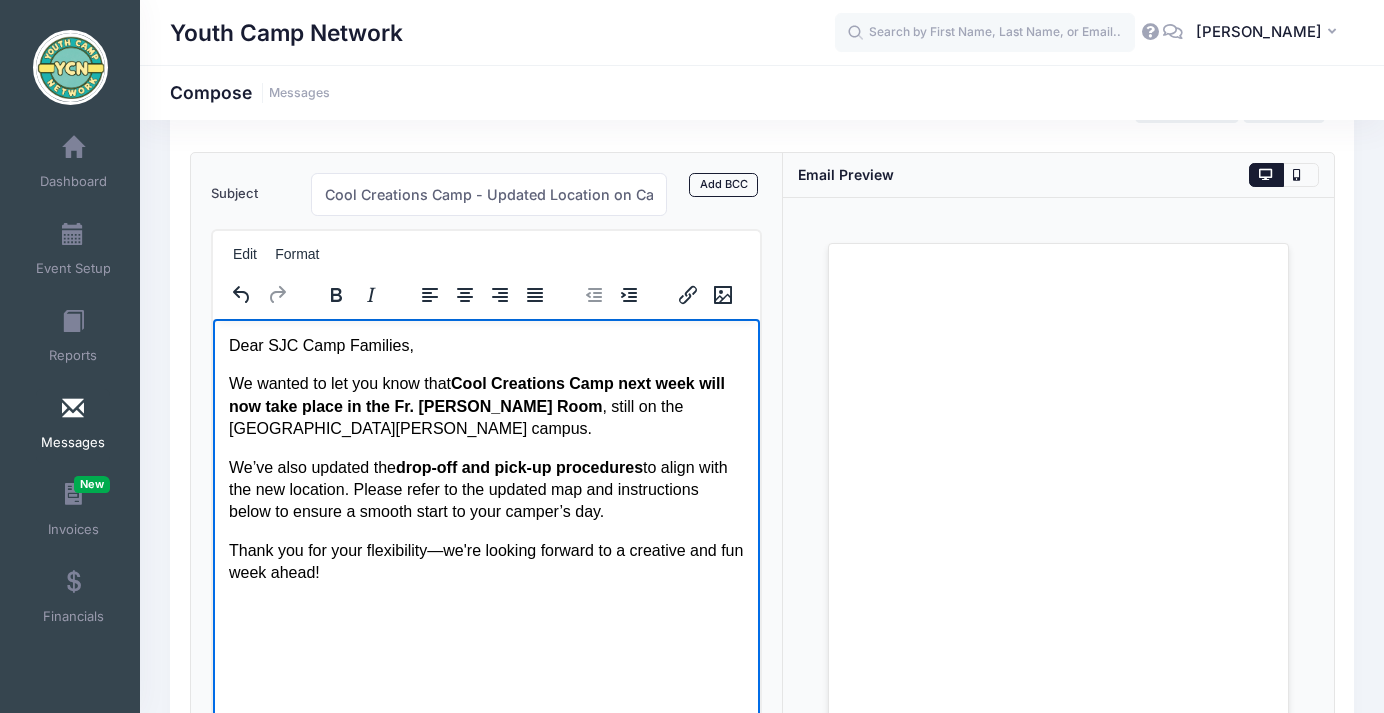 scroll, scrollTop: 90, scrollLeft: 0, axis: vertical 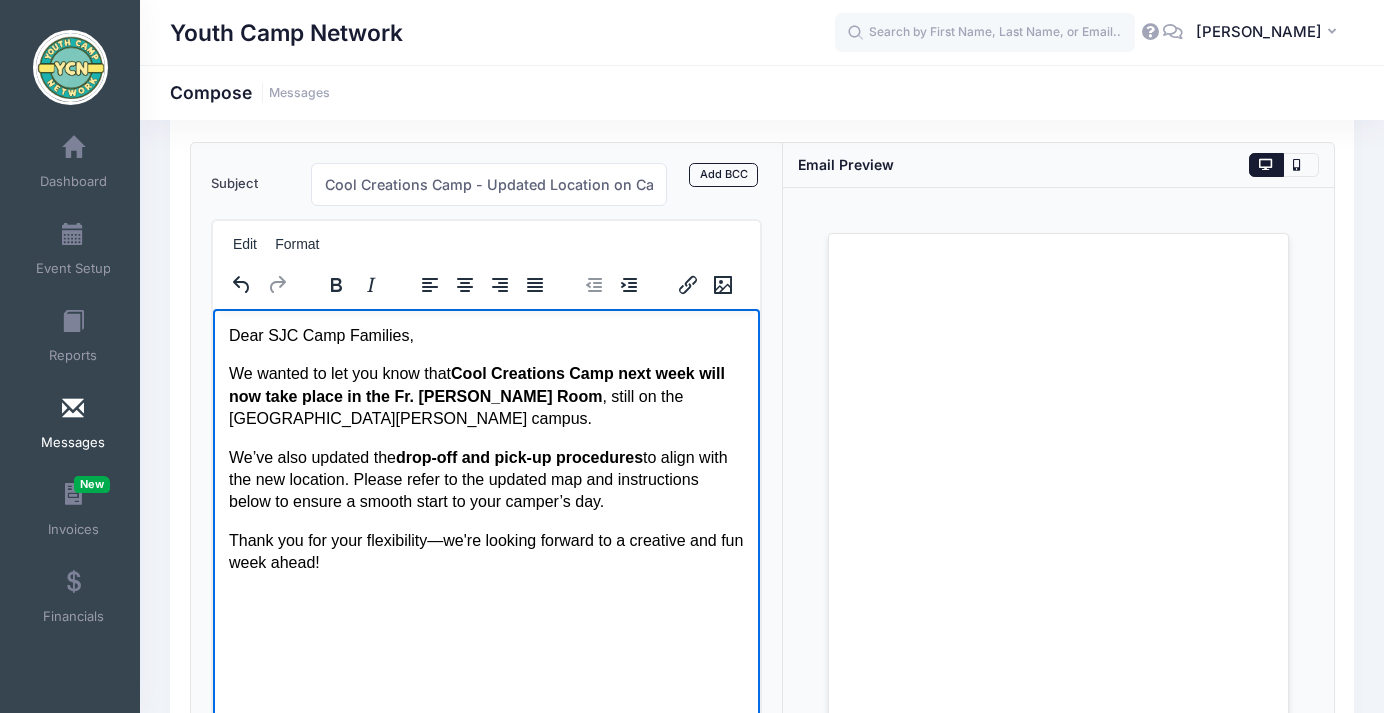 click on "We wanted to let you know that  Cool Creations Camp next week will now take place in the Fr. Pezold Room , still on the St. Joseph School campus." at bounding box center (485, 395) 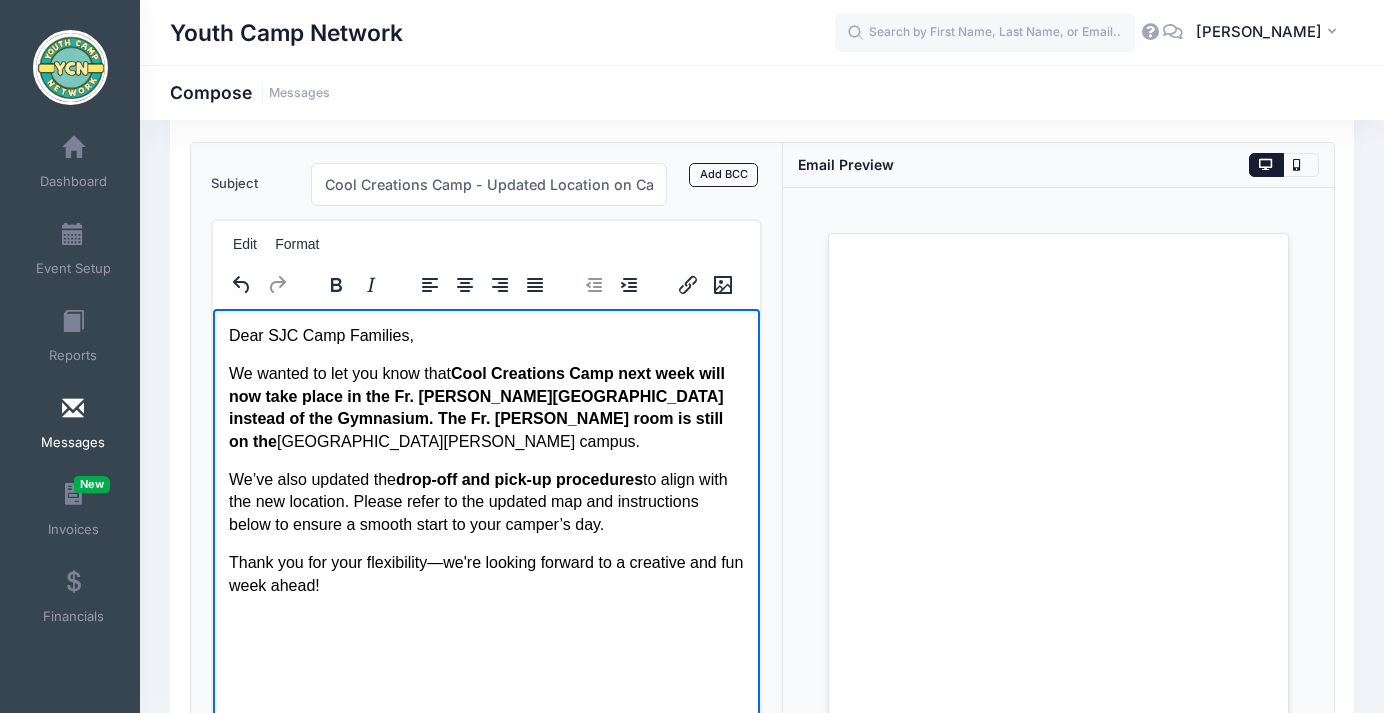 click on "We wanted to let you know that  Cool Creations Camp next week will now take place in the Fr. Pezold Room instead of the Gymnasium. The Fr. Pezold room is still on the  St. Joseph School campus." at bounding box center [485, 407] 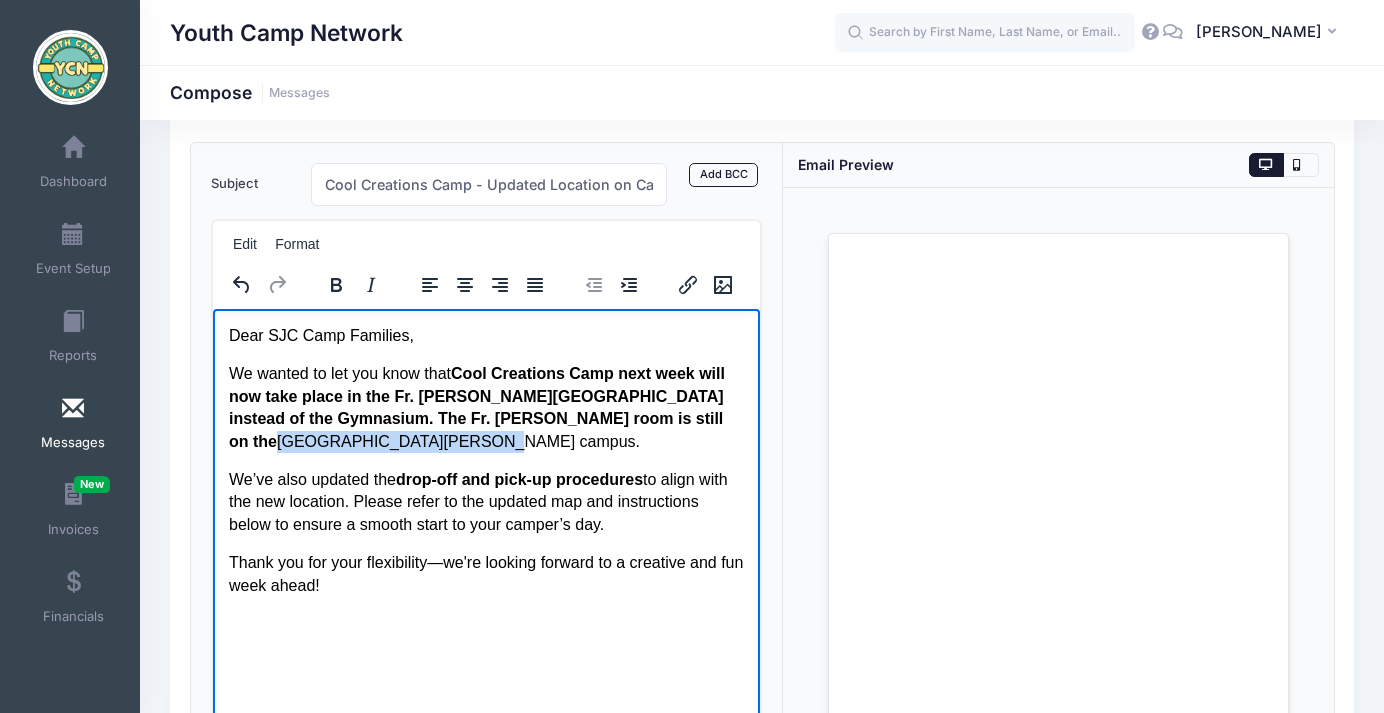 drag, startPoint x: 685, startPoint y: 416, endPoint x: 488, endPoint y: 426, distance: 197.25365 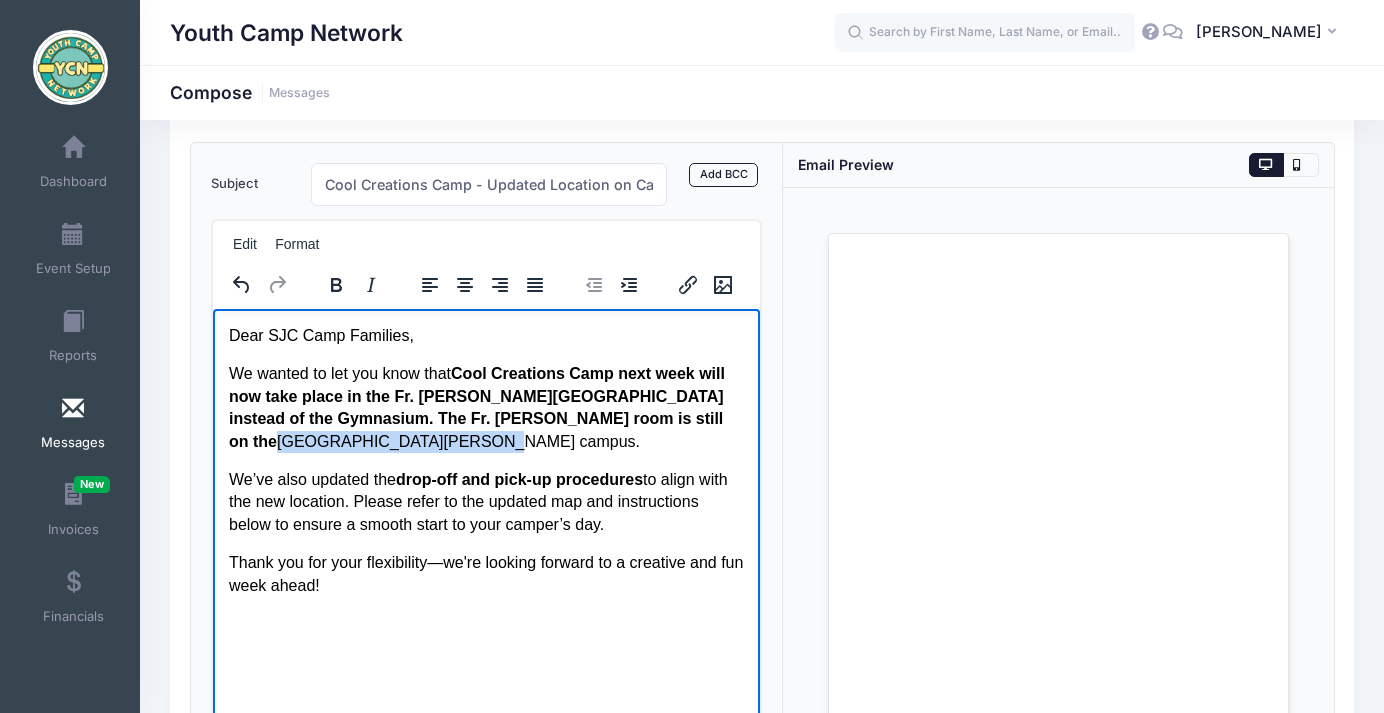 click on "We wanted to let you know that  Cool Creations Camp next week will now take place in the Fr. Pezold Room instead of the Gymnasium. The Fr. Pezold room is still on the  St. Joseph School campus." at bounding box center [485, 407] 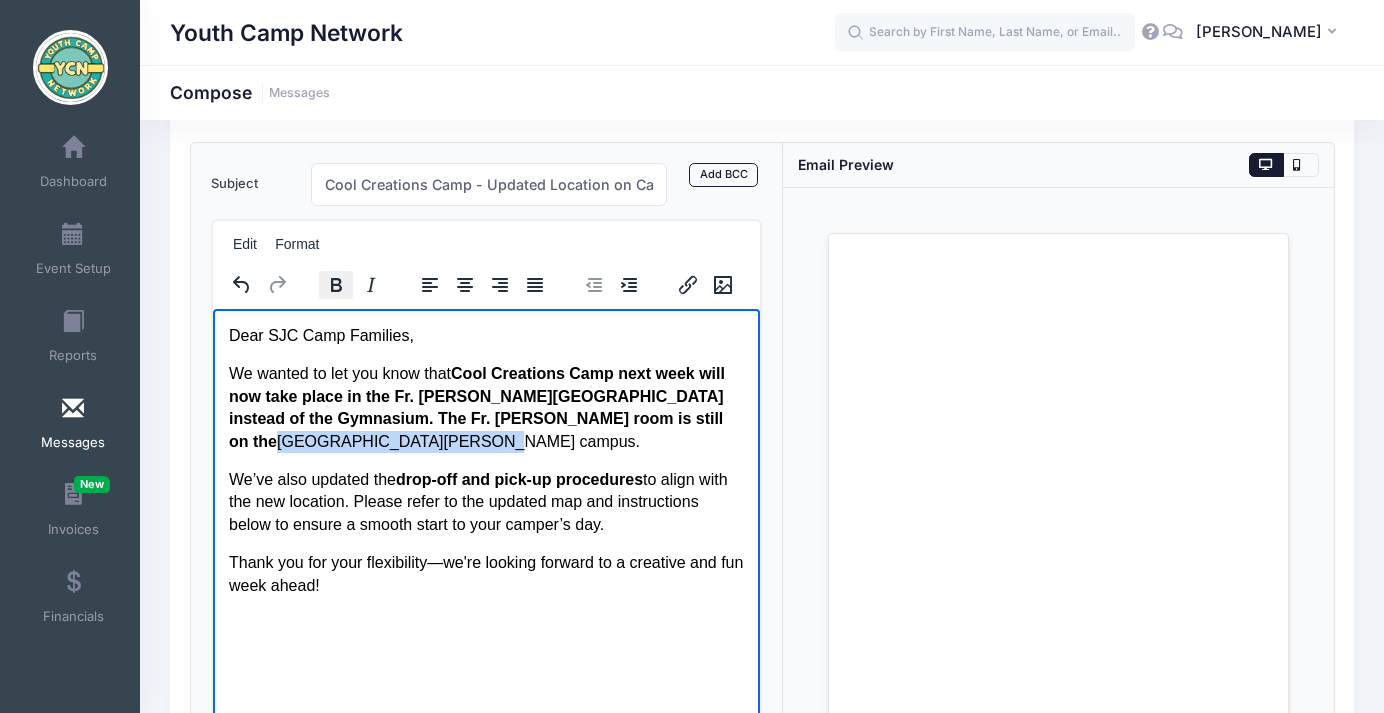 click 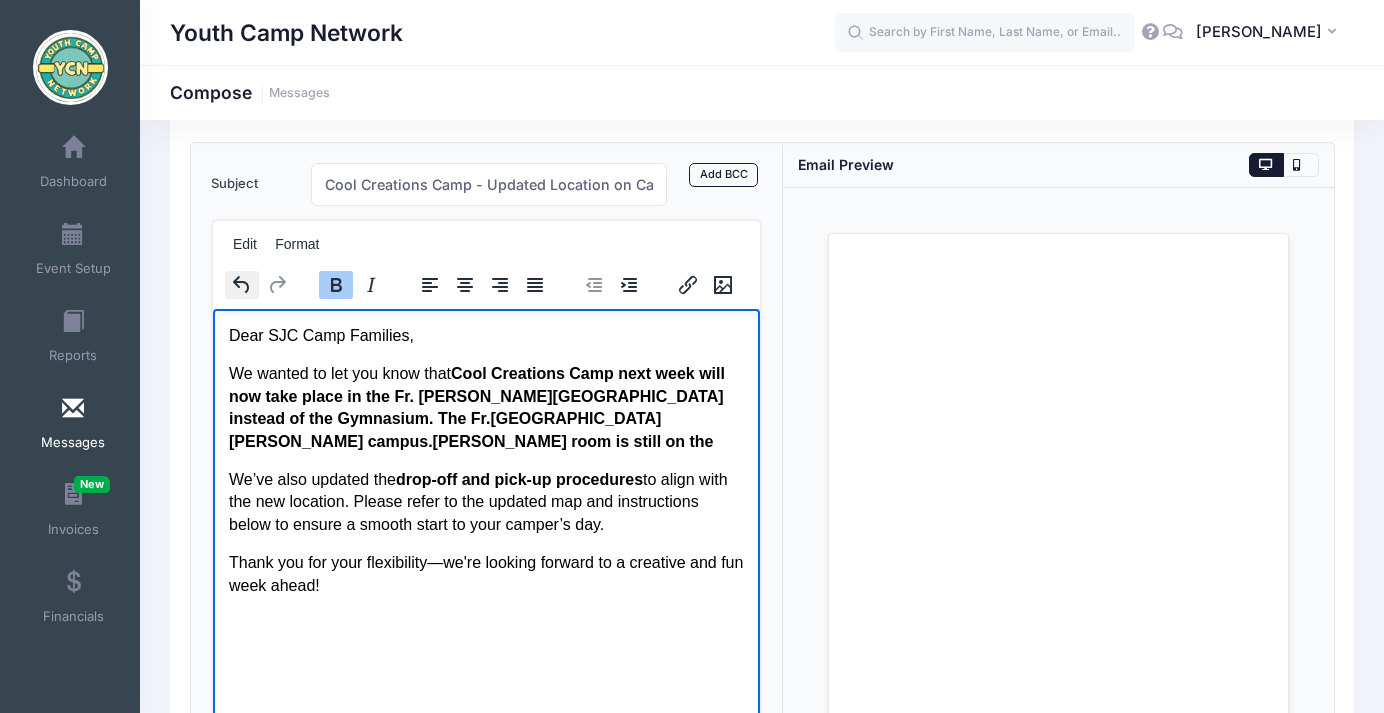 click 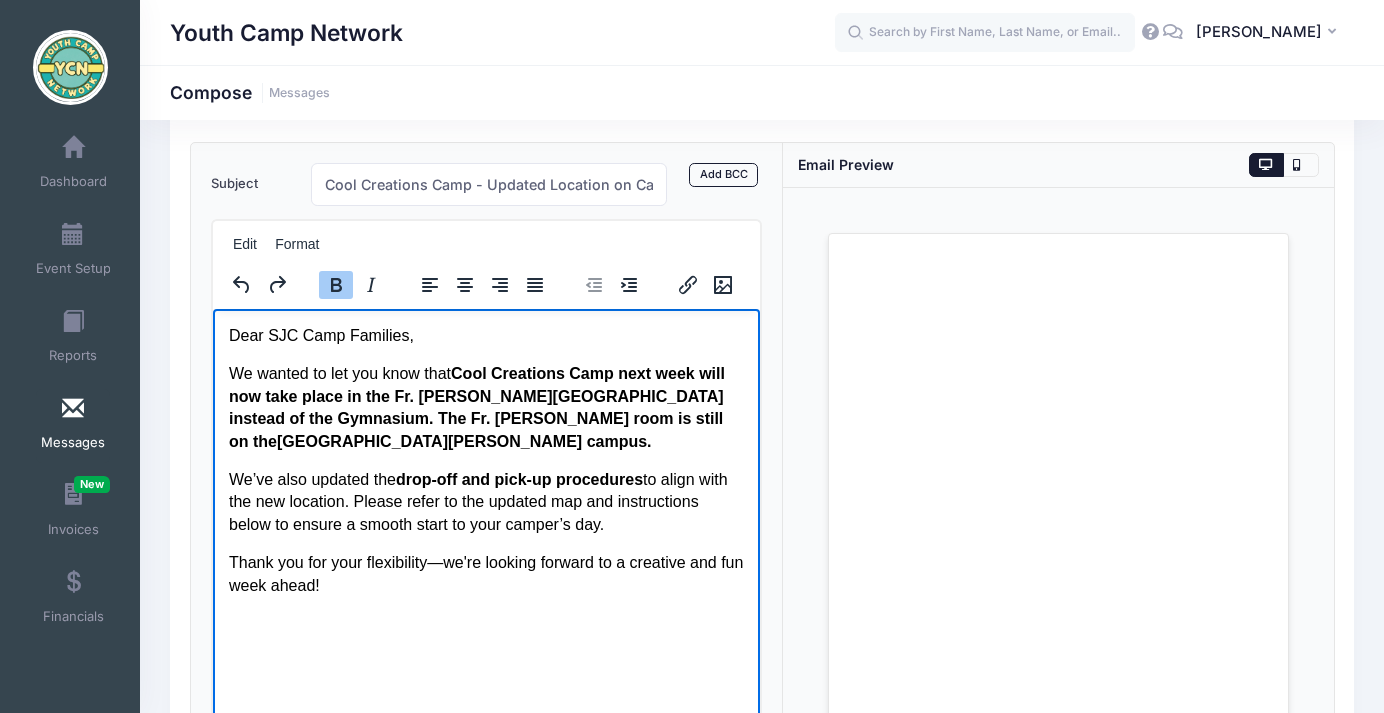 click on "We wanted to let you know that  Cool Creations Camp next week will now take place in the Fr. Pezold Room instead of the Gymnasium. The Fr. Pezold room is still on the  St. Joseph School campus." at bounding box center [485, 407] 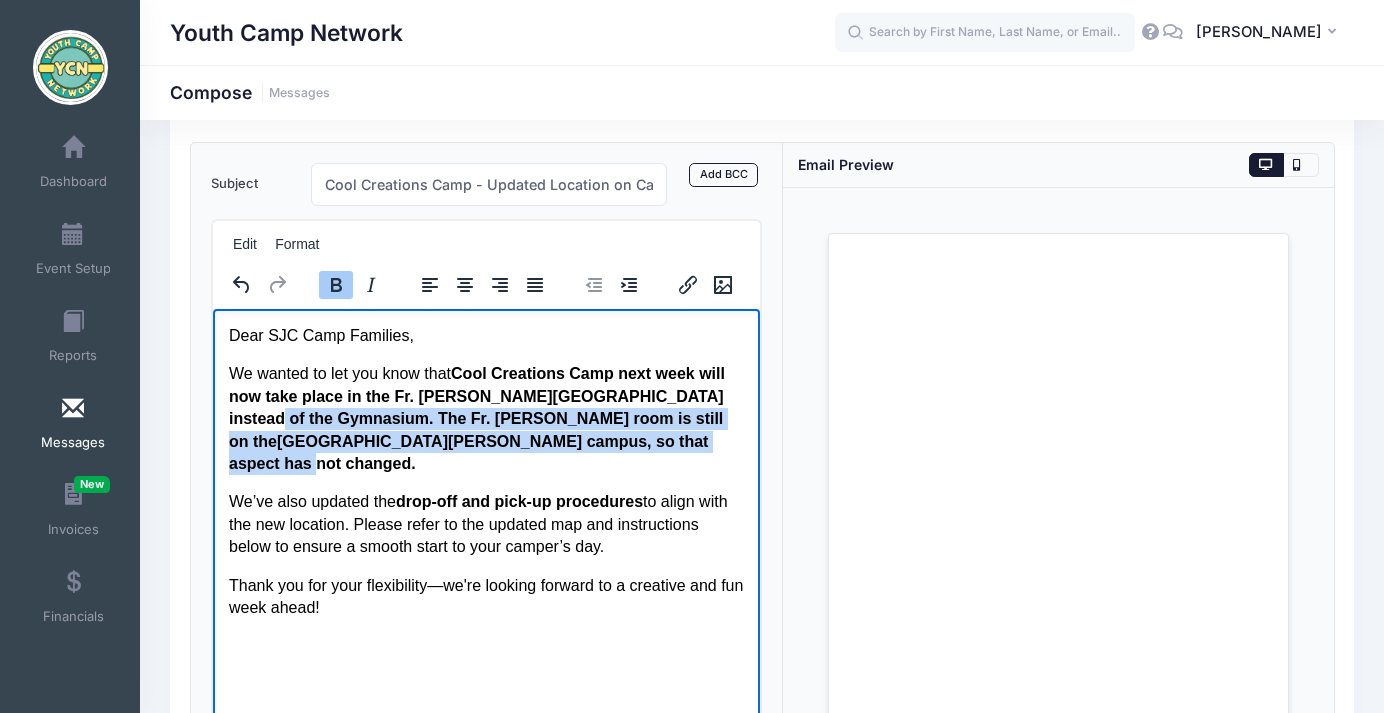 drag, startPoint x: 462, startPoint y: 445, endPoint x: 231, endPoint y: 420, distance: 232.34888 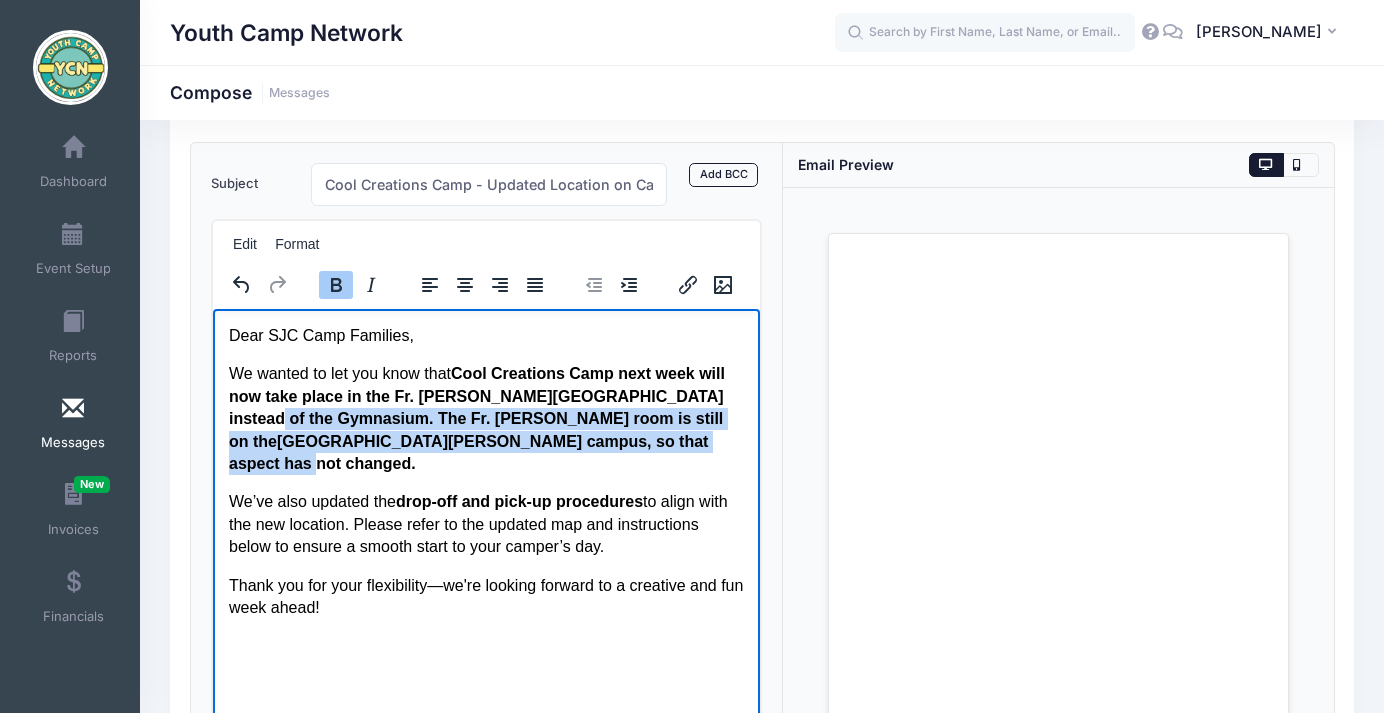 click on "We wanted to let you know that  Cool Creations Camp next week will now take place in the Fr. Pezold Room instead of the Gymnasium. The Fr. Pezold room is still on the  St. Joseph School campus, so that aspect has not changed." at bounding box center [485, 418] 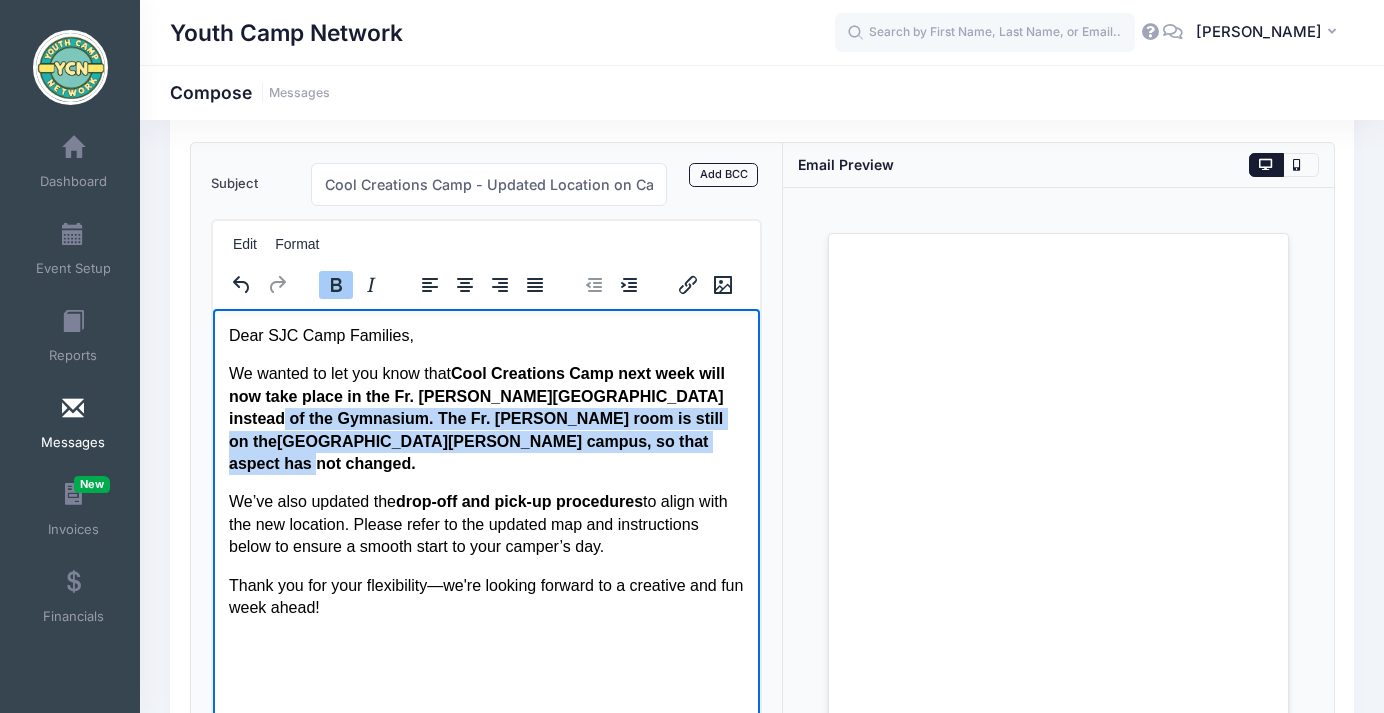 click 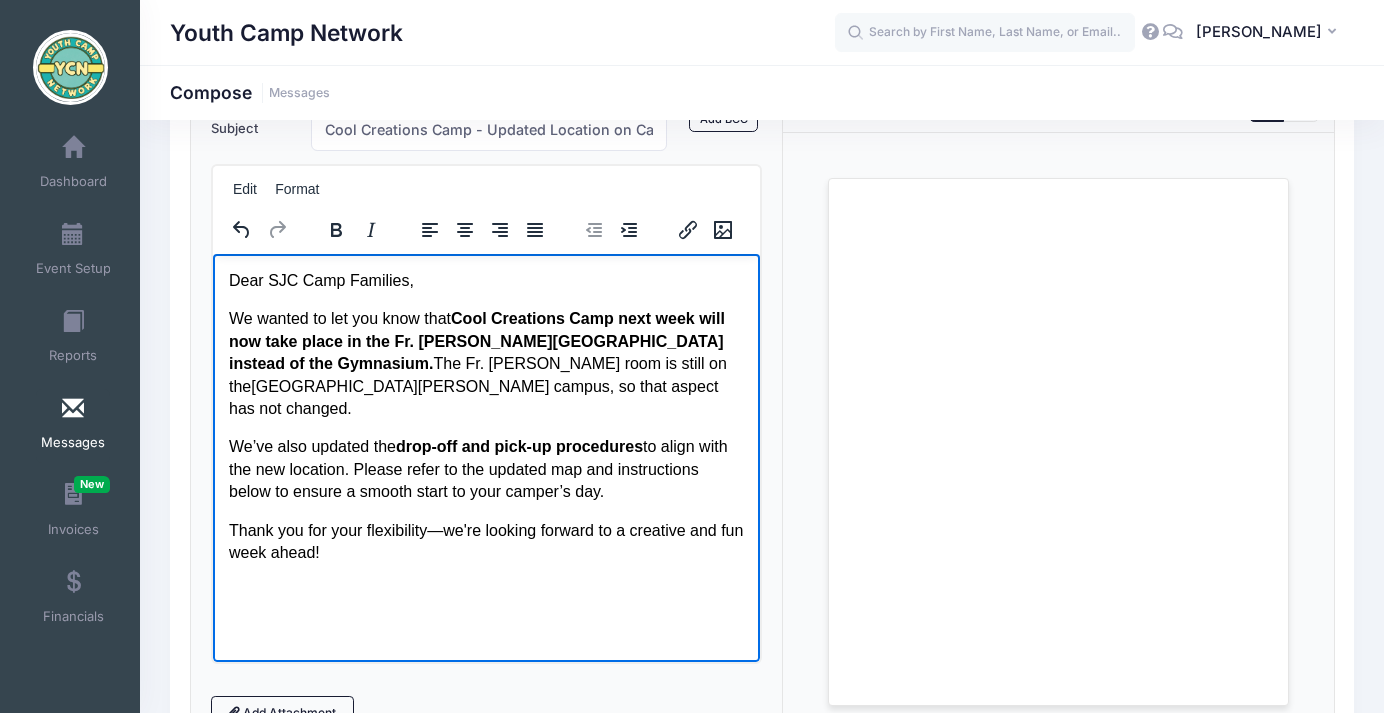scroll, scrollTop: 157, scrollLeft: 0, axis: vertical 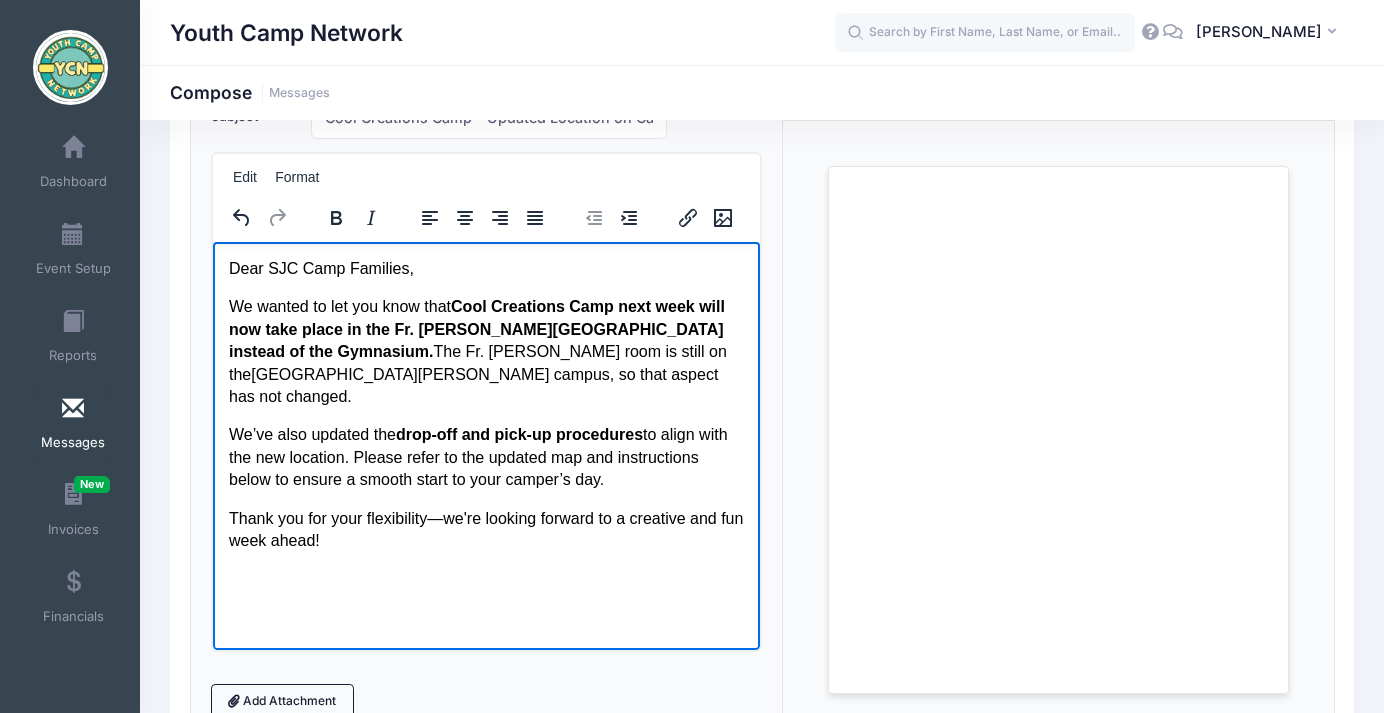 click on "We’ve also updated the  drop-off and pick-up procedures  to align with the new location. Please refer to the updated map and instructions below to ensure a smooth start to your camper’s day." at bounding box center [485, 456] 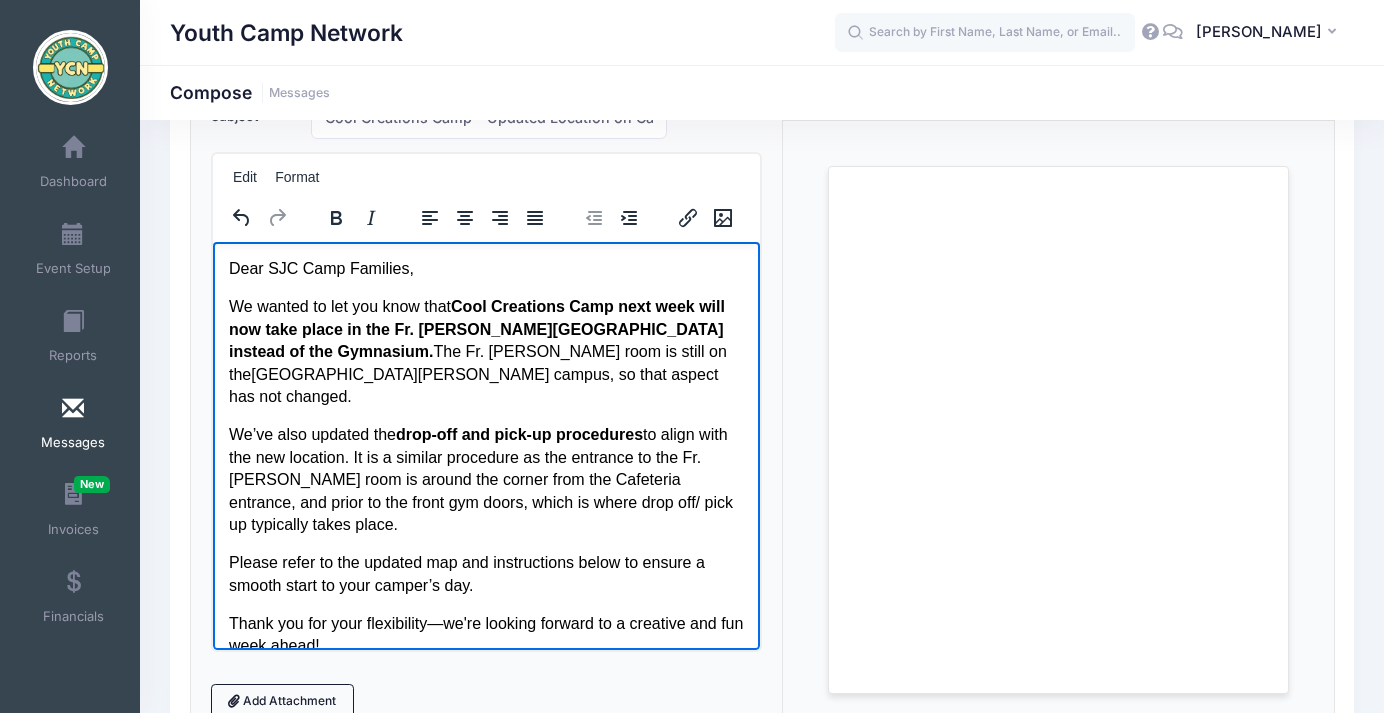 scroll, scrollTop: 1, scrollLeft: 0, axis: vertical 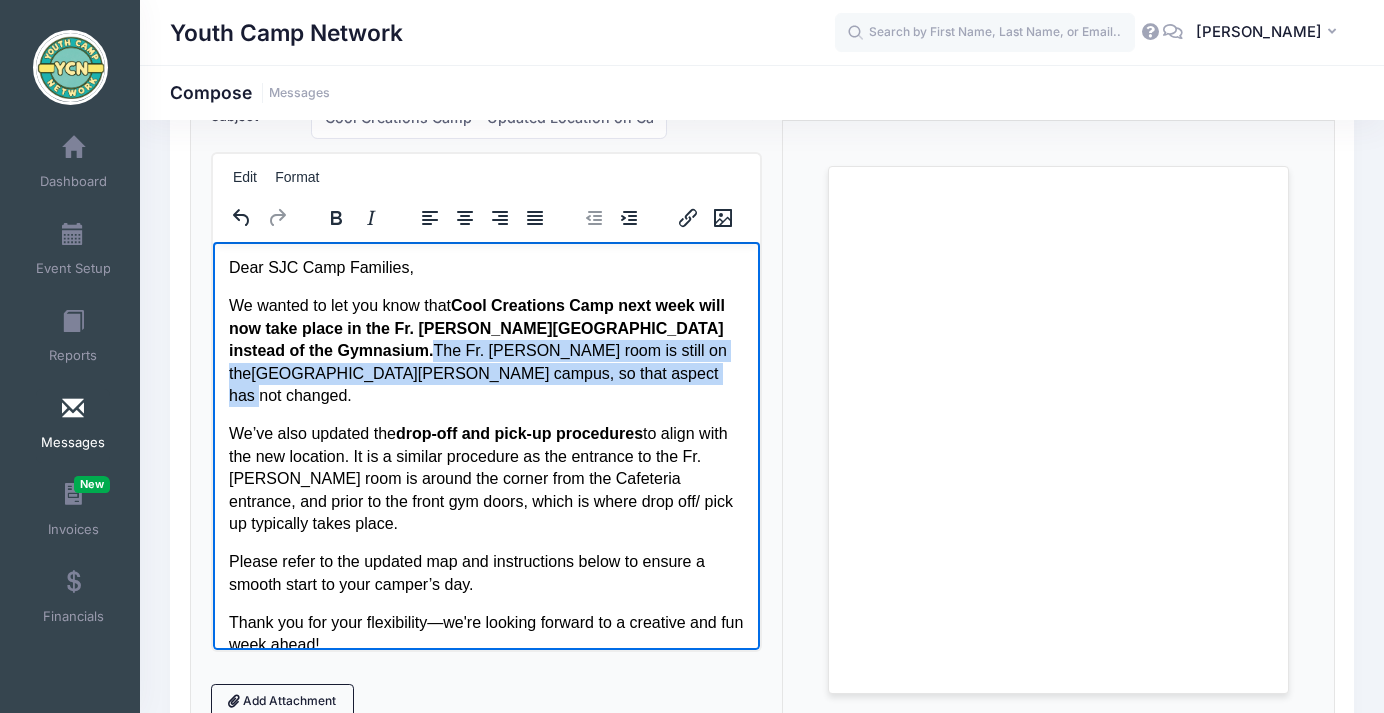 drag, startPoint x: 530, startPoint y: 379, endPoint x: 332, endPoint y: 359, distance: 199.00754 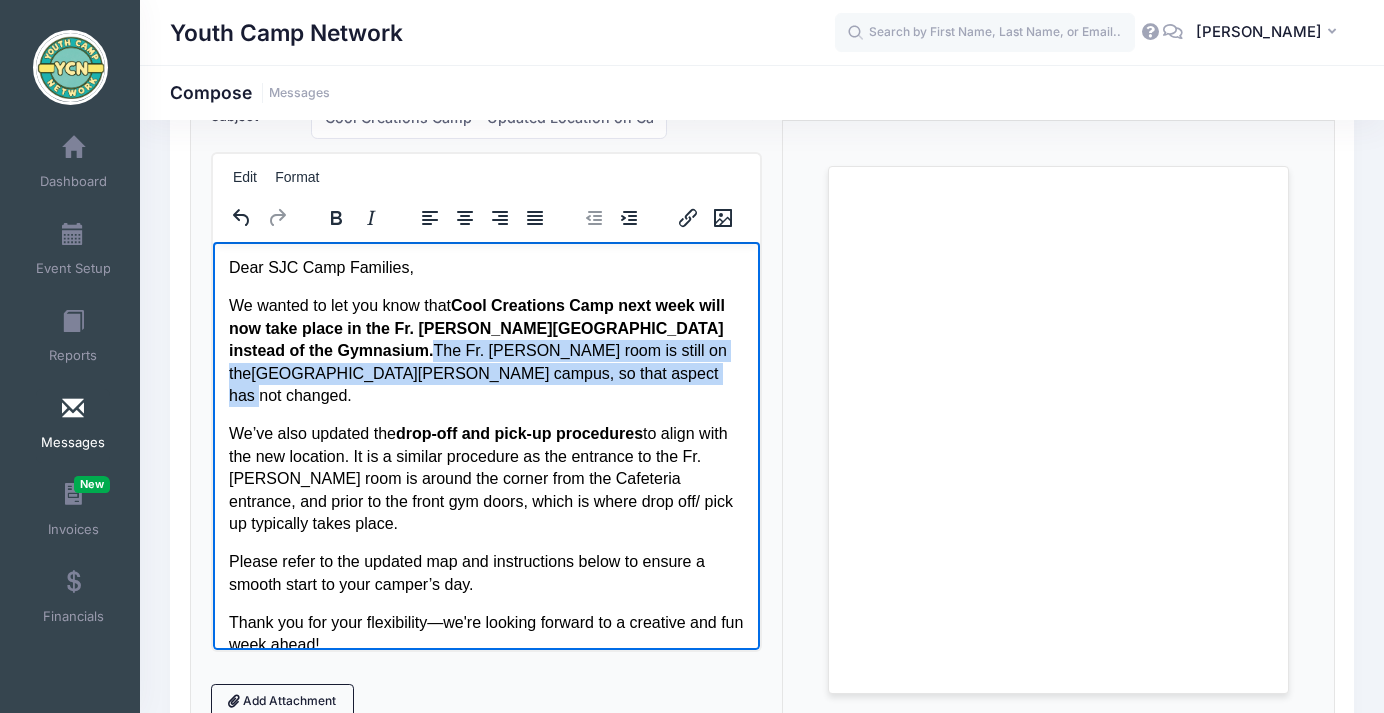 click on "We wanted to let you know that  Cool Creations Camp next week will now take place in the Fr. Pezold Room instead of the Gymnasium.  The Fr. Pezold room is still on the  St. Joseph School campus, so that aspect has not changed." at bounding box center [485, 350] 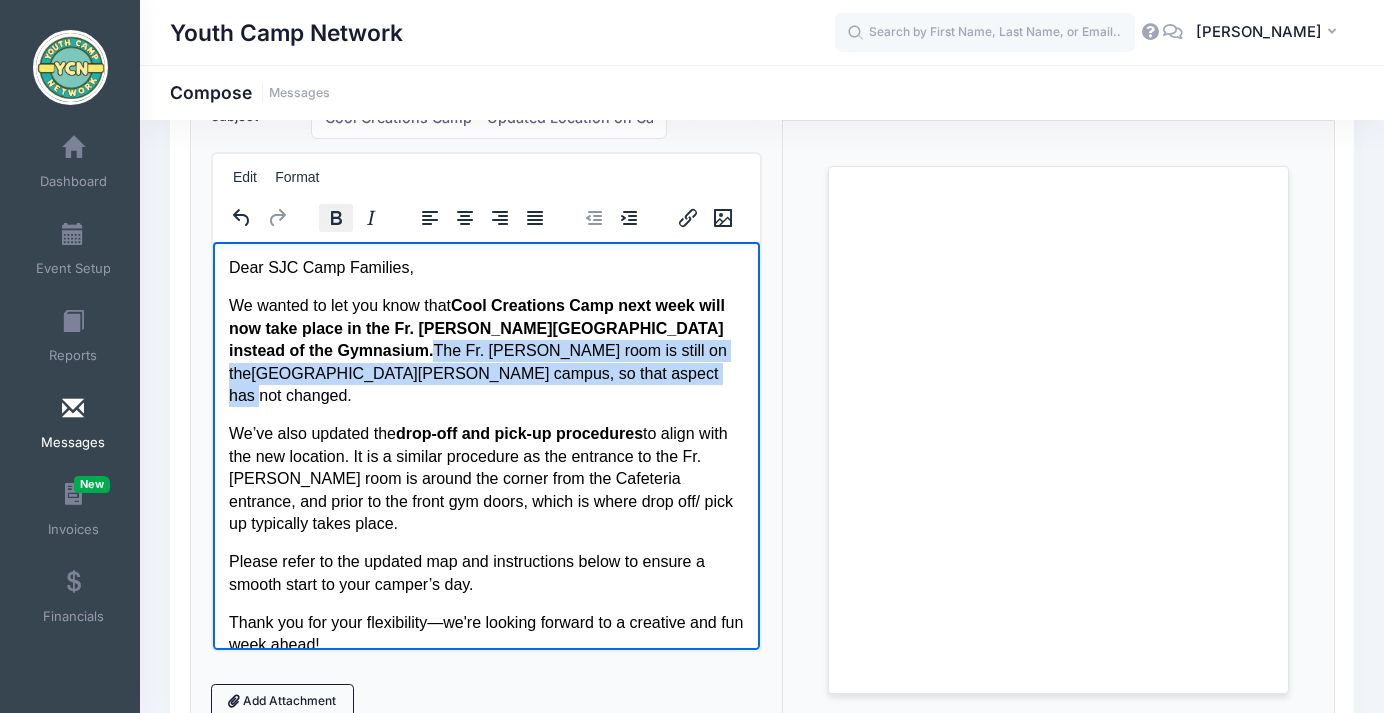 click 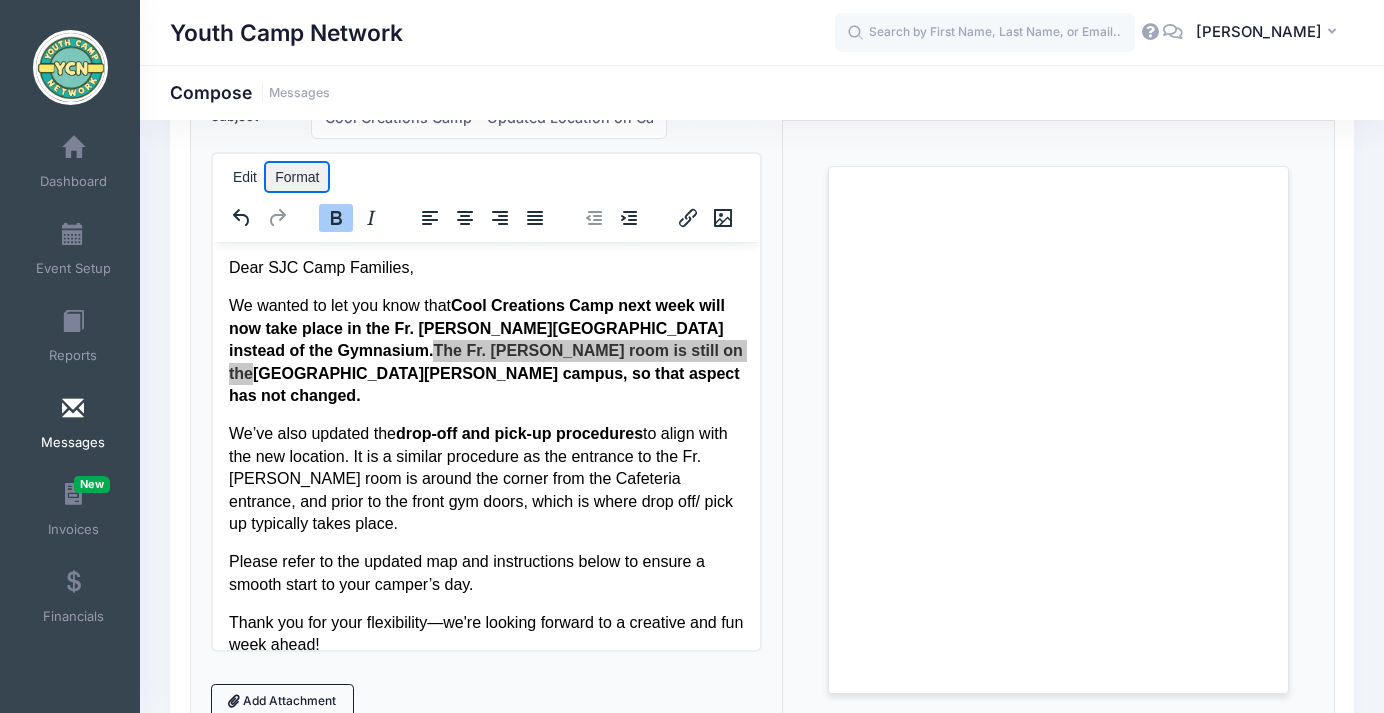 click on "Format" at bounding box center [297, 177] 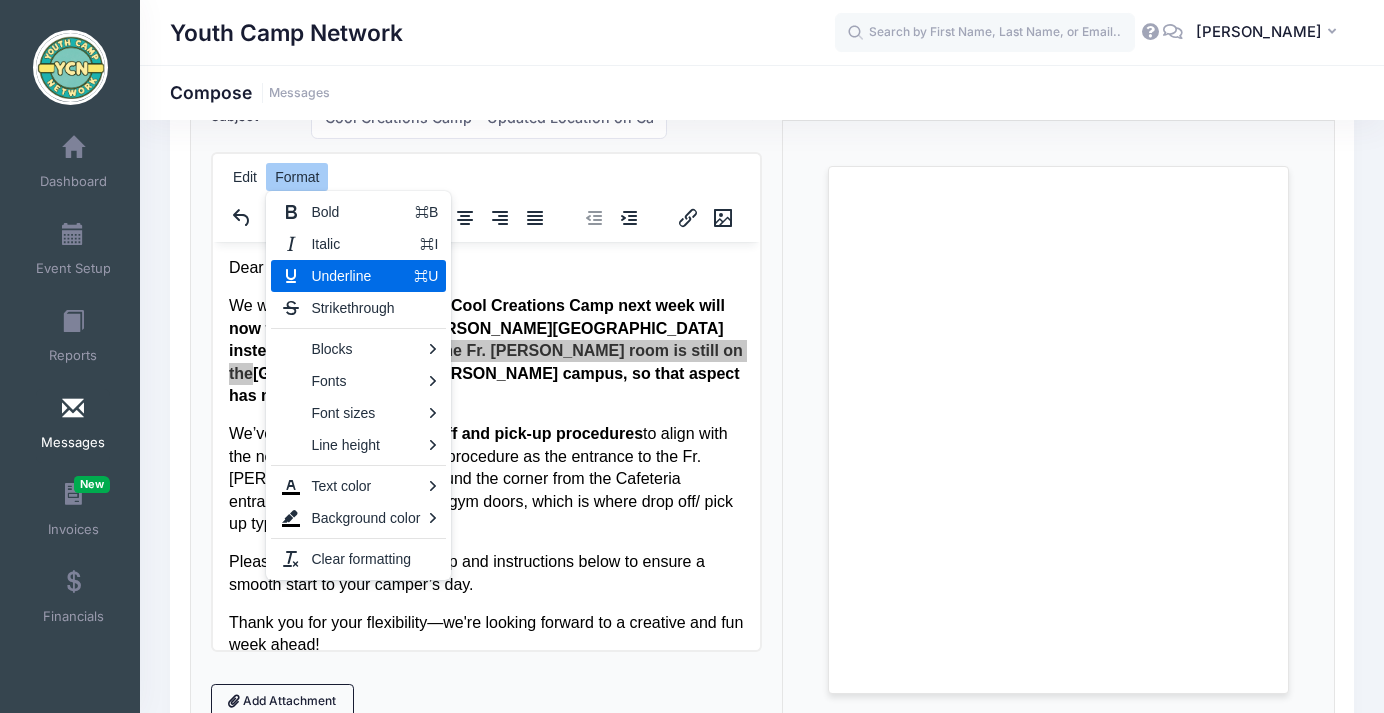 click on "Underline" at bounding box center [358, 276] 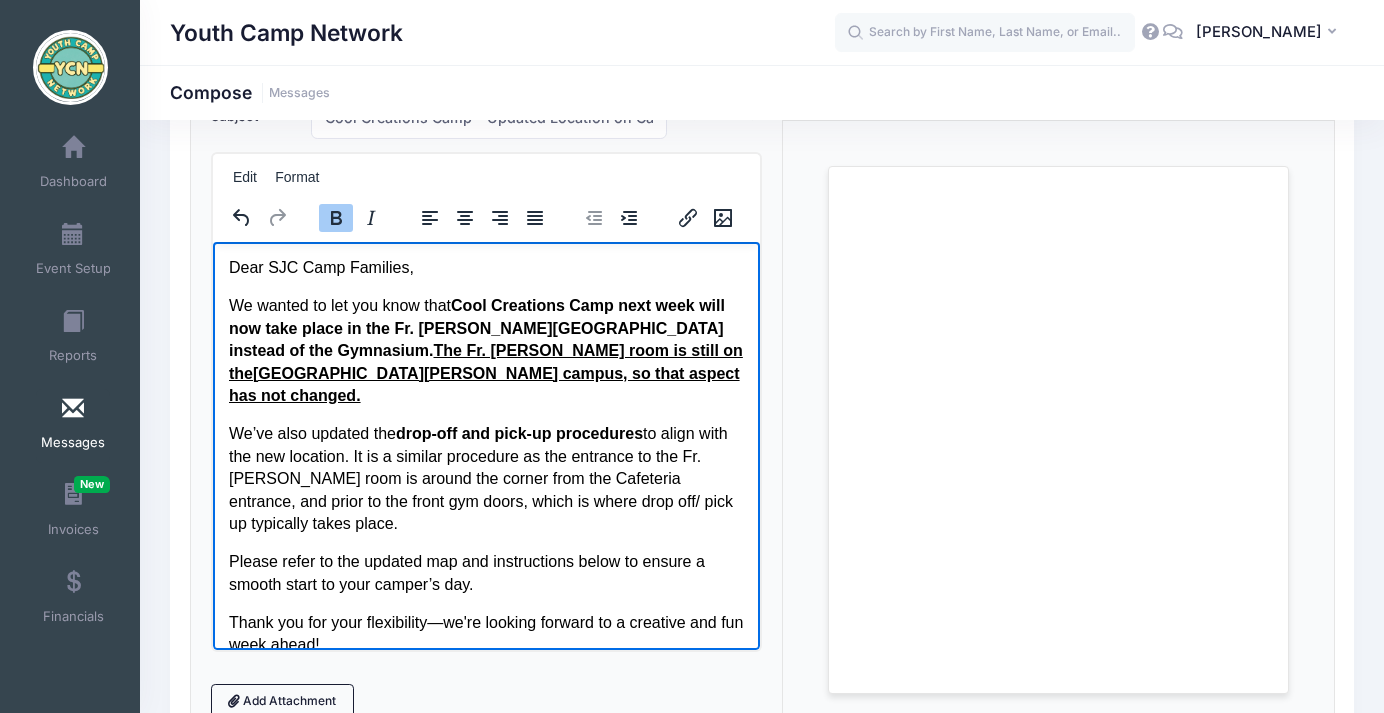 click on "We wanted to let you know that  Cool Creations Camp next week will now take place in the Fr. Pezold Room instead of the Gymnasium.  The Fr. Pezold room is still on the  St. Joseph School campus, so that aspect has not changed." at bounding box center (485, 350) 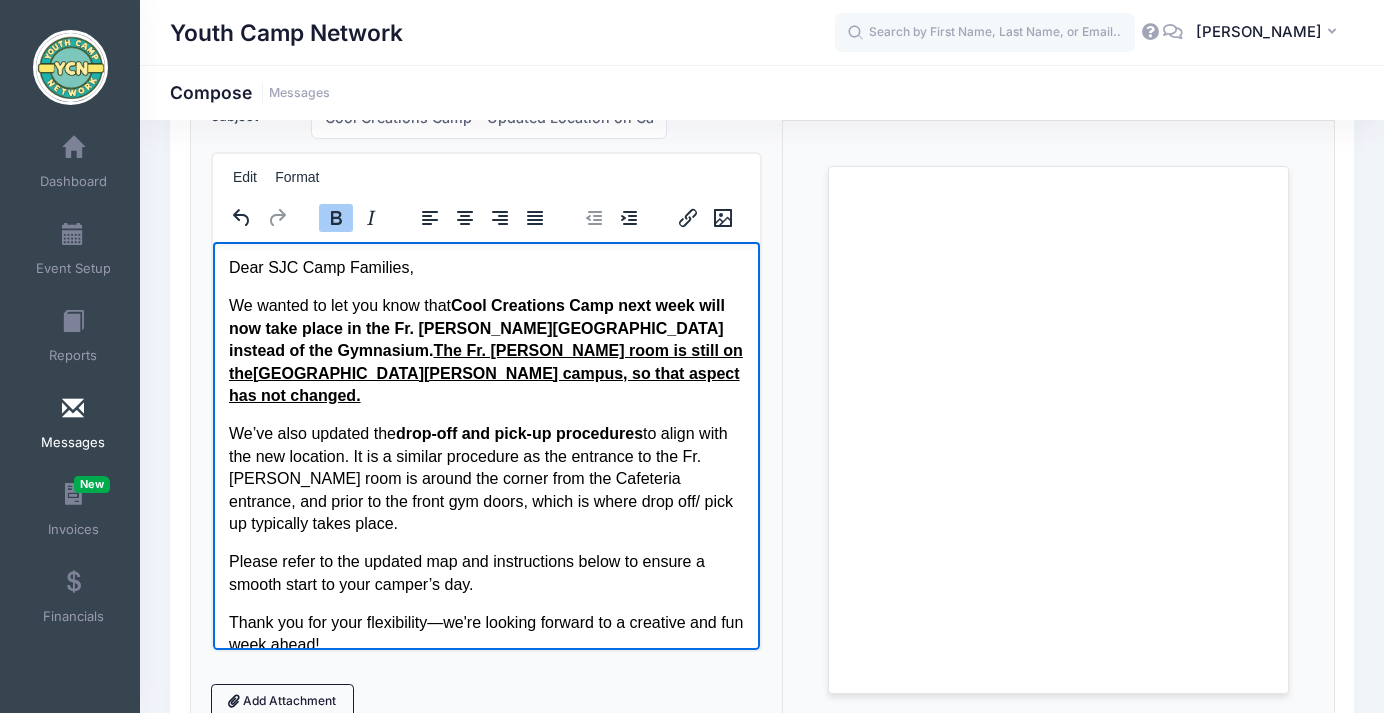 click on "We’ve also updated the  drop-off and pick-up procedures  to align with the new location. It is a similar procedure as the entrance to the Fr. Pezold room is around the corner from the Cafeteria entrance, and prior to the front gym doors, which is where drop off/ pick up typically takes place." at bounding box center (485, 478) 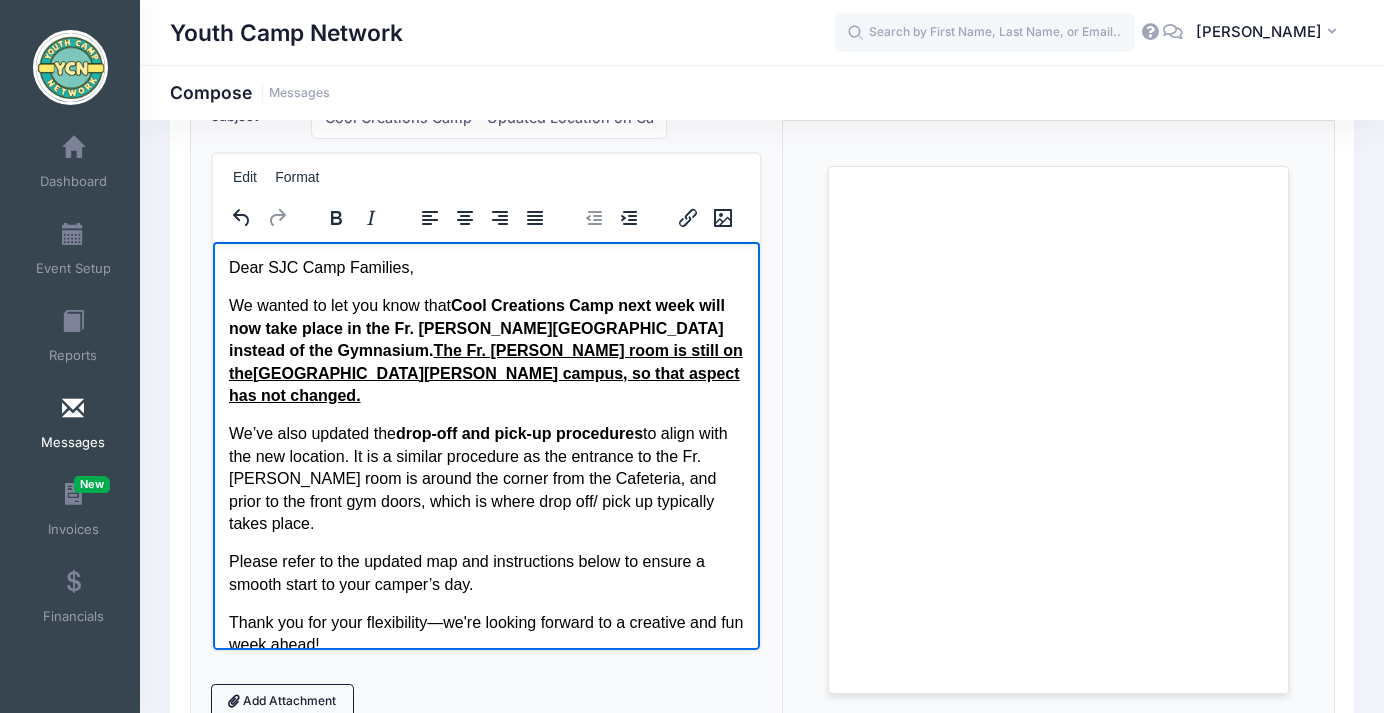 click on "We’ve also updated the  drop-off and pick-up procedures  to align with the new location. It is a similar procedure as the entrance to the Fr. Pezold room is around the corner from the Cafeteria, and prior to the front gym doors, which is where drop off/ pick up typically takes place." at bounding box center [485, 478] 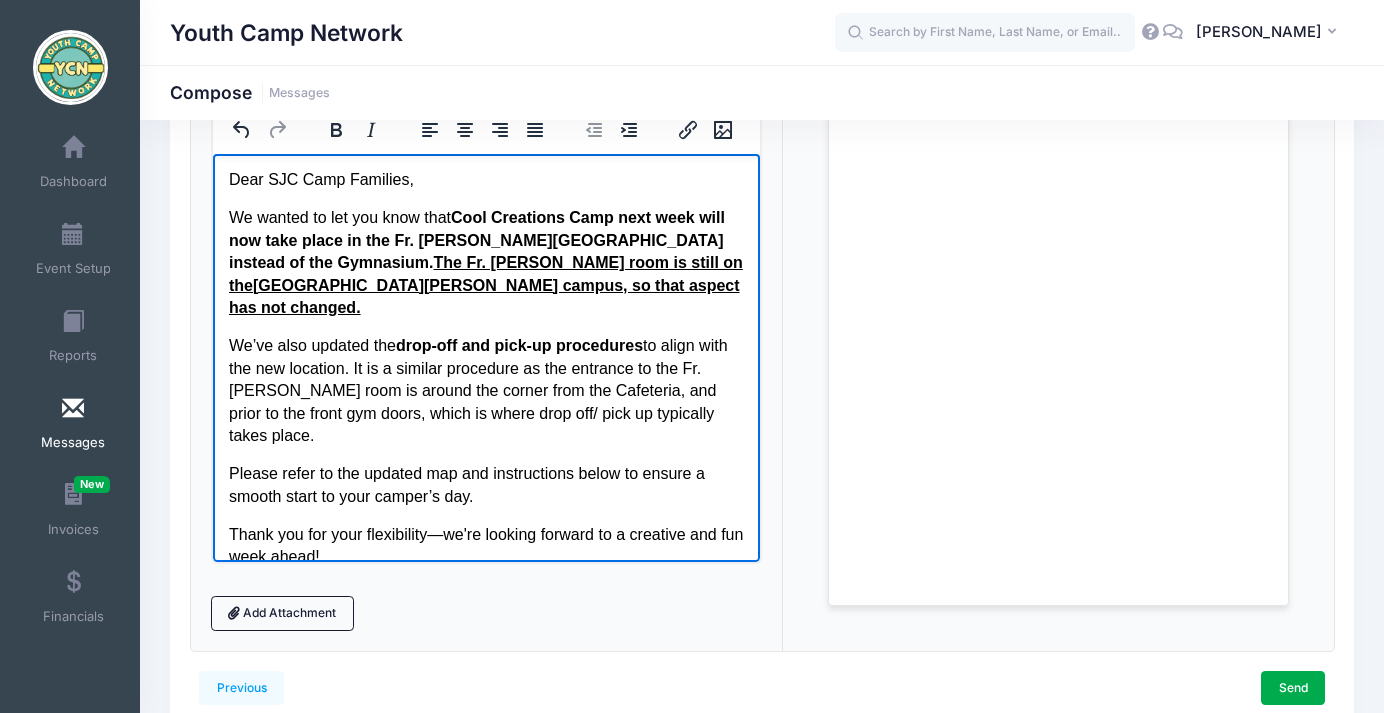 scroll, scrollTop: 242, scrollLeft: 0, axis: vertical 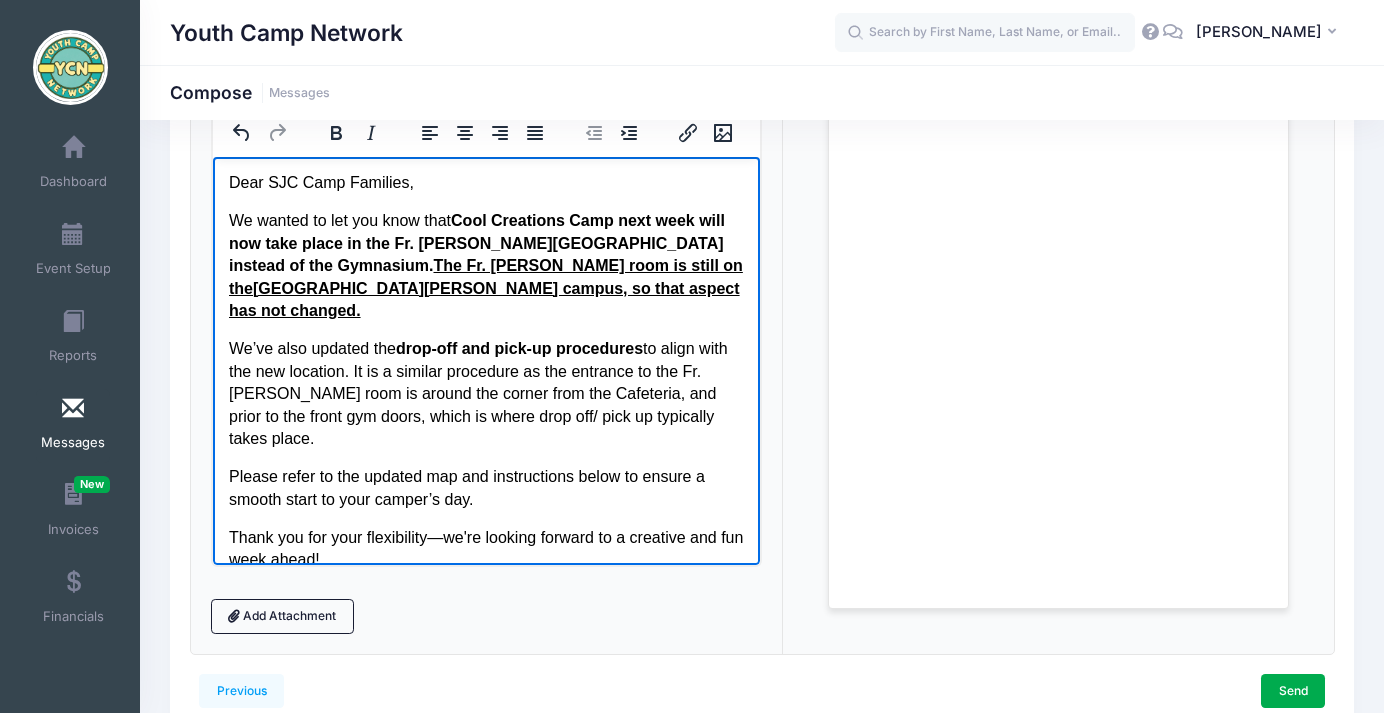 click on "Please refer to the updated map and instructions below to ensure a smooth start to your camper’s day." at bounding box center [485, 487] 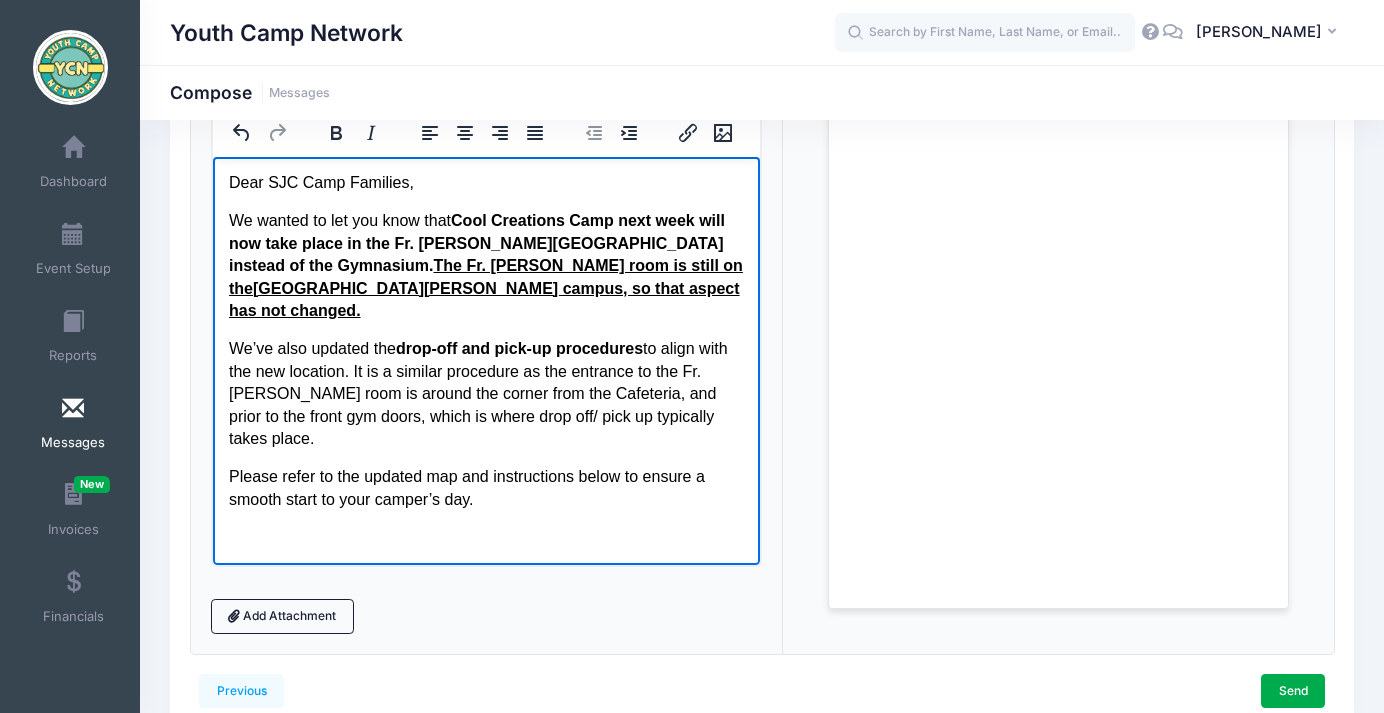 scroll, scrollTop: 40, scrollLeft: 0, axis: vertical 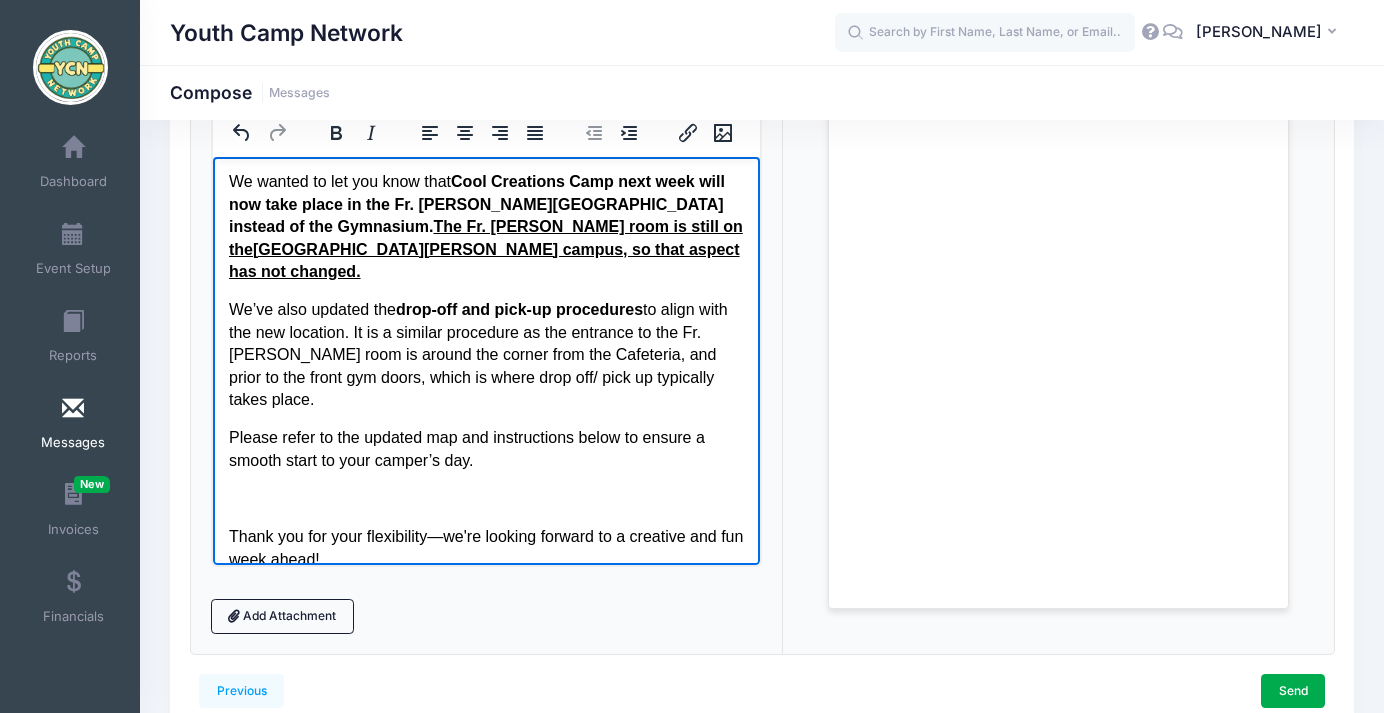 click on "Thank you for your flexibility—we're looking forward to a creative and fun week ahead!" at bounding box center [485, 547] 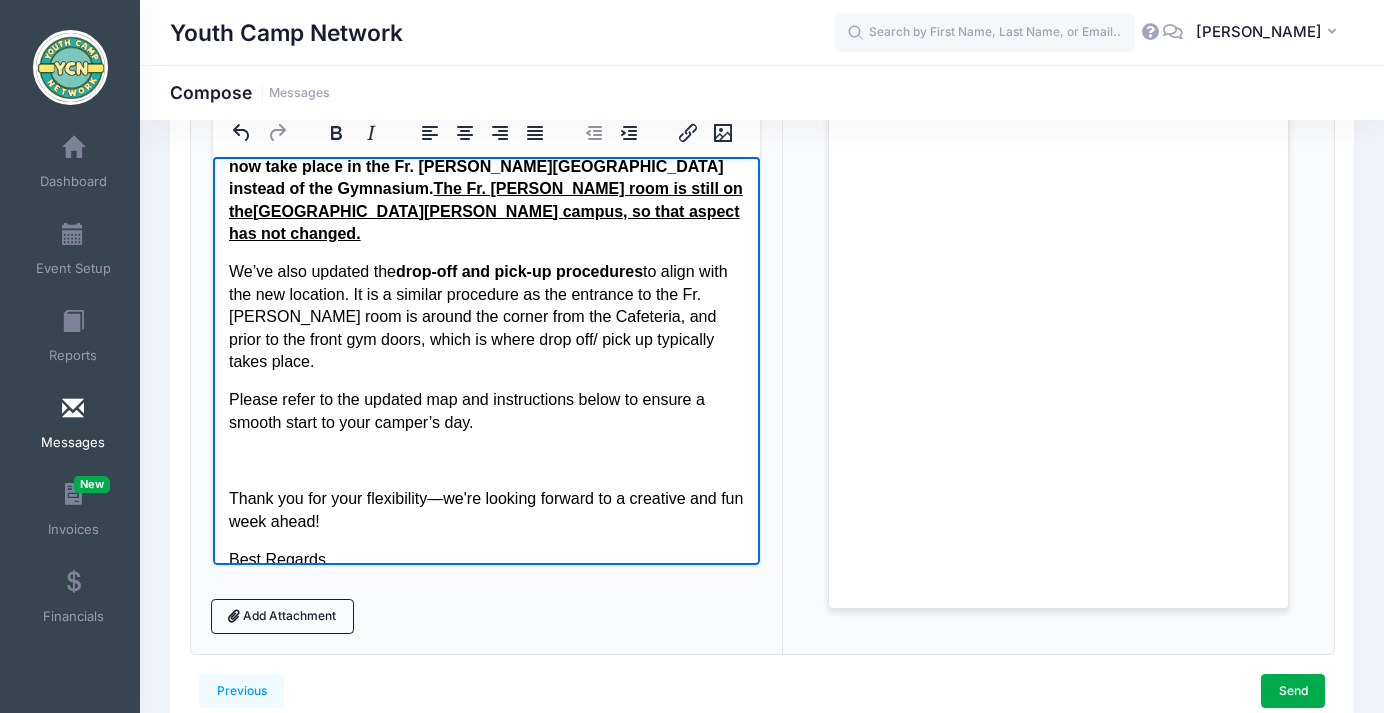 scroll, scrollTop: 117, scrollLeft: 0, axis: vertical 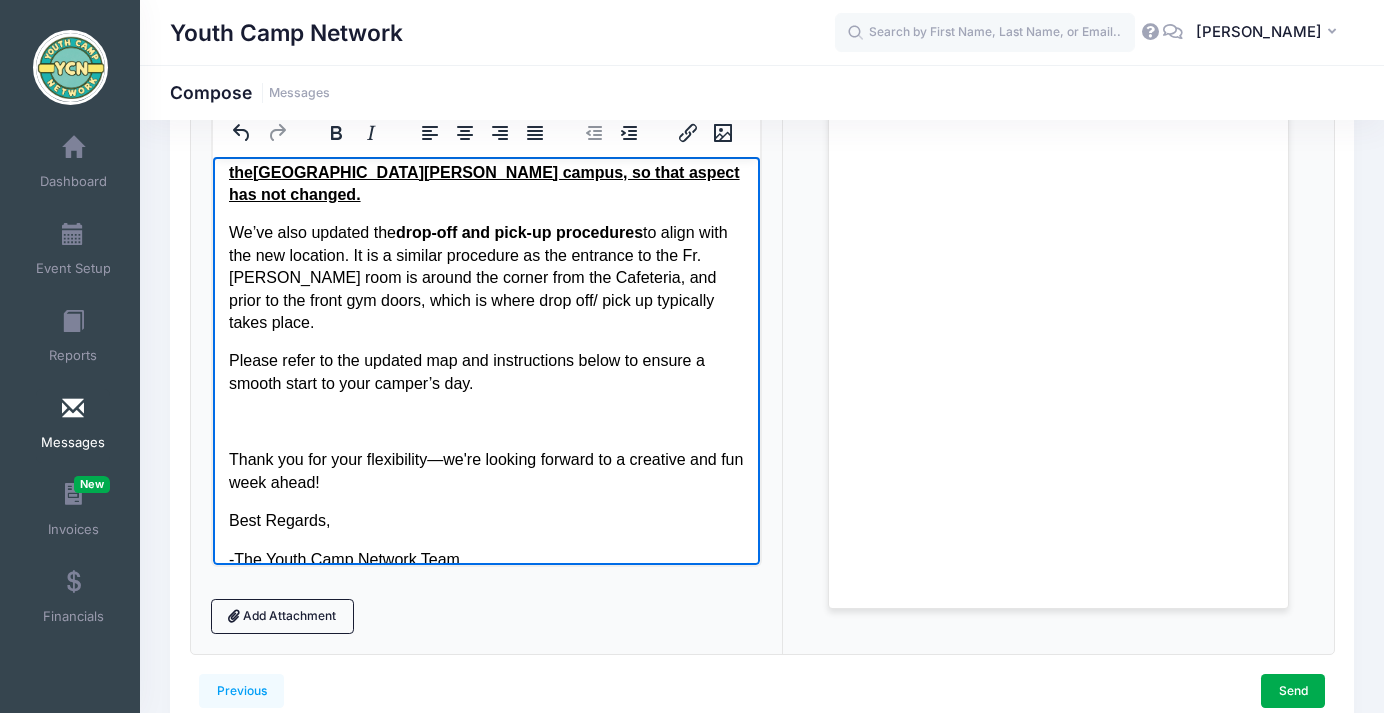 click at bounding box center [485, 421] 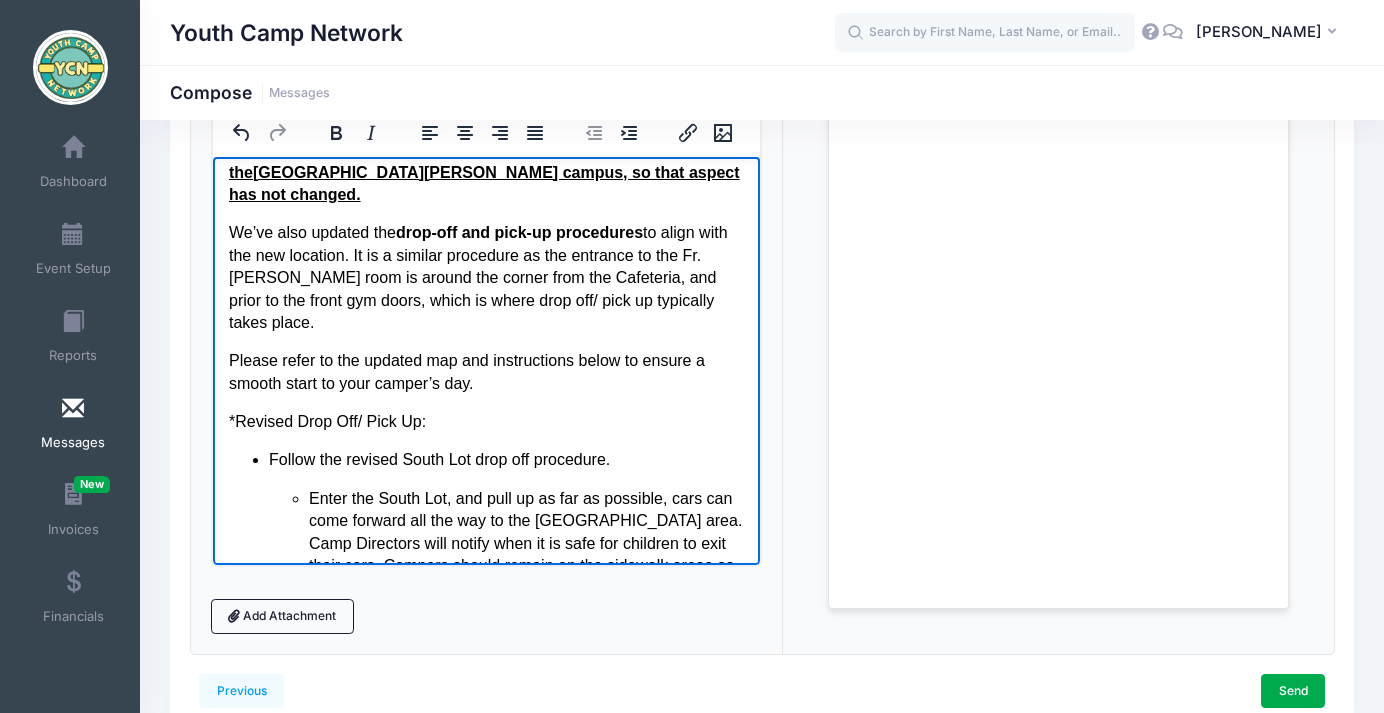 scroll, scrollTop: 1794, scrollLeft: 0, axis: vertical 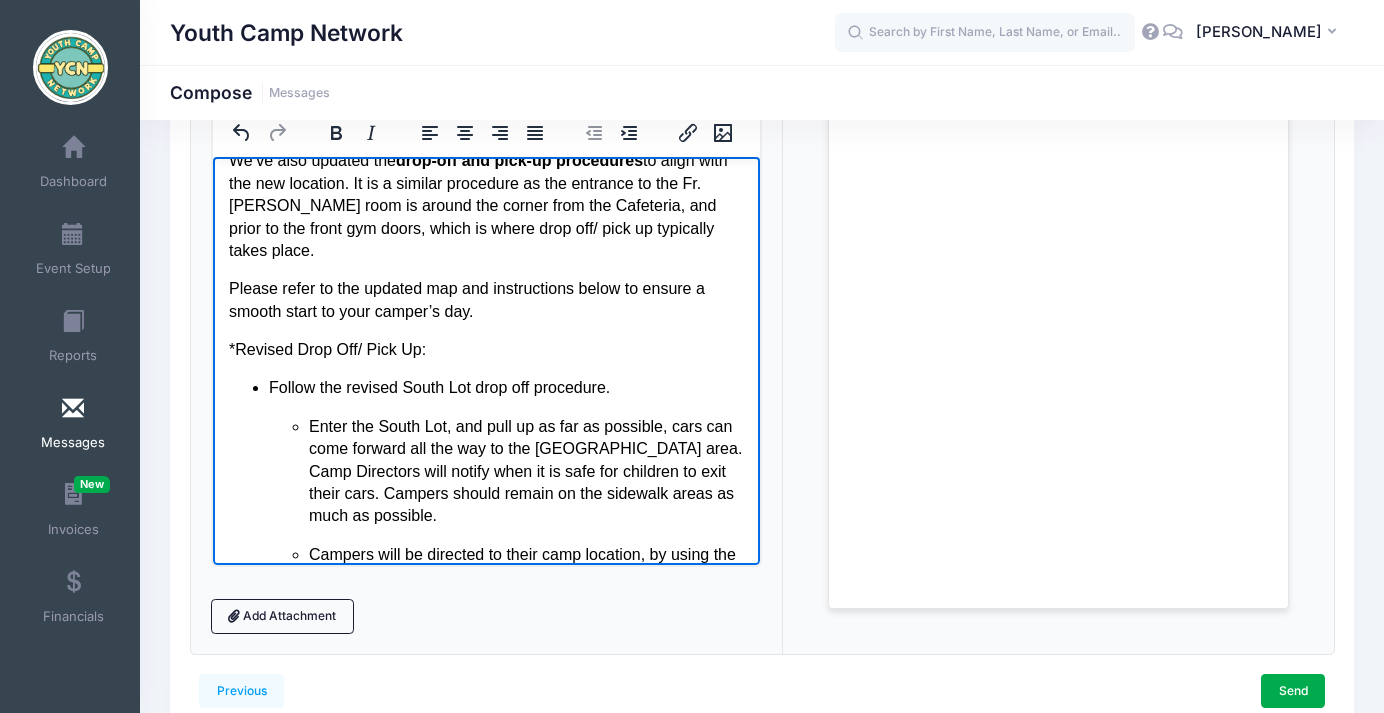 drag, startPoint x: 438, startPoint y: 330, endPoint x: 208, endPoint y: 326, distance: 230.03477 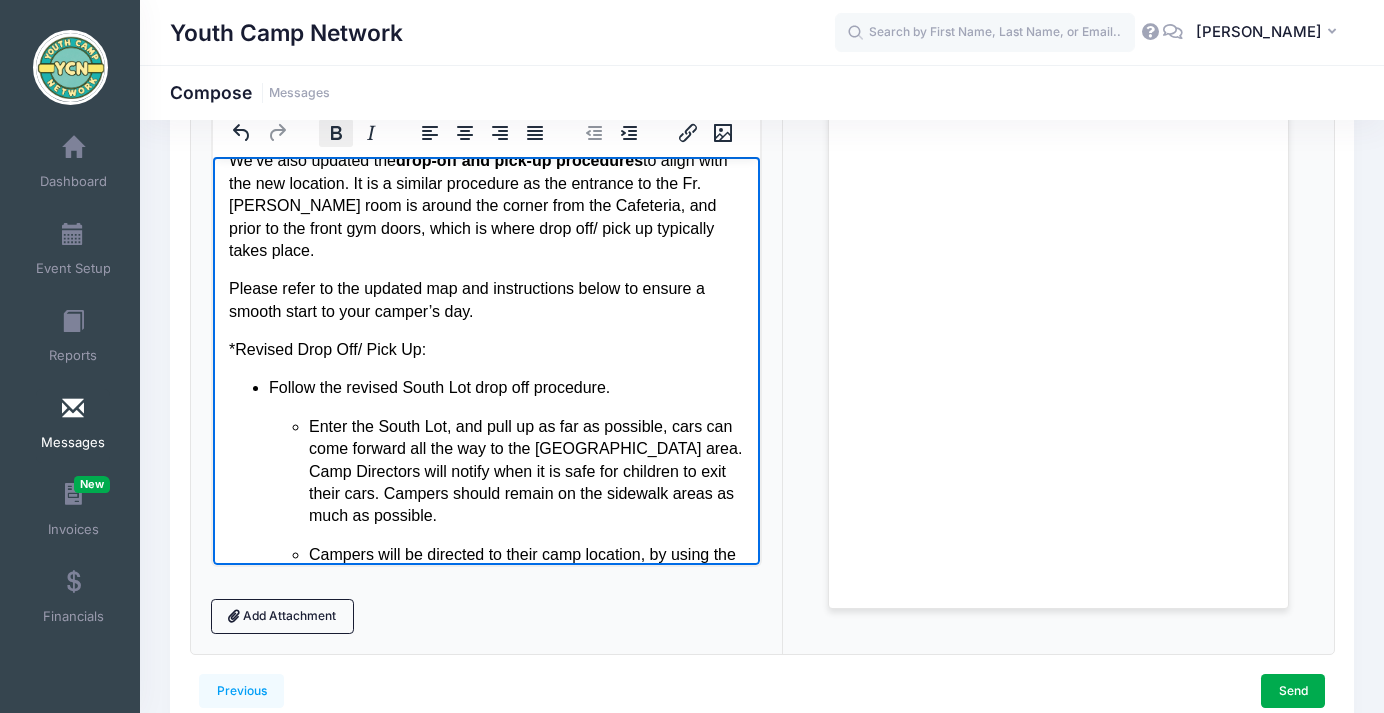 click 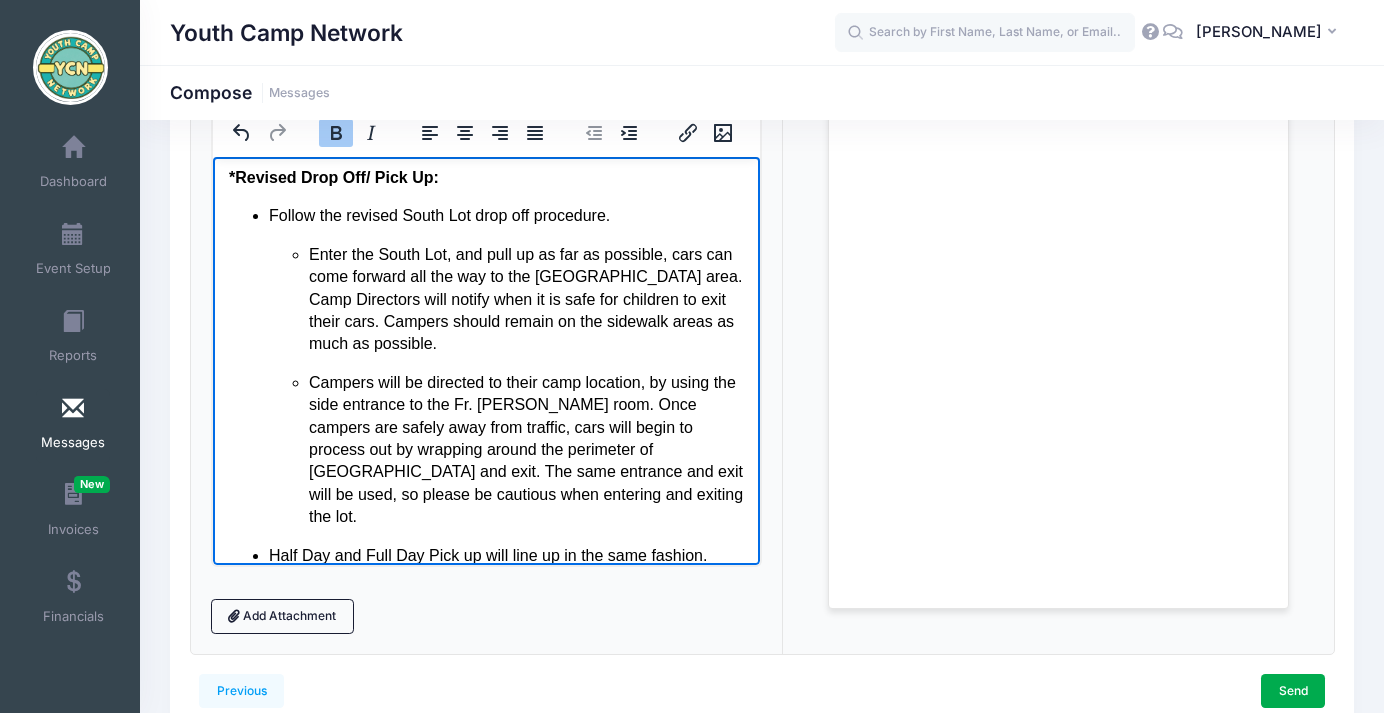 scroll, scrollTop: 367, scrollLeft: 0, axis: vertical 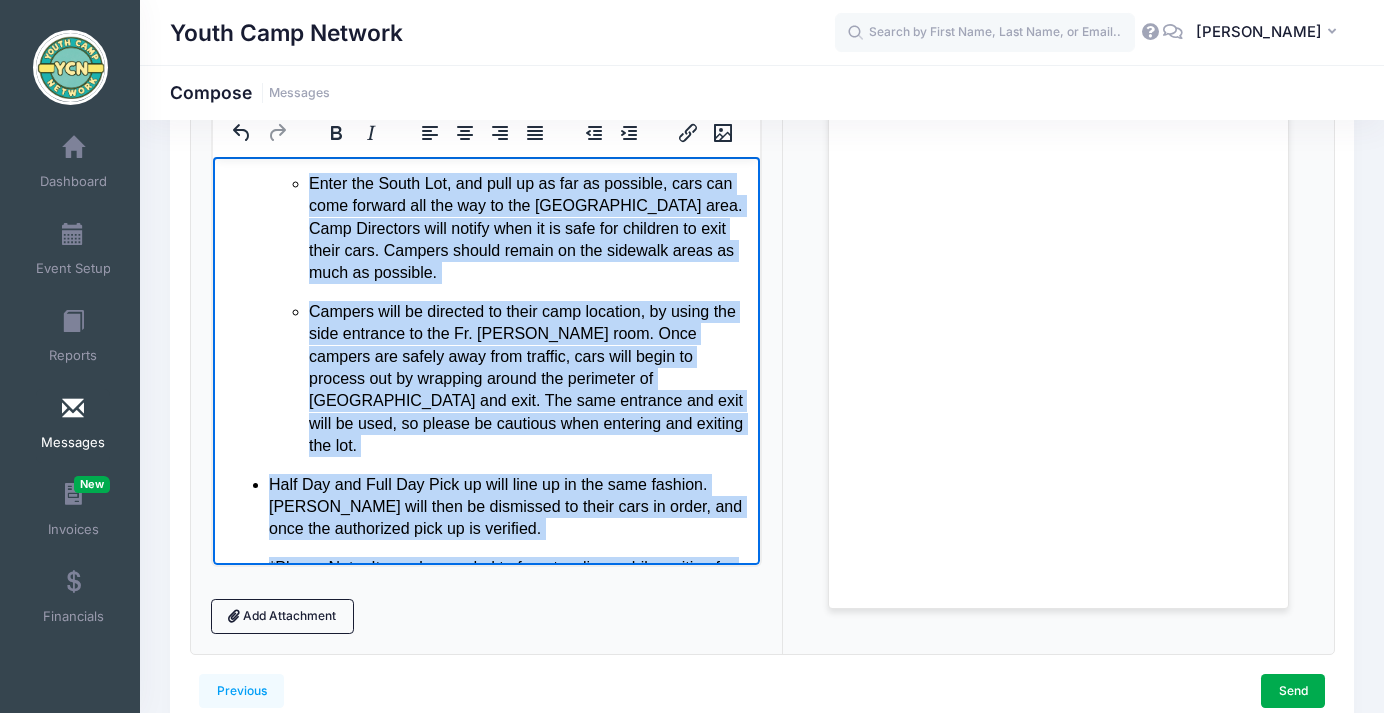 click on "Enter the South Lot, and pull up as far as possible, cars can come forward all the way to the soccer field area. Camp Directors will notify when it is safe for children to exit their cars. Campers should remain on the sidewalk areas as much as possible." at bounding box center [525, 228] 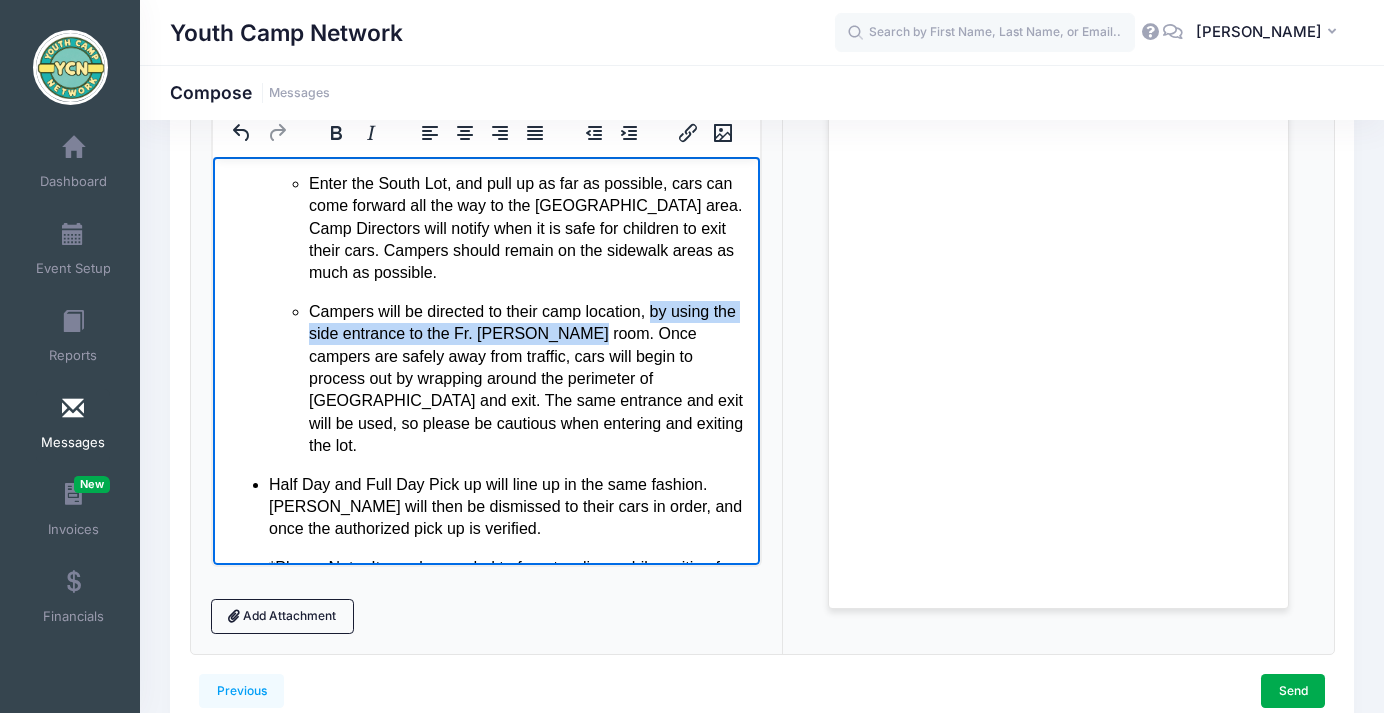 drag, startPoint x: 604, startPoint y: 310, endPoint x: 658, endPoint y: 298, distance: 55.31727 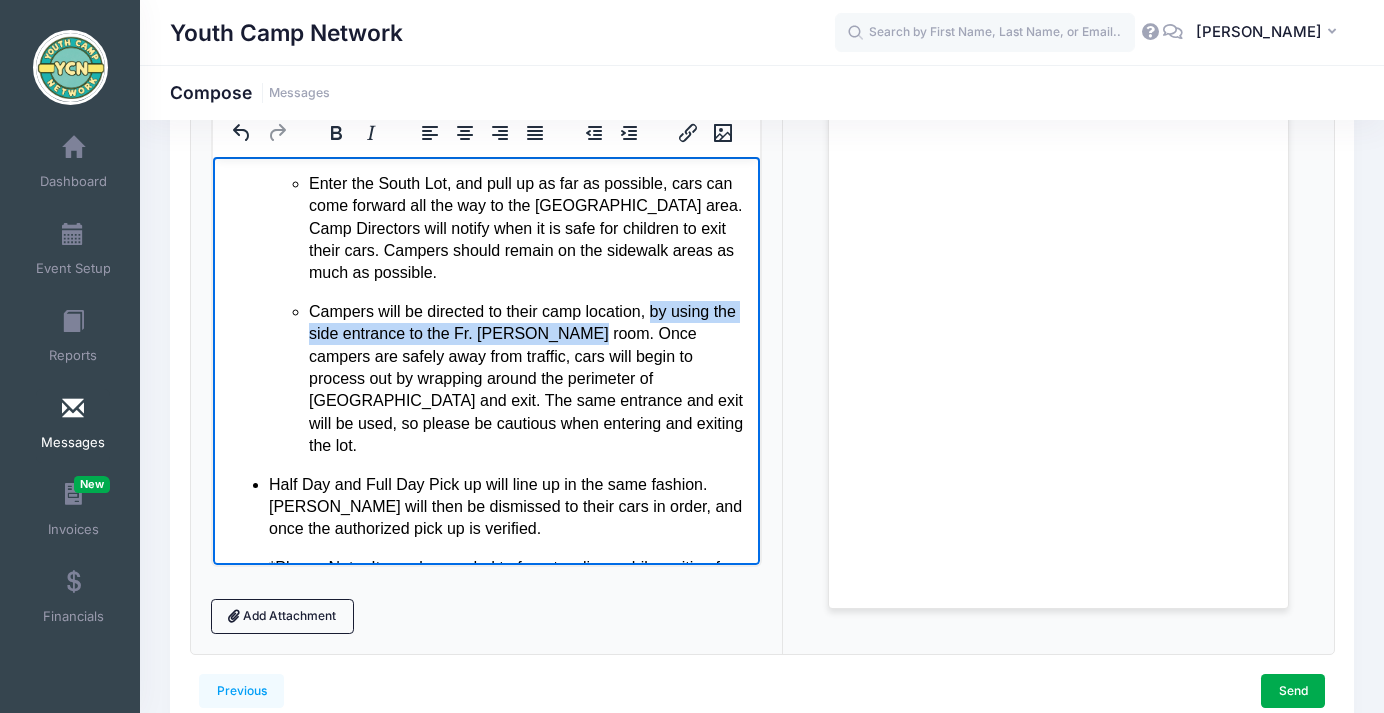 click on "Campers will be directed to their camp location, by using the side entrance to the Fr. Pezold room. Once campers are safely away from traffic, cars will begin to process out by wrapping around the perimeter of South Lot and exit. The same entrance and exit will be used, so please be cautious when entering and exiting the lot." at bounding box center [525, 378] 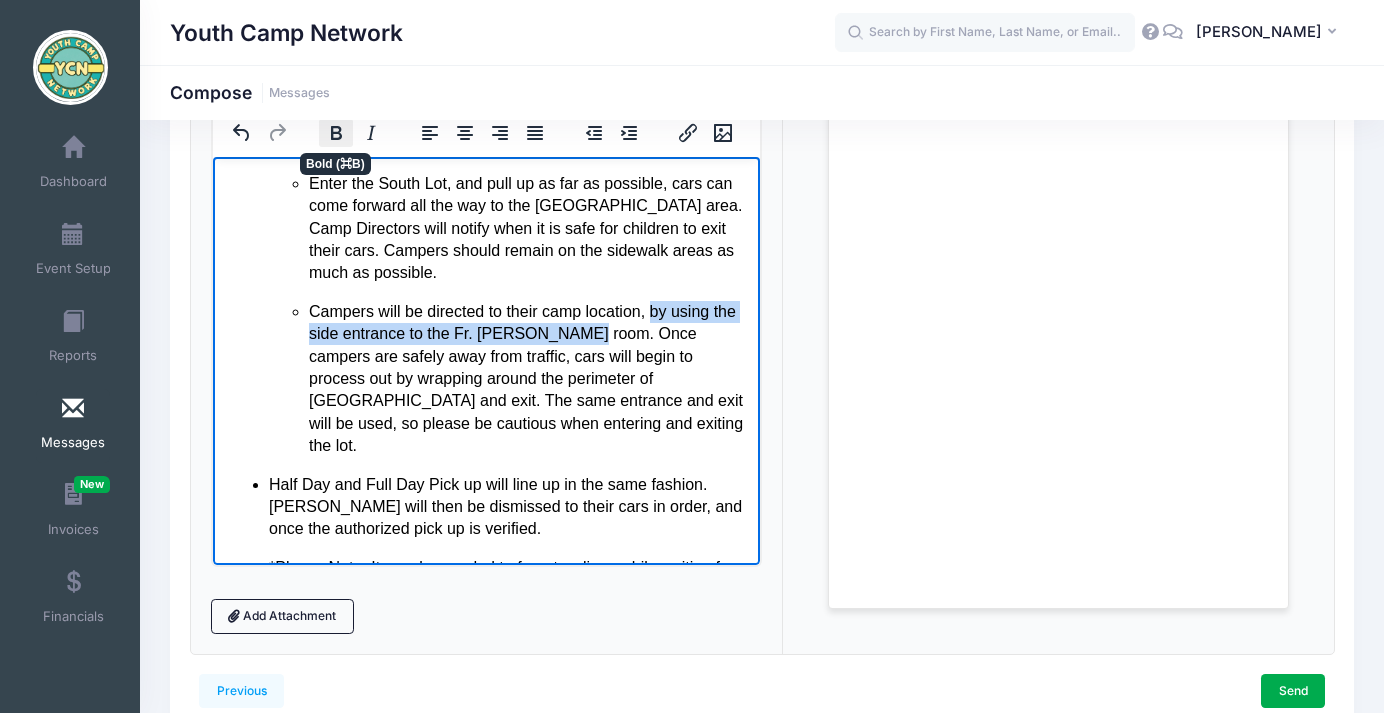 click 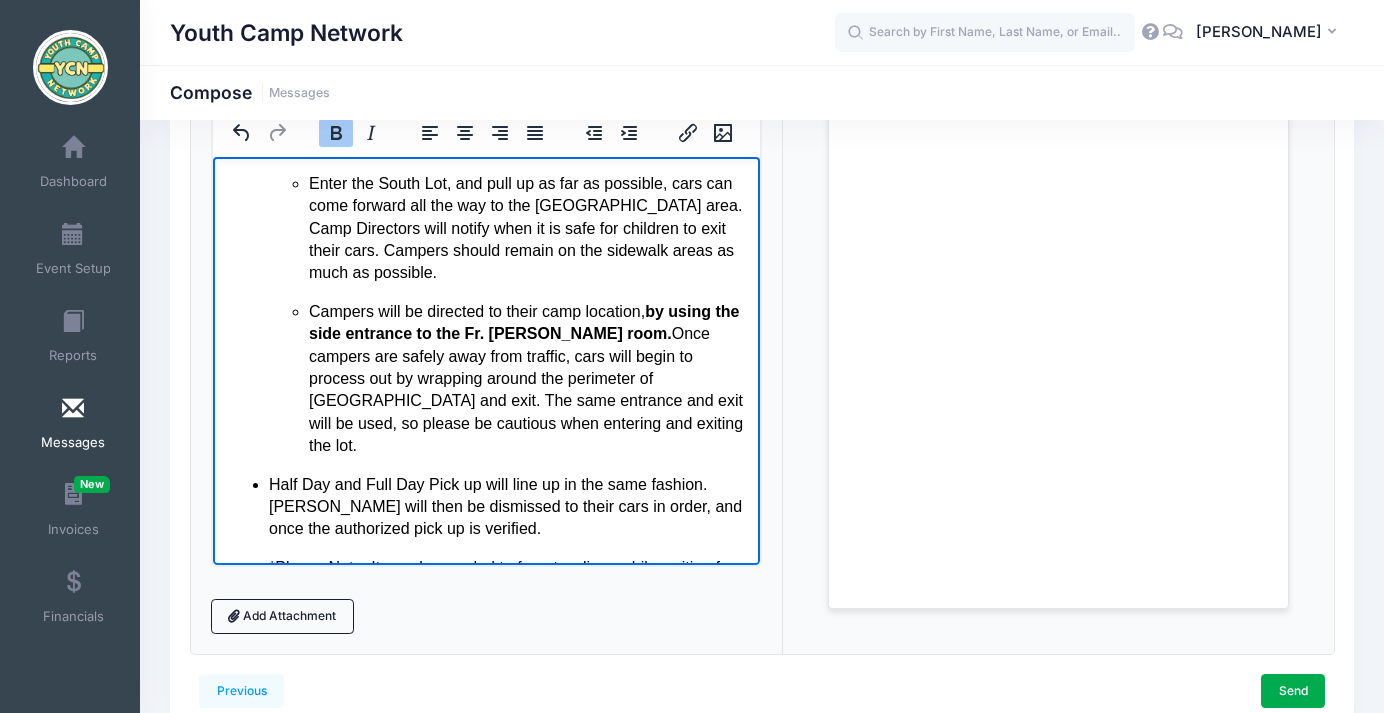 scroll, scrollTop: 397, scrollLeft: 0, axis: vertical 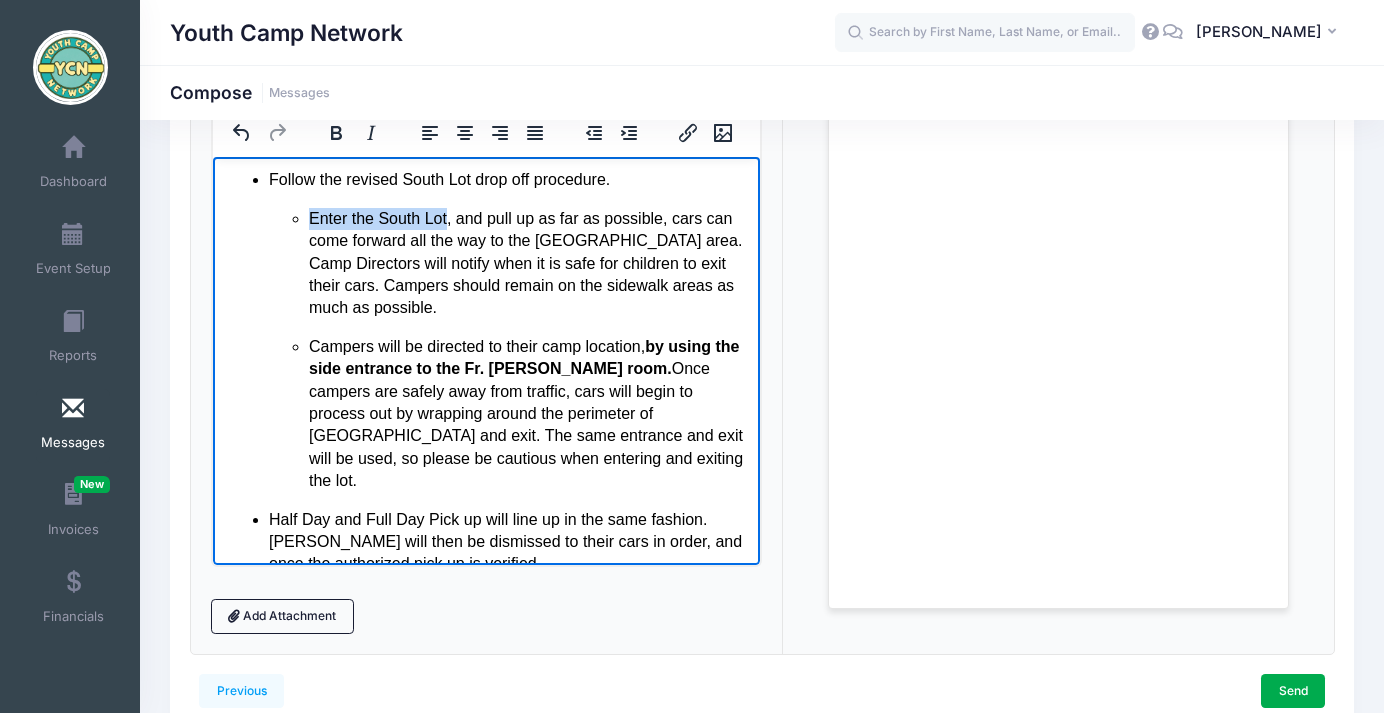 drag, startPoint x: 450, startPoint y: 196, endPoint x: 309, endPoint y: 196, distance: 141 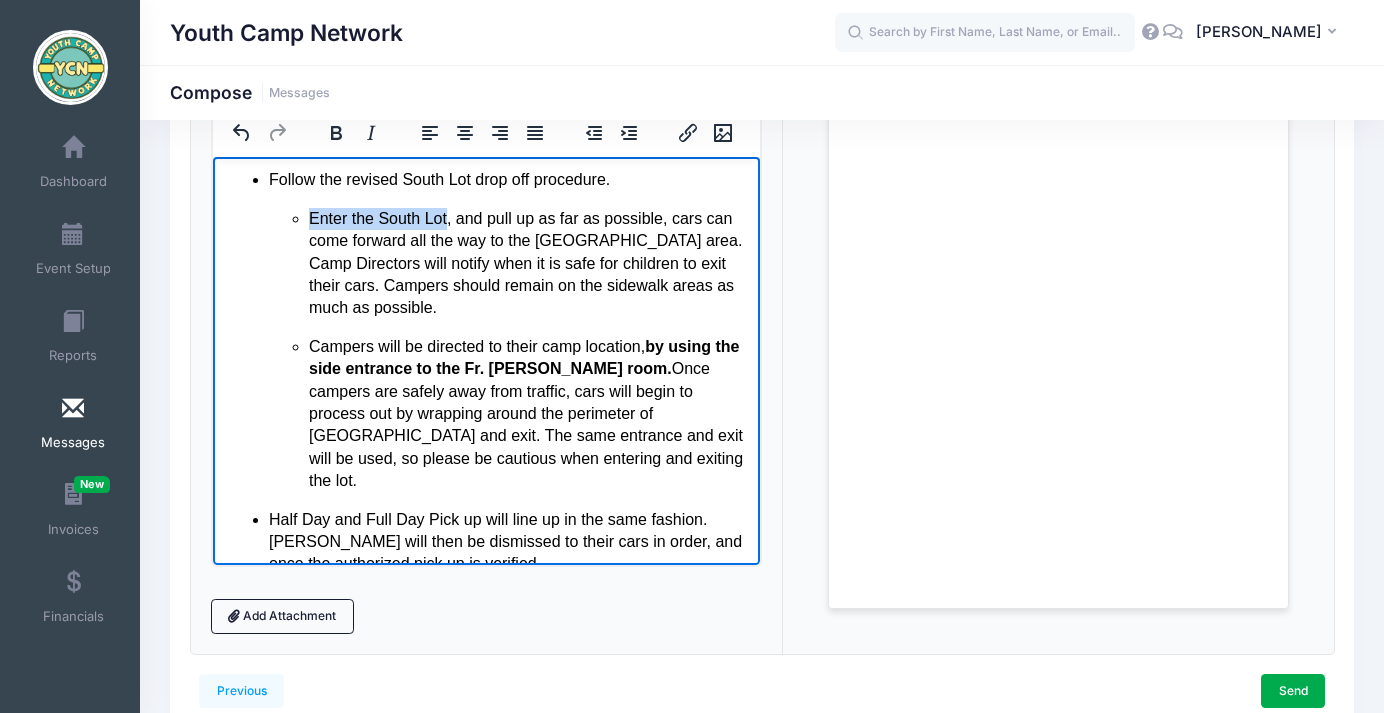 click on "Enter the South Lot, and pull up as far as possible, cars can come forward all the way to the soccer field area. Camp Directors will notify when it is safe for children to exit their cars. Campers should remain on the sidewalk areas as much as possible." at bounding box center [525, 263] 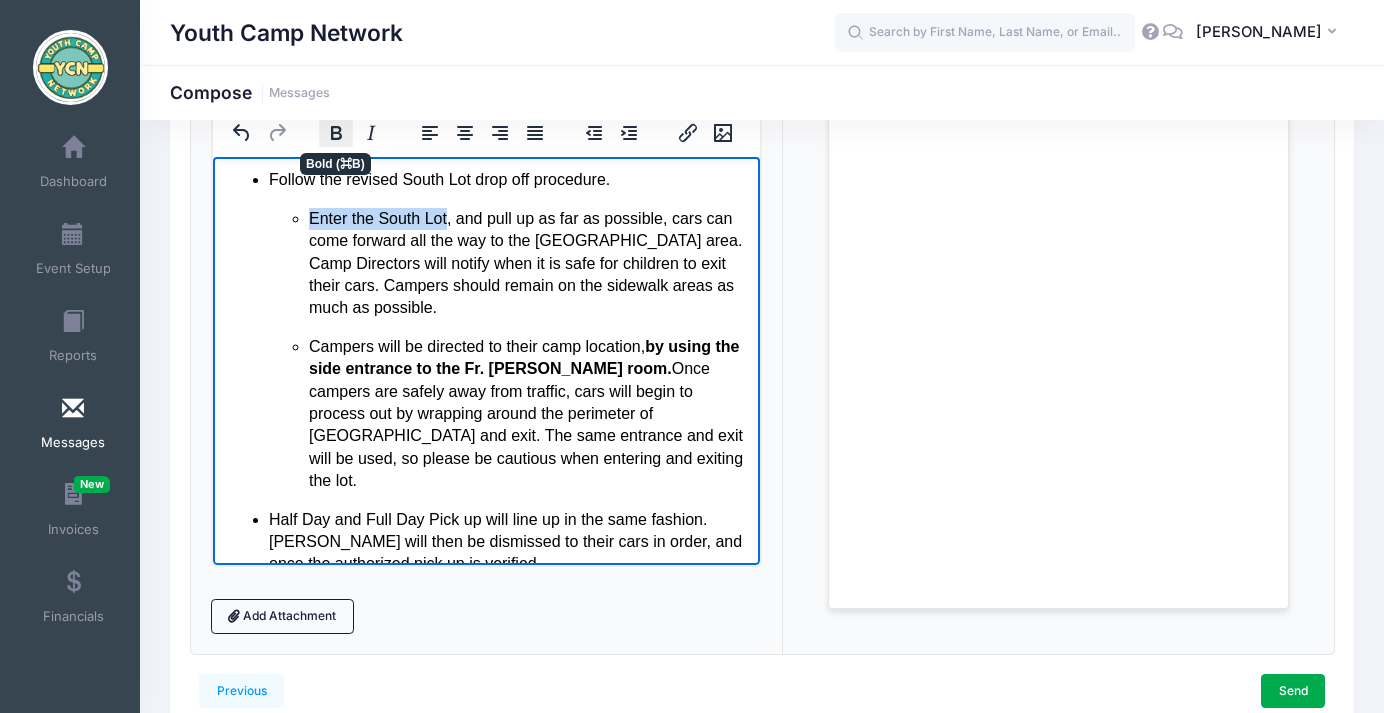 click 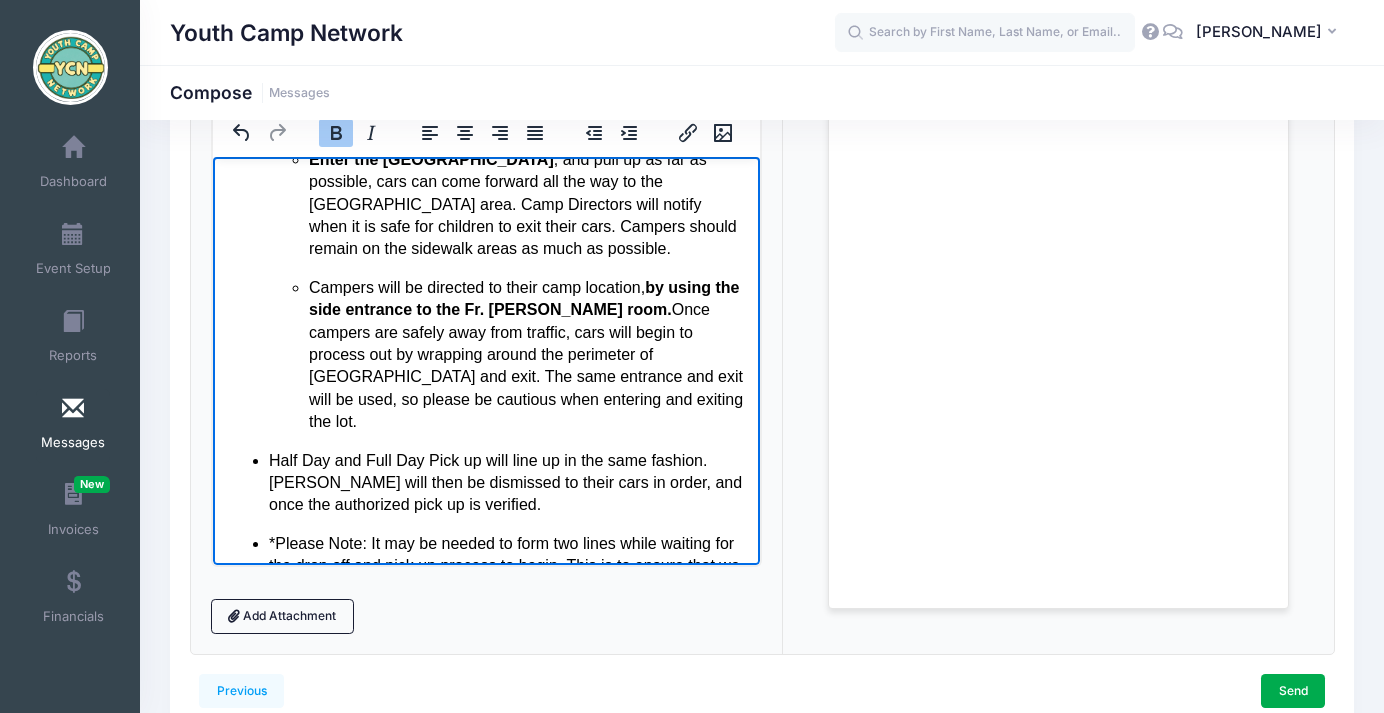 scroll, scrollTop: 533, scrollLeft: 0, axis: vertical 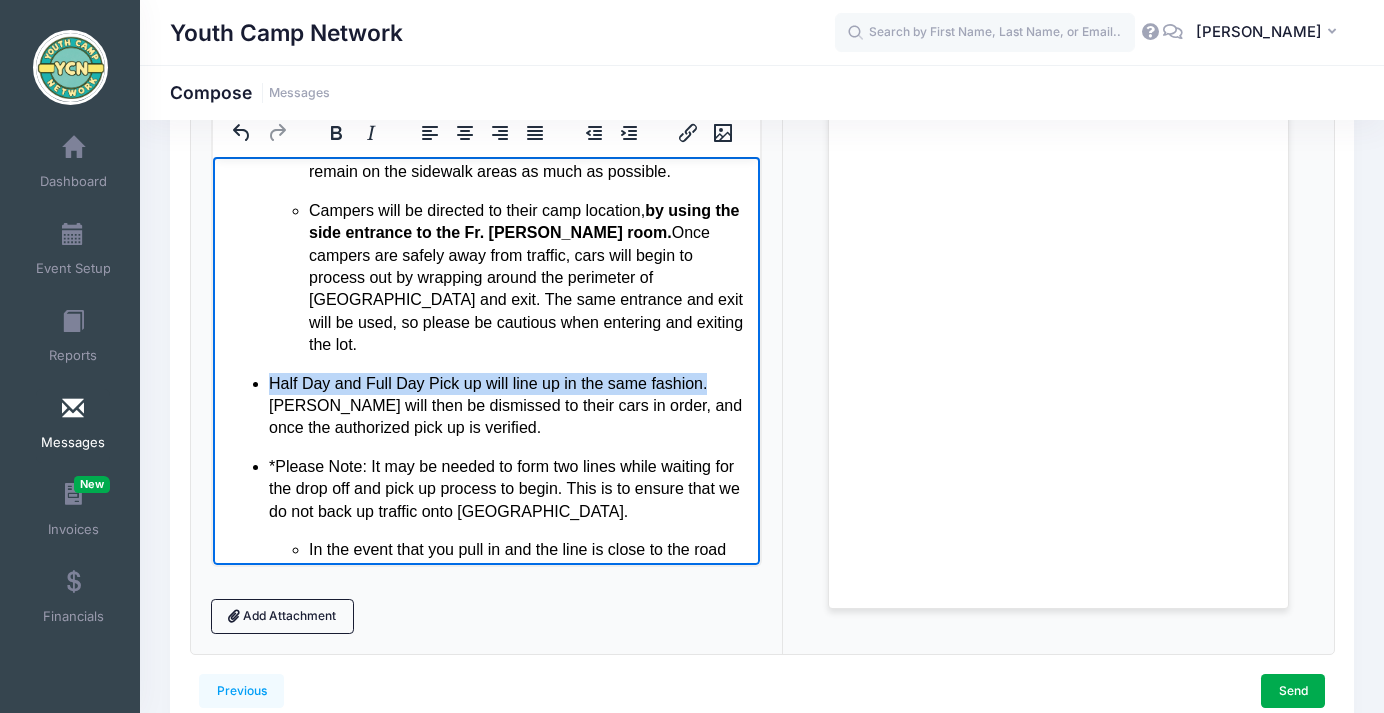 drag, startPoint x: 267, startPoint y: 338, endPoint x: 694, endPoint y: 344, distance: 427.04214 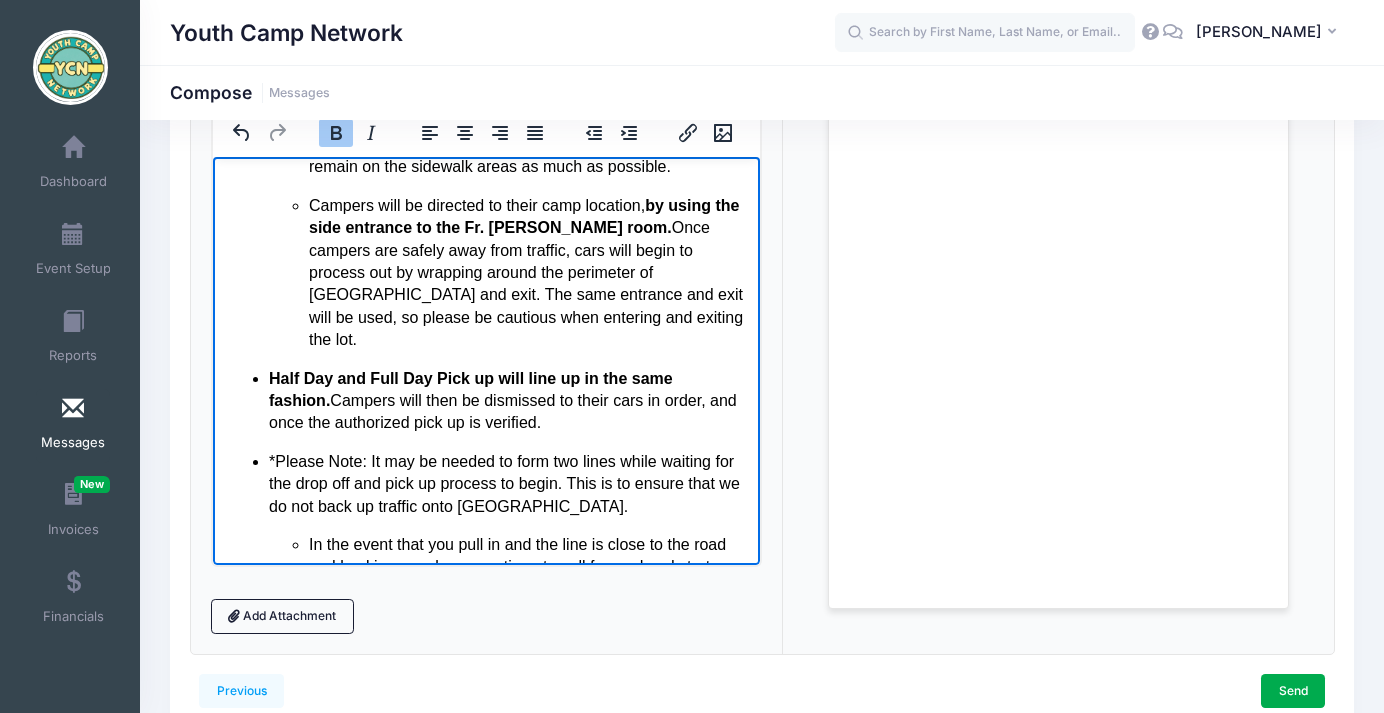 scroll, scrollTop: 544, scrollLeft: 15, axis: both 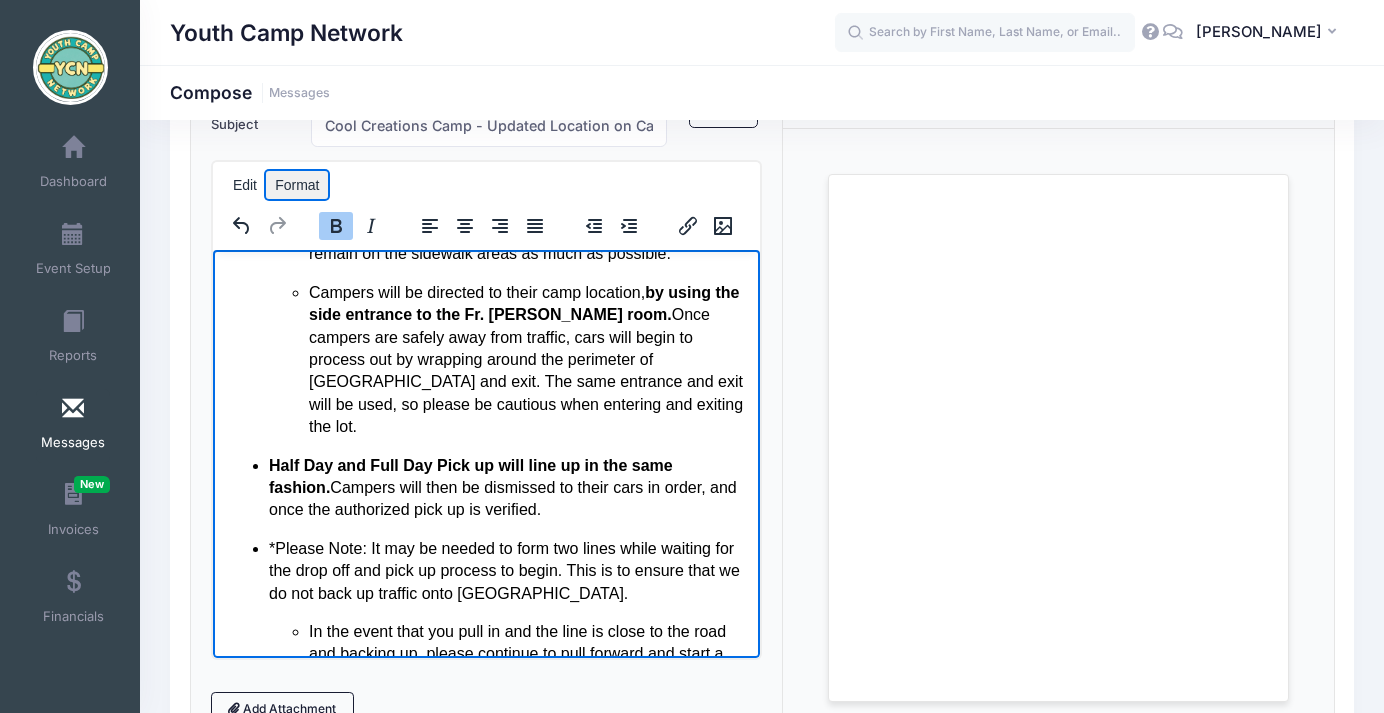 click on "Format" at bounding box center [297, 185] 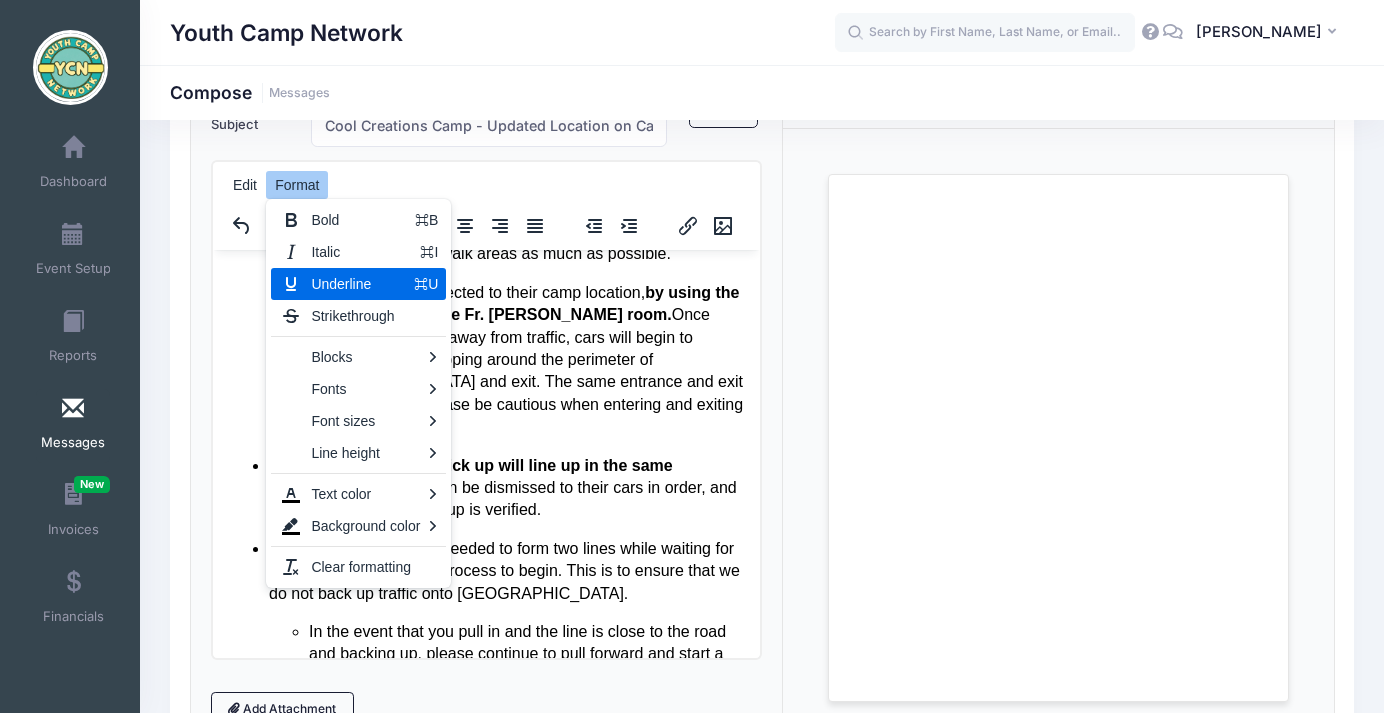 click on "Underline" at bounding box center (358, 284) 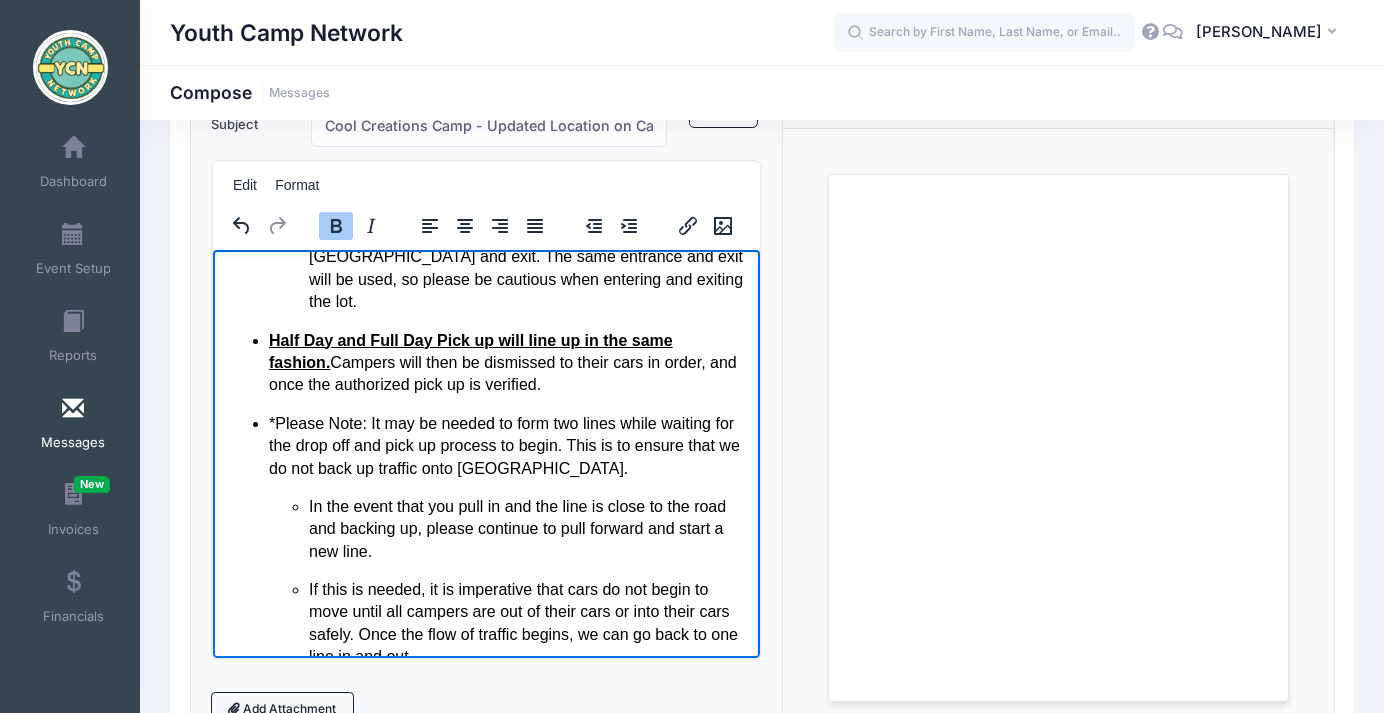 scroll, scrollTop: 681, scrollLeft: 15, axis: both 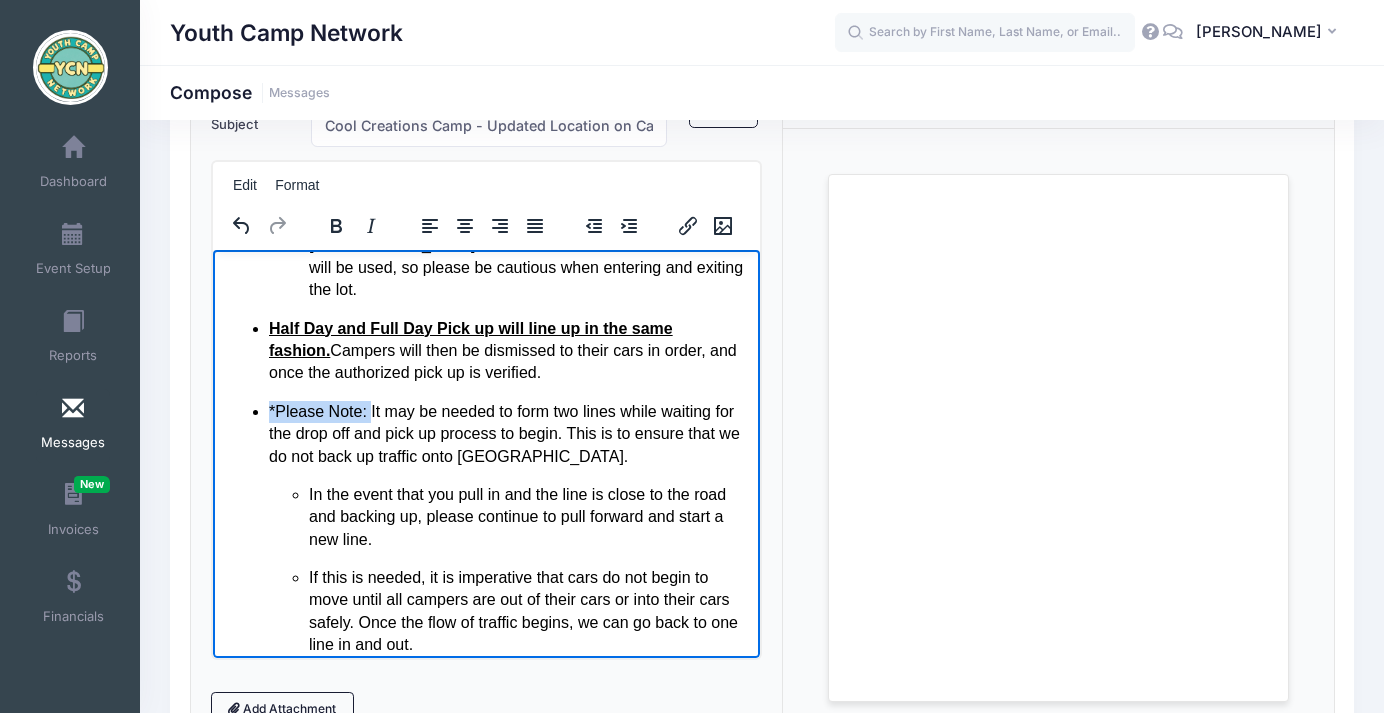 drag, startPoint x: 354, startPoint y: 370, endPoint x: 240, endPoint y: 370, distance: 114 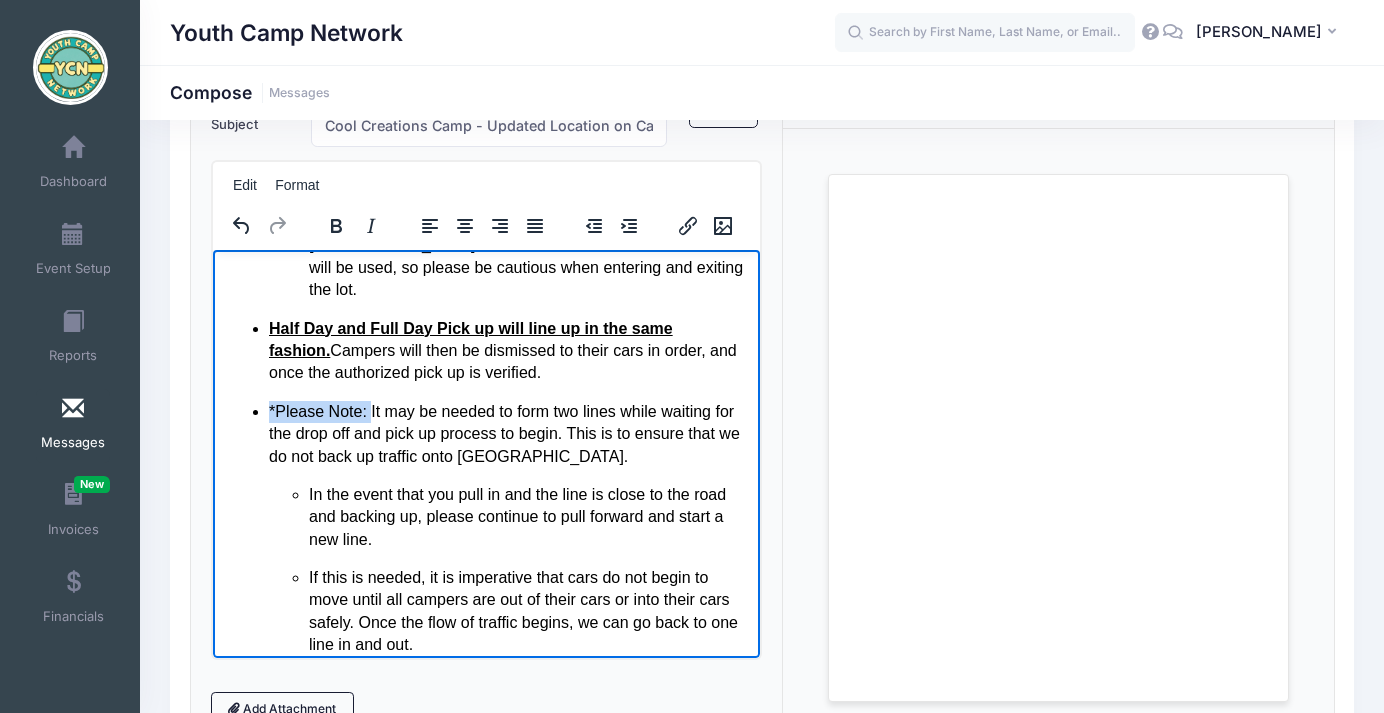 click on "*Please Note: It may be needed to form two lines while waiting for the drop off and pick up process to begin. This is to ensure that we do not back up traffic onto Motherhead Rd." at bounding box center (505, 433) 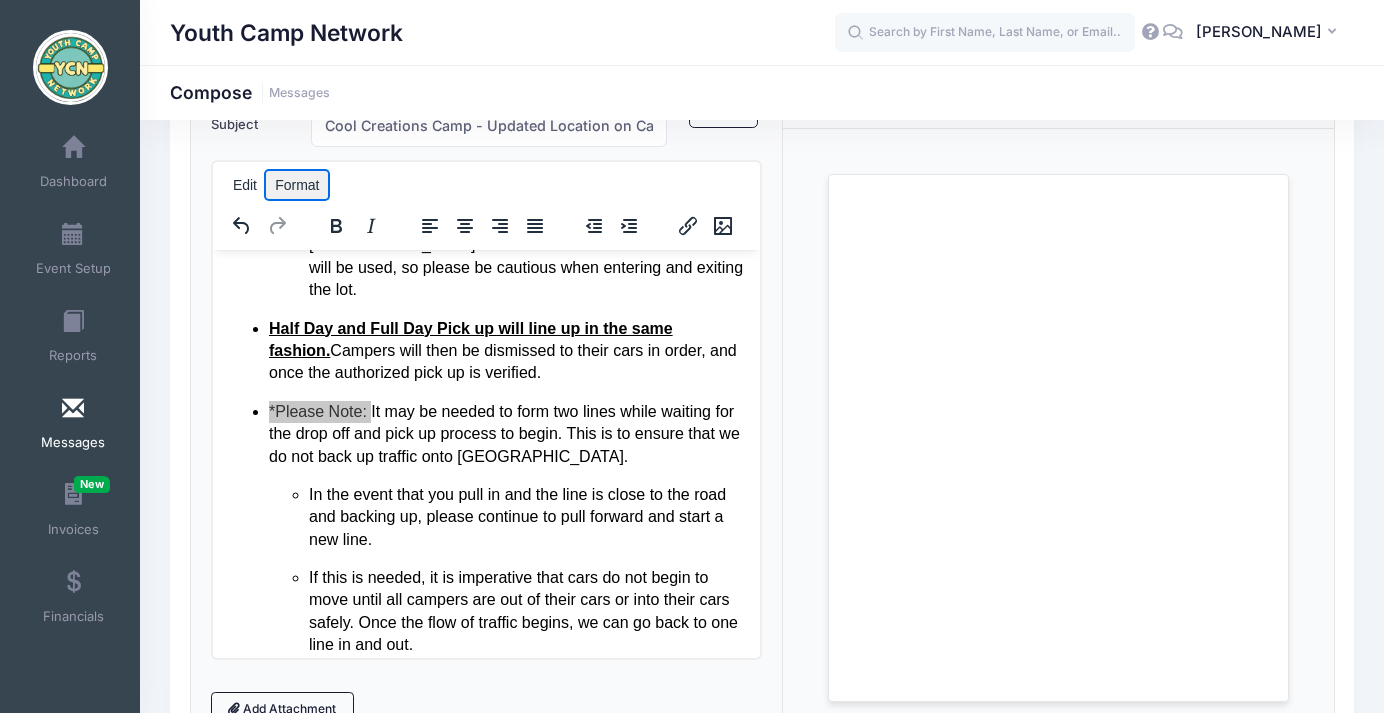 click on "Format" at bounding box center (297, 185) 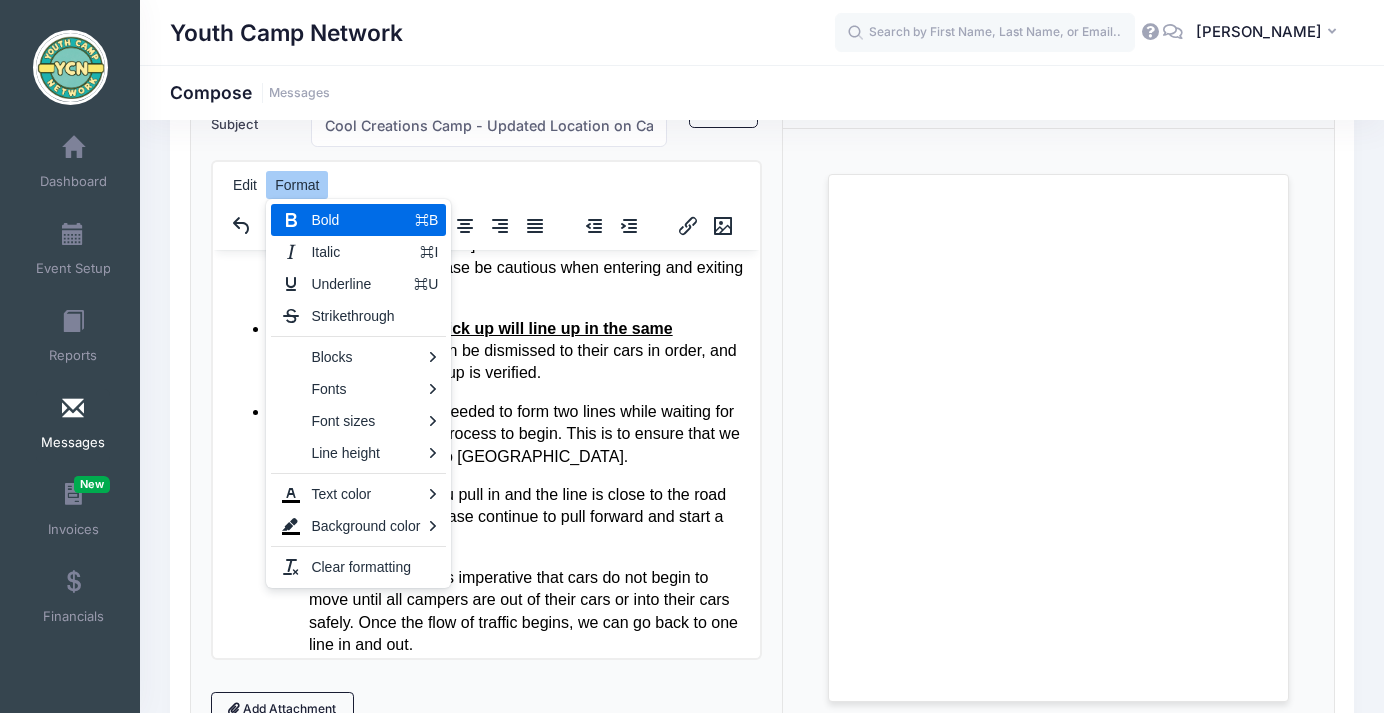 click on "Bold" at bounding box center (359, 220) 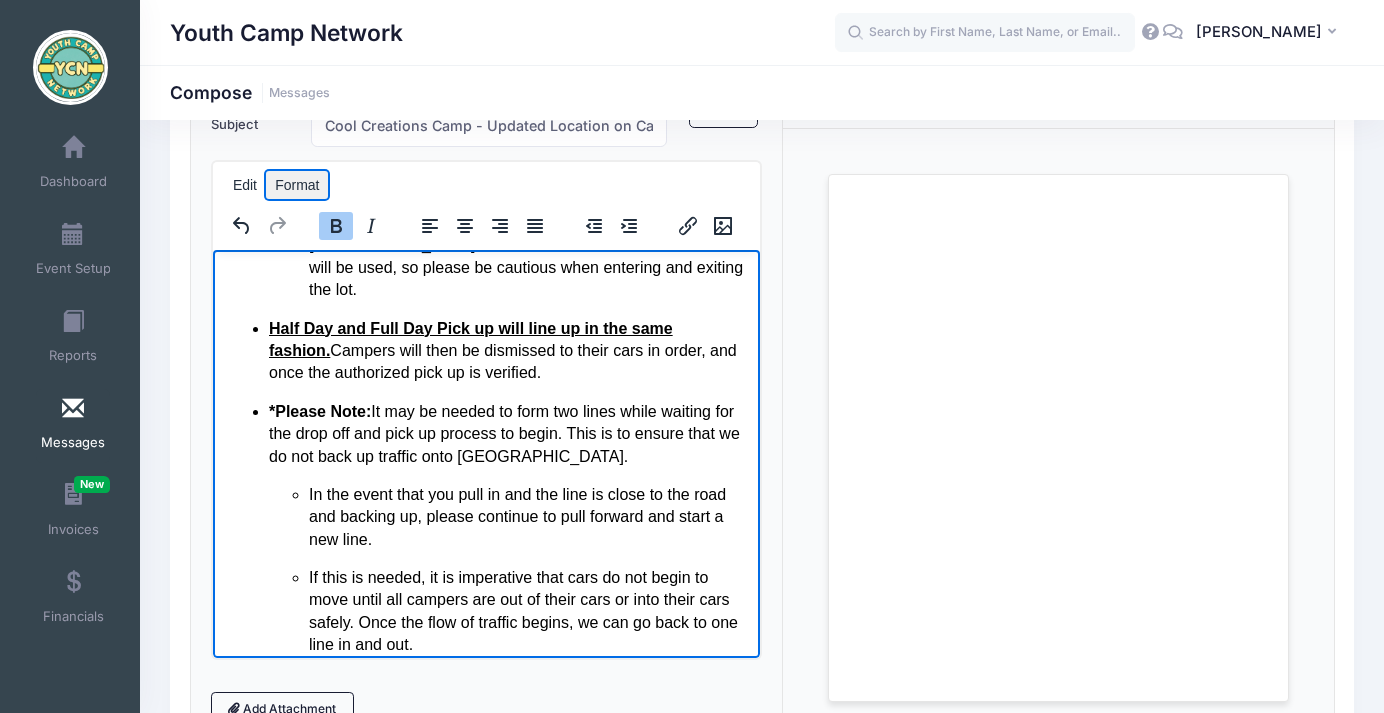 click on "Format" at bounding box center (297, 185) 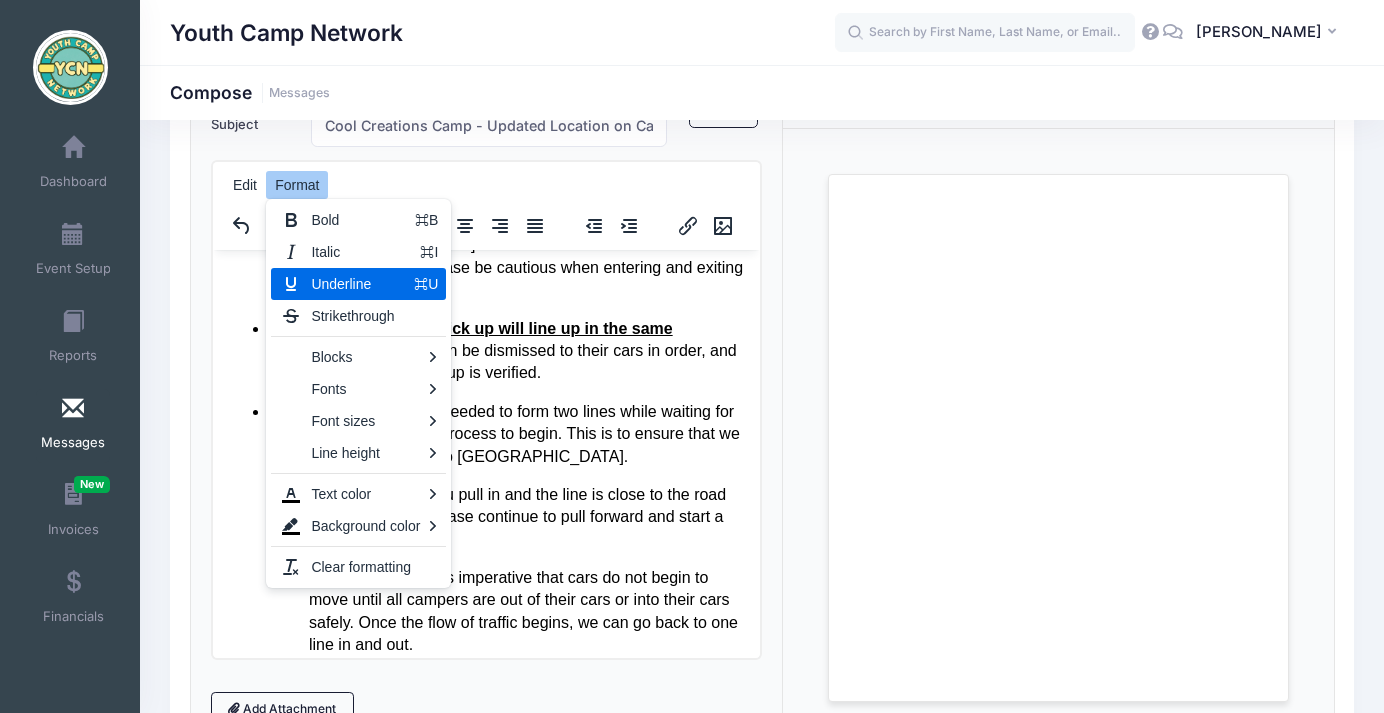 click on "Underline" at bounding box center (358, 284) 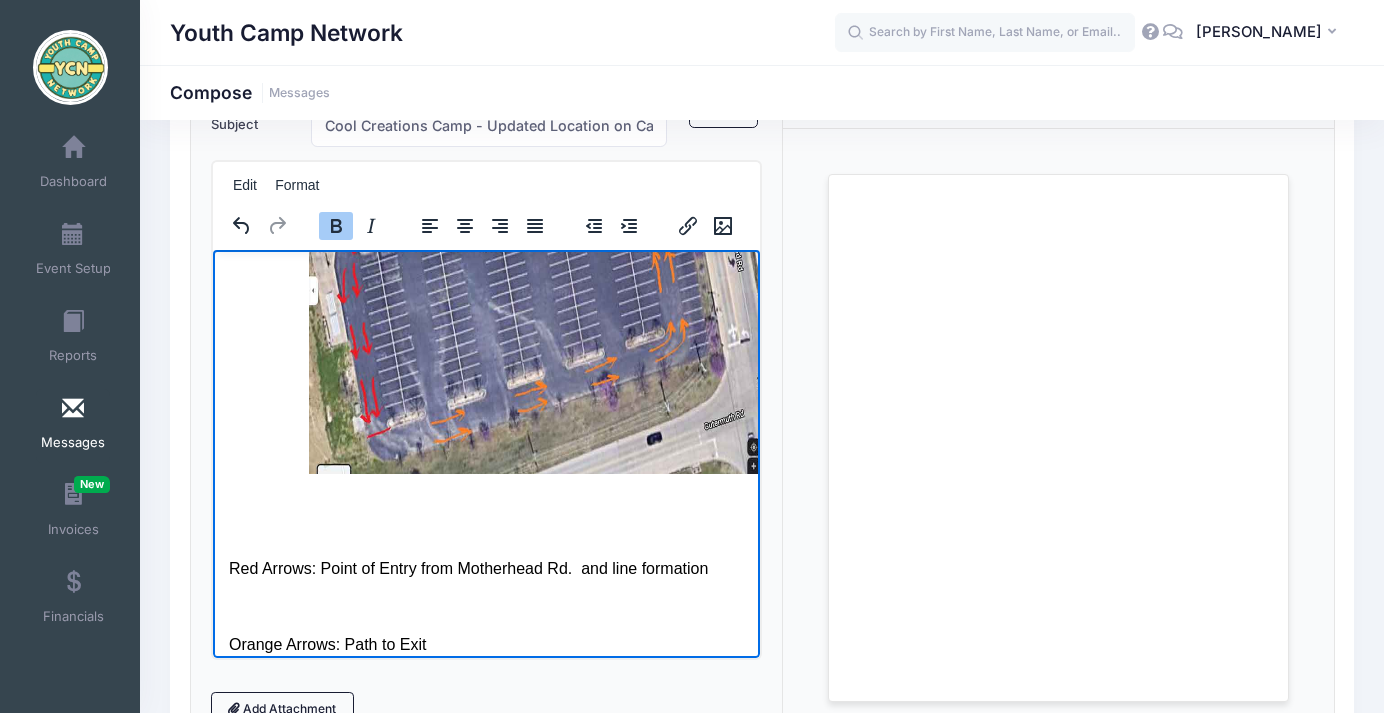 scroll, scrollTop: 1308, scrollLeft: 15, axis: both 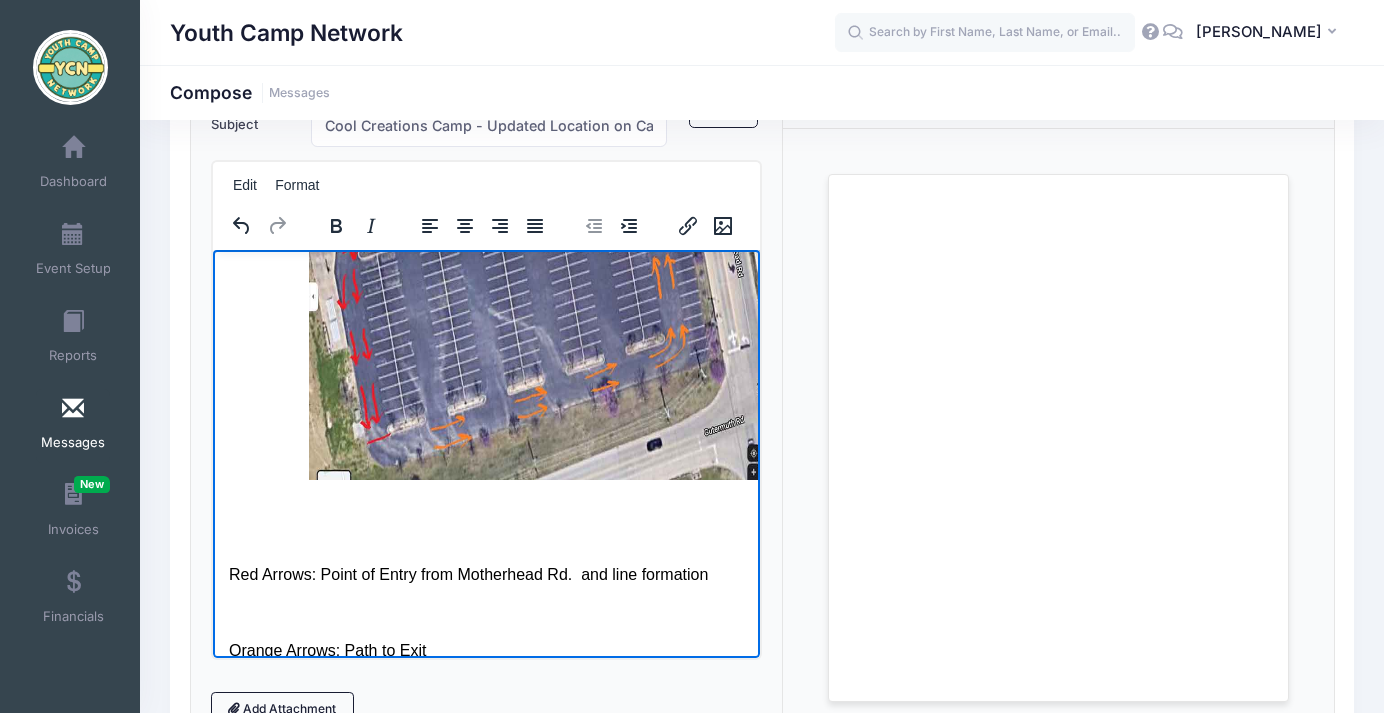 click on "Dear SJC Camp Families, We wanted to let you know that  Cool Creations Camp next week will now take place in the Fr. Pezold Room instead of the Gymnasium.  The Fr. Pezold room is still on the  St. Joseph School campus, so that aspect has not changed.  We’ve also updated the  drop-off and pick-up procedures  to align with the new location. It is a similar procedure as the entrance to the Fr. Pezold room is around the corner from the Cafeteria, and prior to the front gym doors, which is where drop off/ pick up typically takes place.  Please refer to the updated map and instructions below to ensure a smooth start to your camper’s day. *Revised Drop Off/ Pick Up:  Follow the revised South Lot drop off procedure.  Enter the South Lot , and pull up as far as possible, cars can come forward all the way to the soccer field area. Camp Directors will notify when it is safe for children to exit their cars. Campers should remain on the sidewalk areas as much as possible.  *Please Note:  Best Regards," at bounding box center [485, 127] 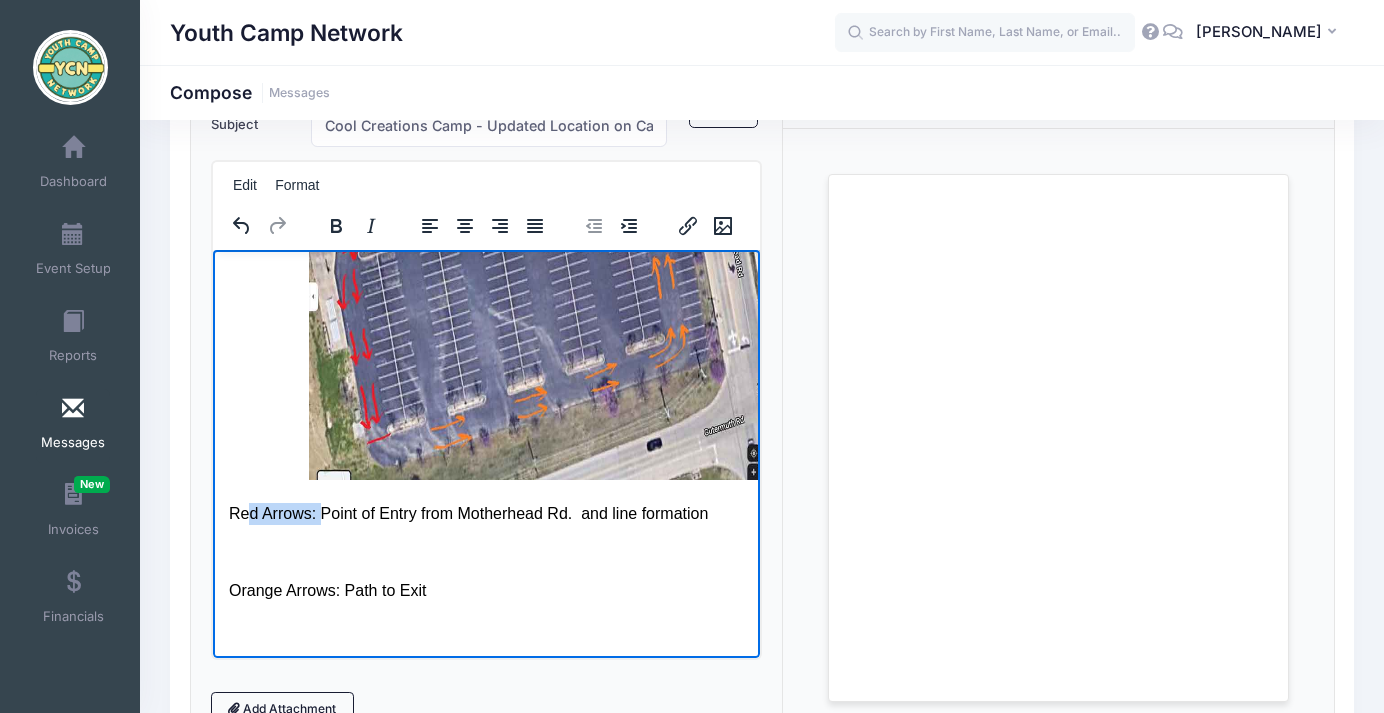 scroll, scrollTop: 1308, scrollLeft: 0, axis: vertical 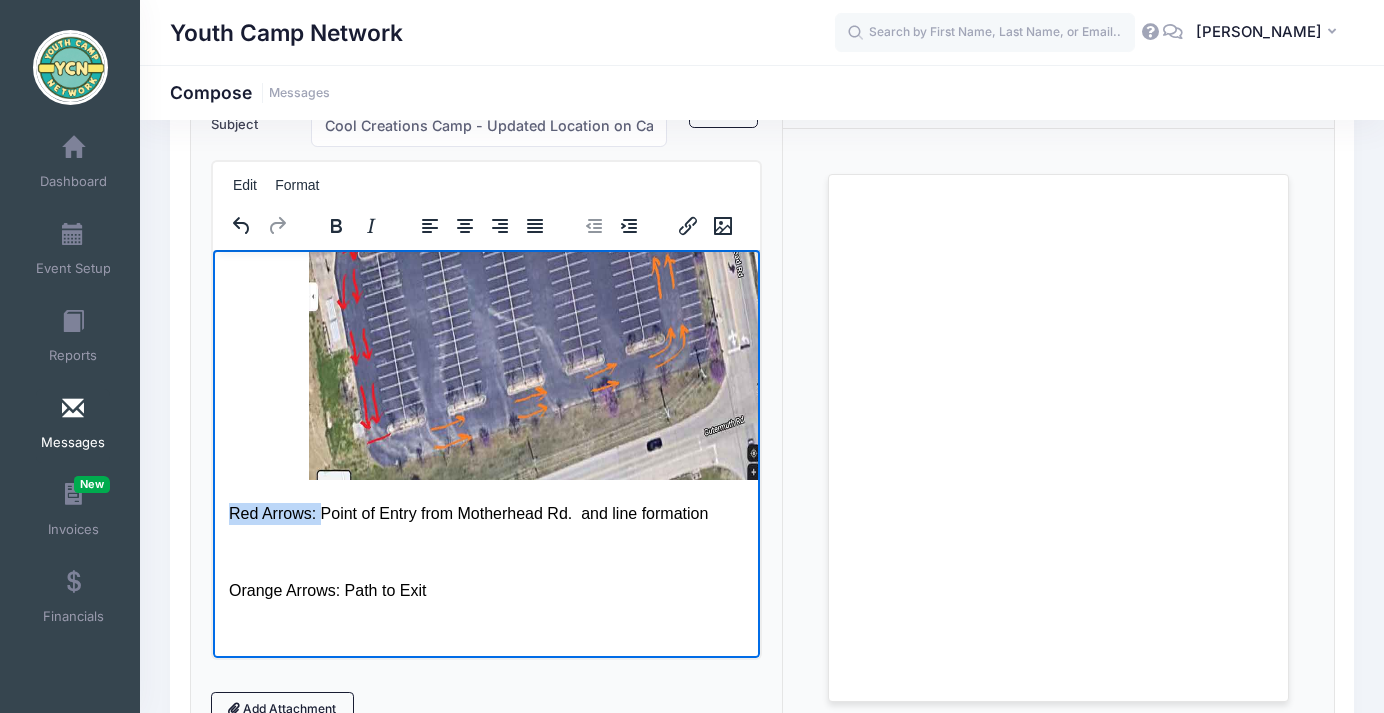 drag, startPoint x: 306, startPoint y: 470, endPoint x: 218, endPoint y: 466, distance: 88.09086 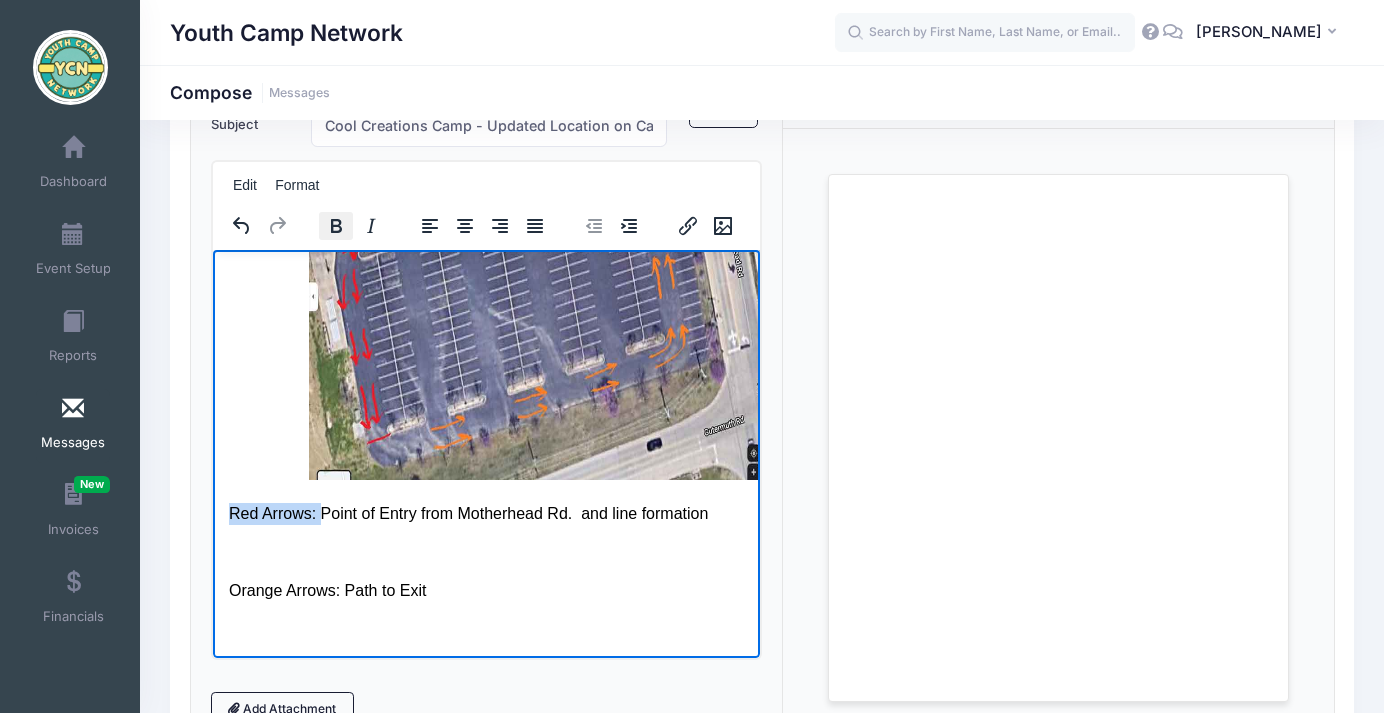 click 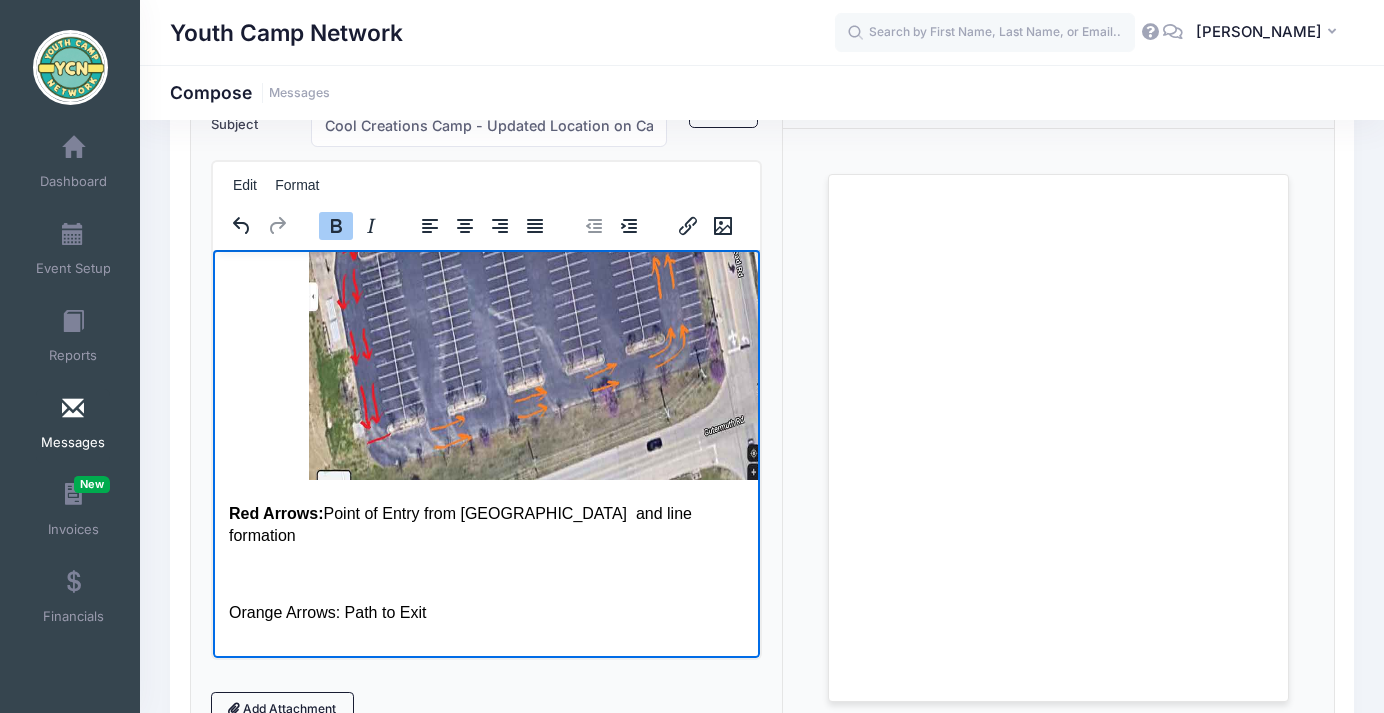 click on "Red Arrows:  Point of Entry from Motherhead Rd.  and line formation" at bounding box center (485, 524) 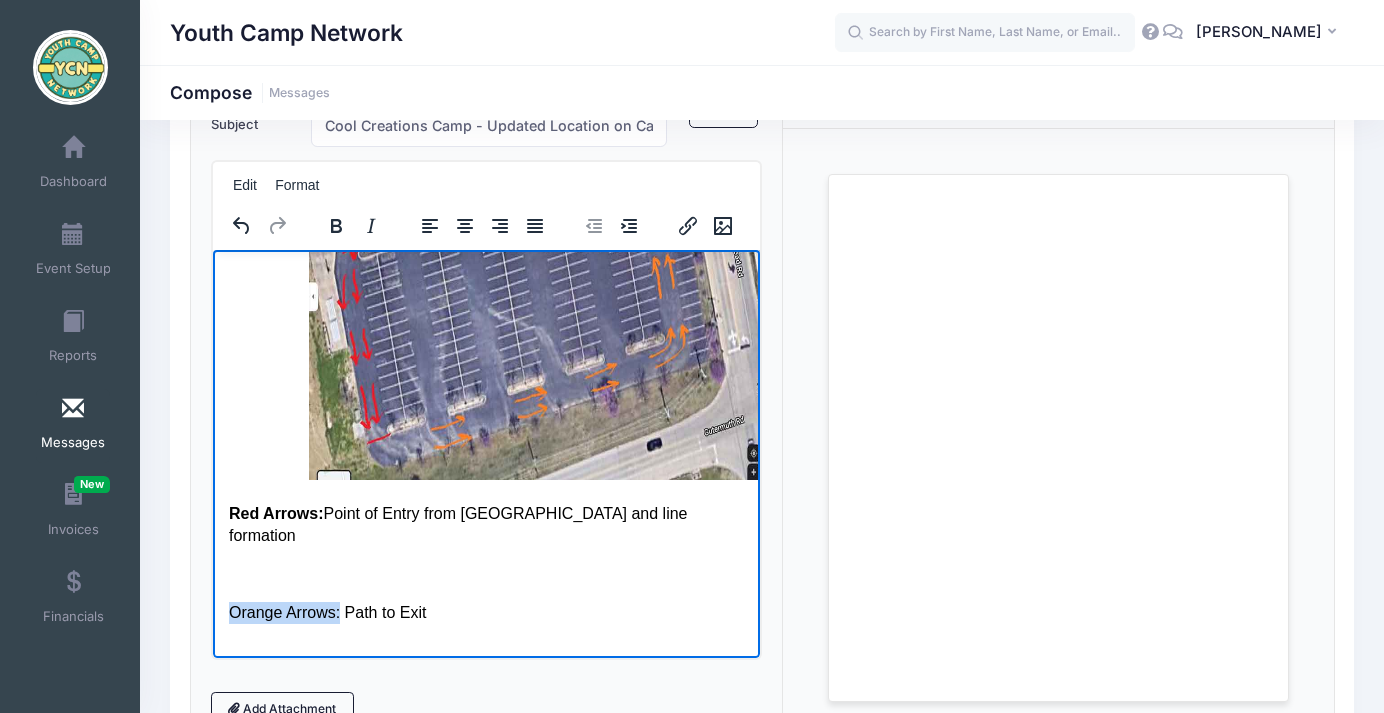 drag, startPoint x: 340, startPoint y: 542, endPoint x: 218, endPoint y: 539, distance: 122.03688 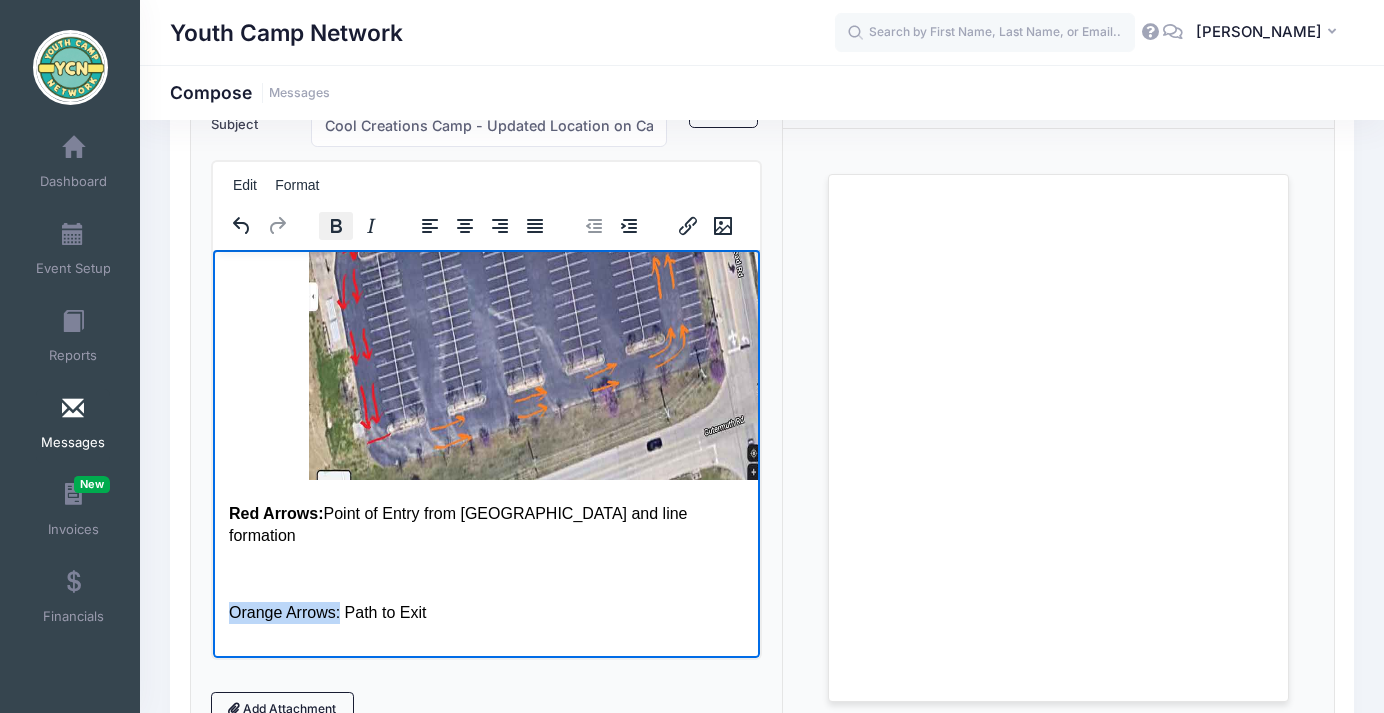 click 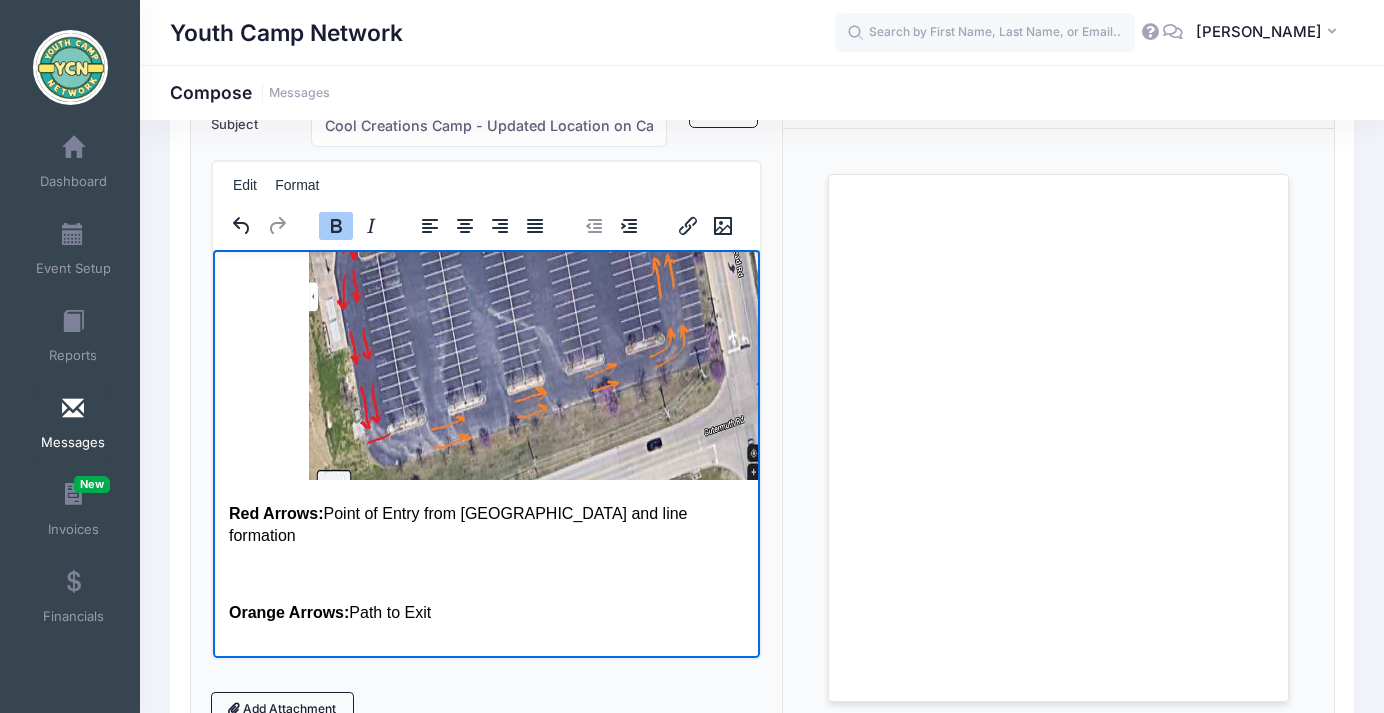 click at bounding box center [485, 574] 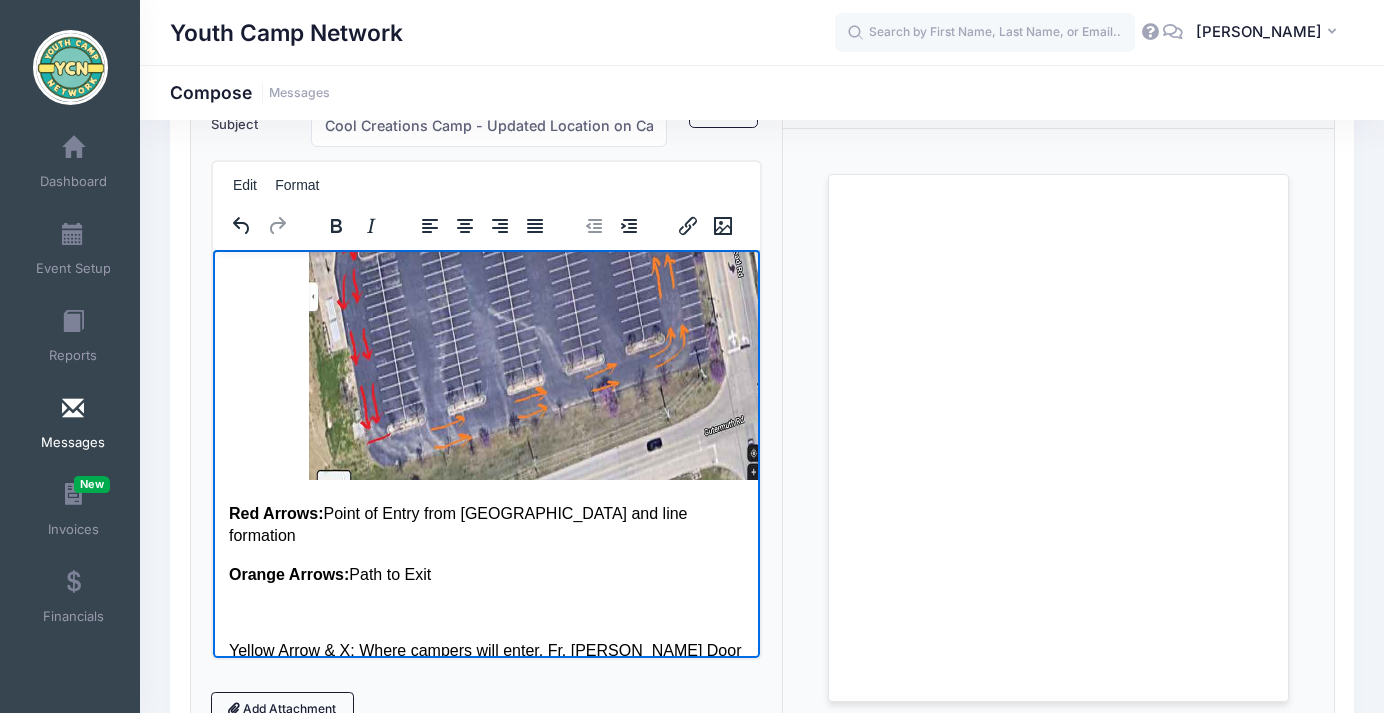 click at bounding box center (485, 612) 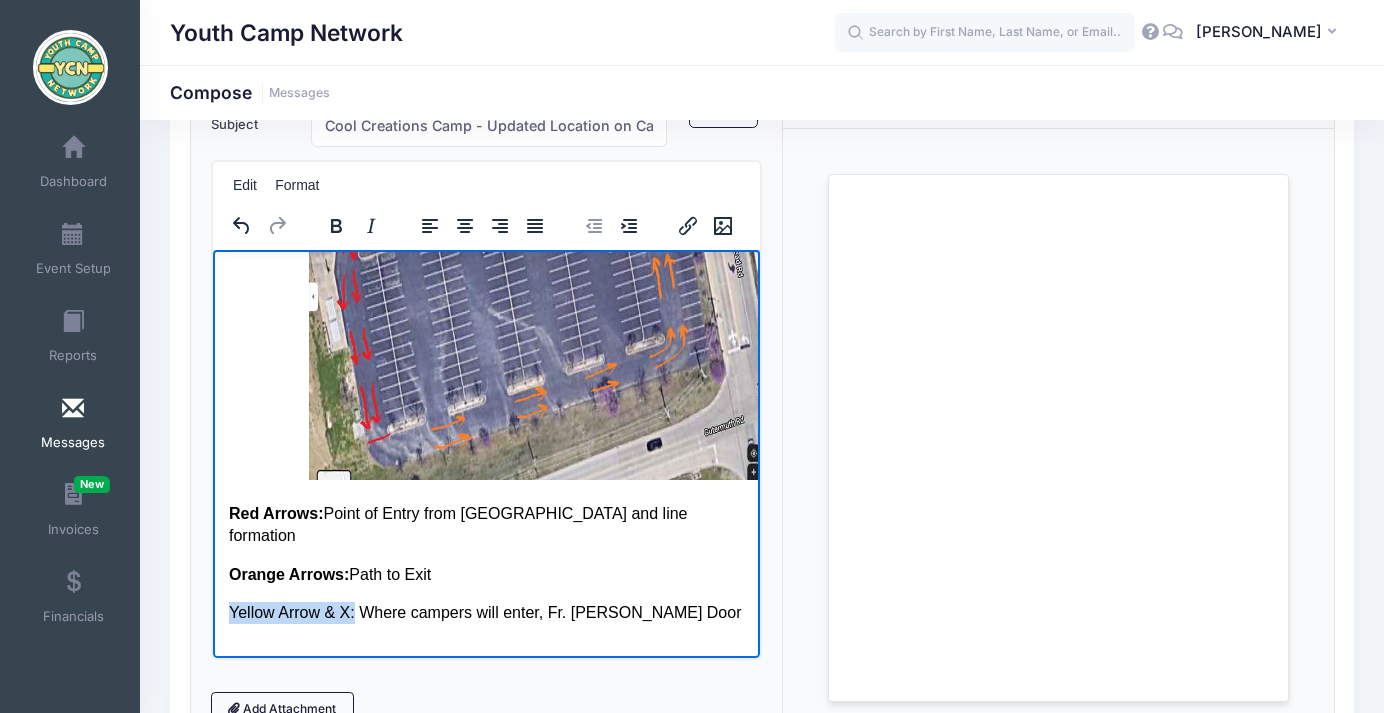 drag, startPoint x: 356, startPoint y: 551, endPoint x: 423, endPoint y: 796, distance: 253.99606 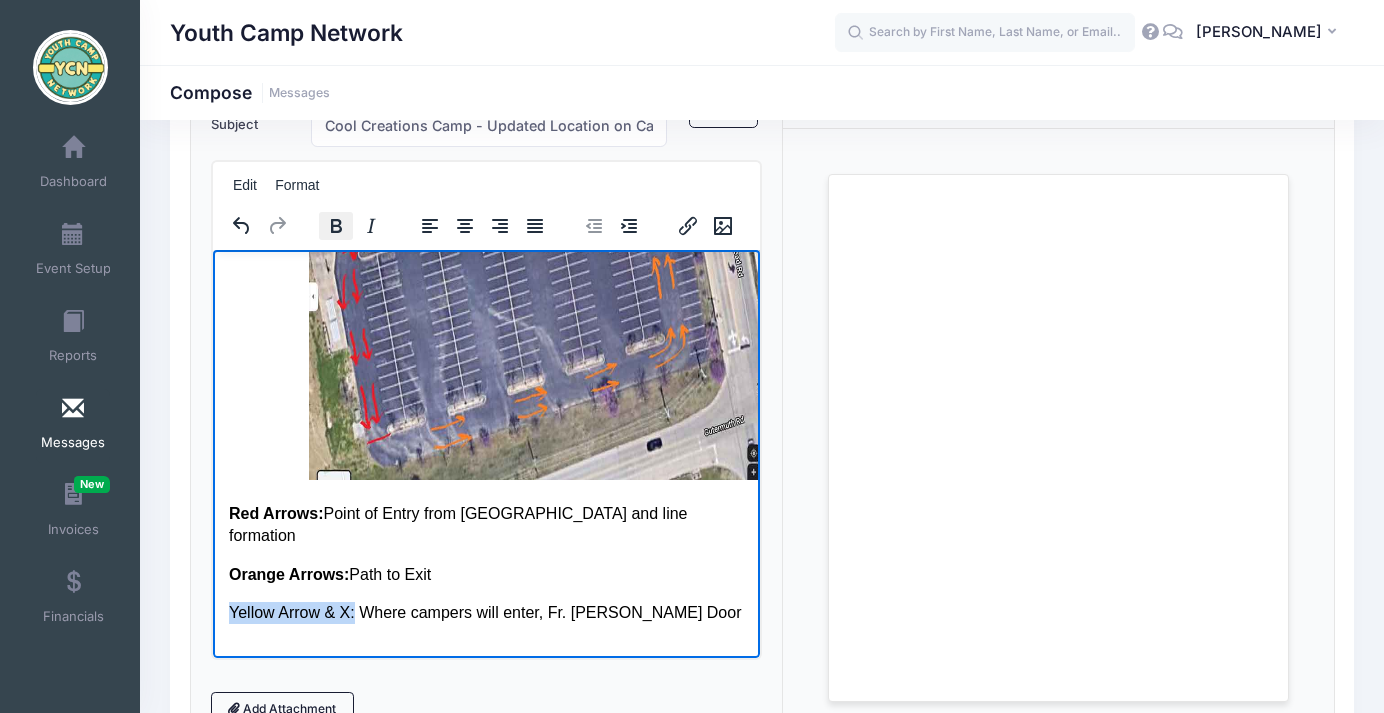 click 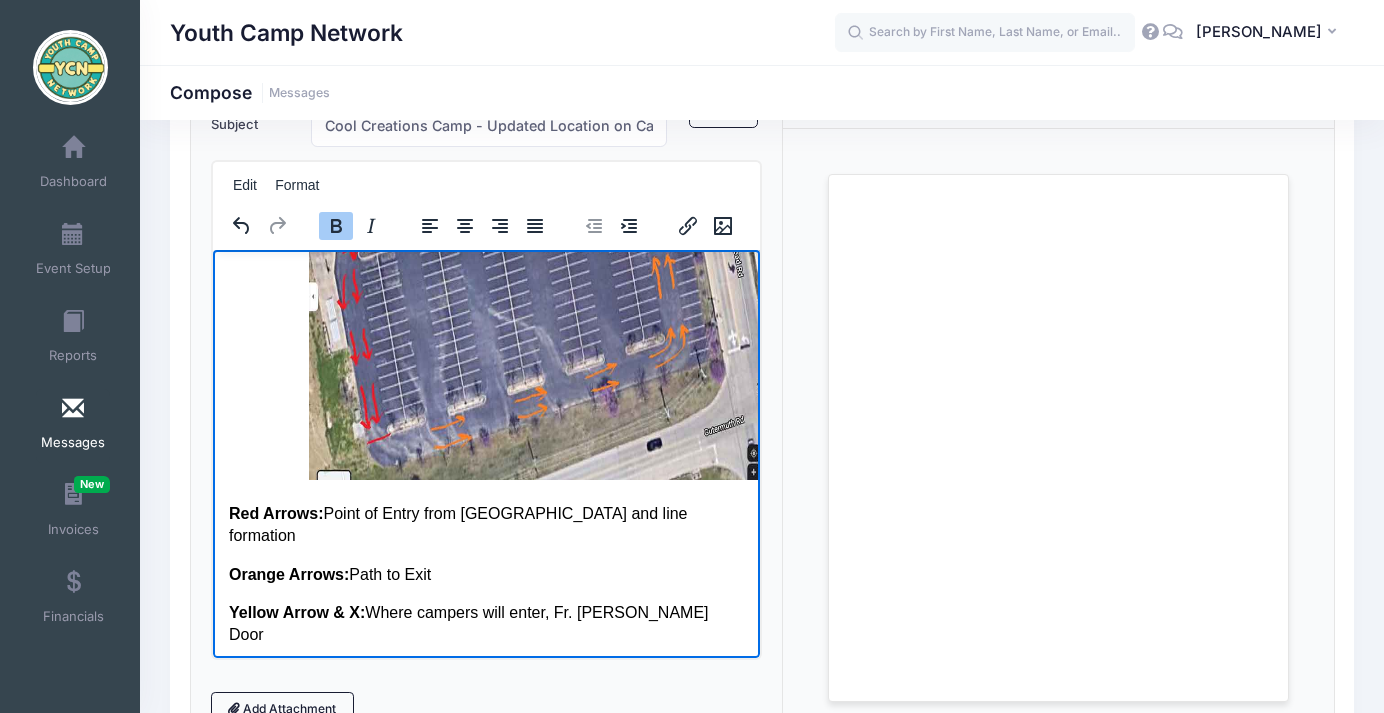 click at bounding box center (485, 673) 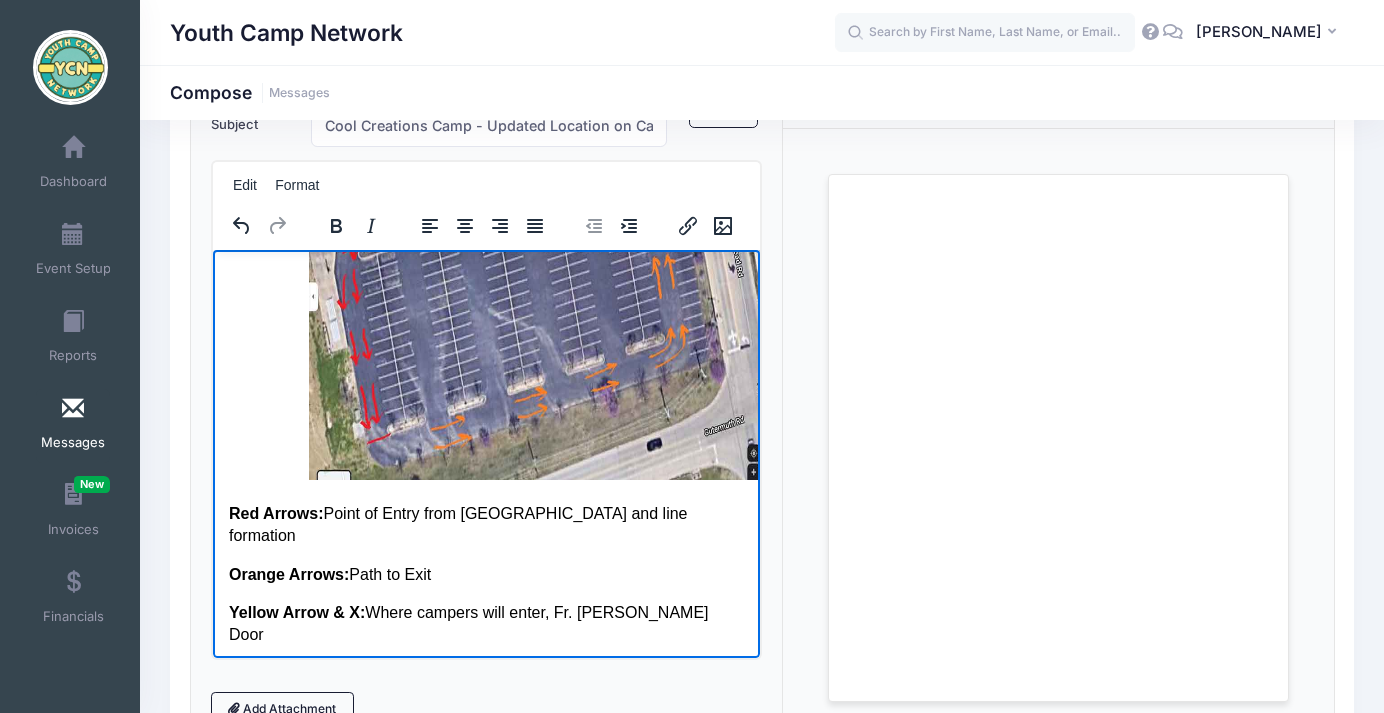 drag, startPoint x: 309, startPoint y: 581, endPoint x: 225, endPoint y: 578, distance: 84.05355 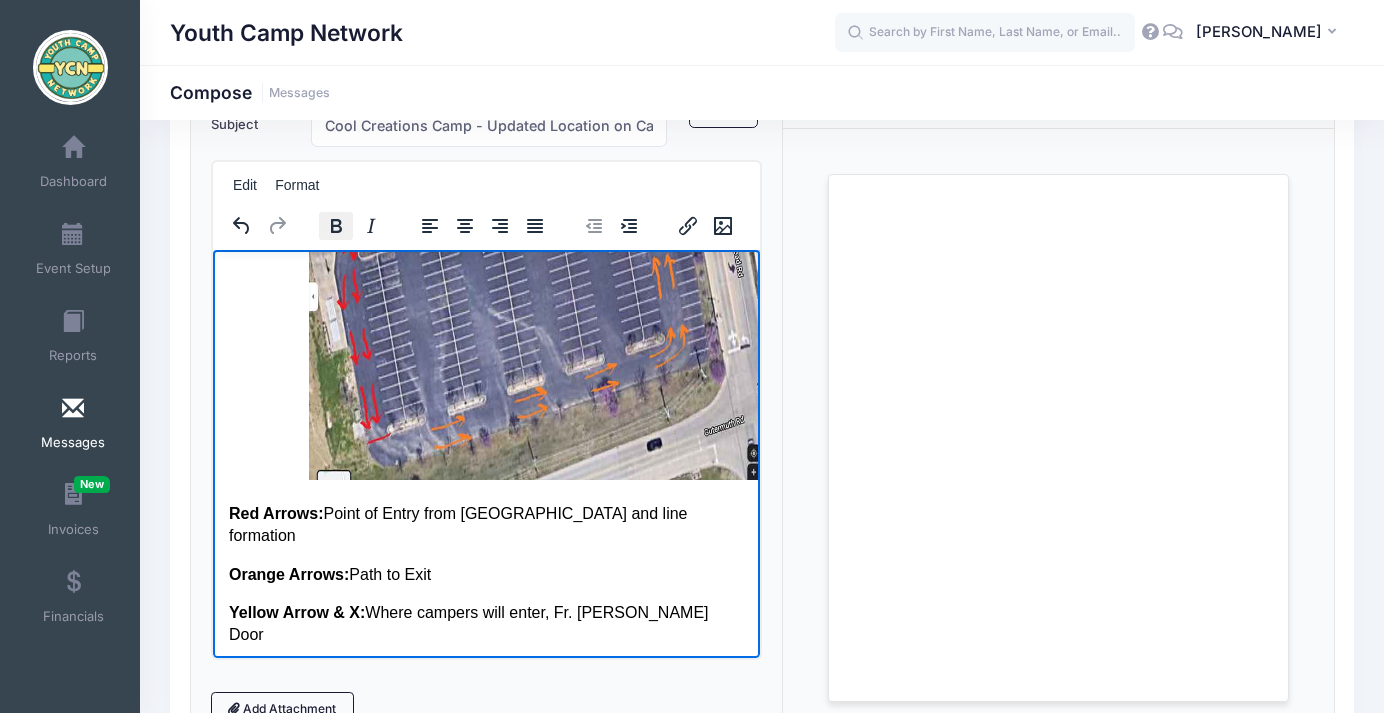 click 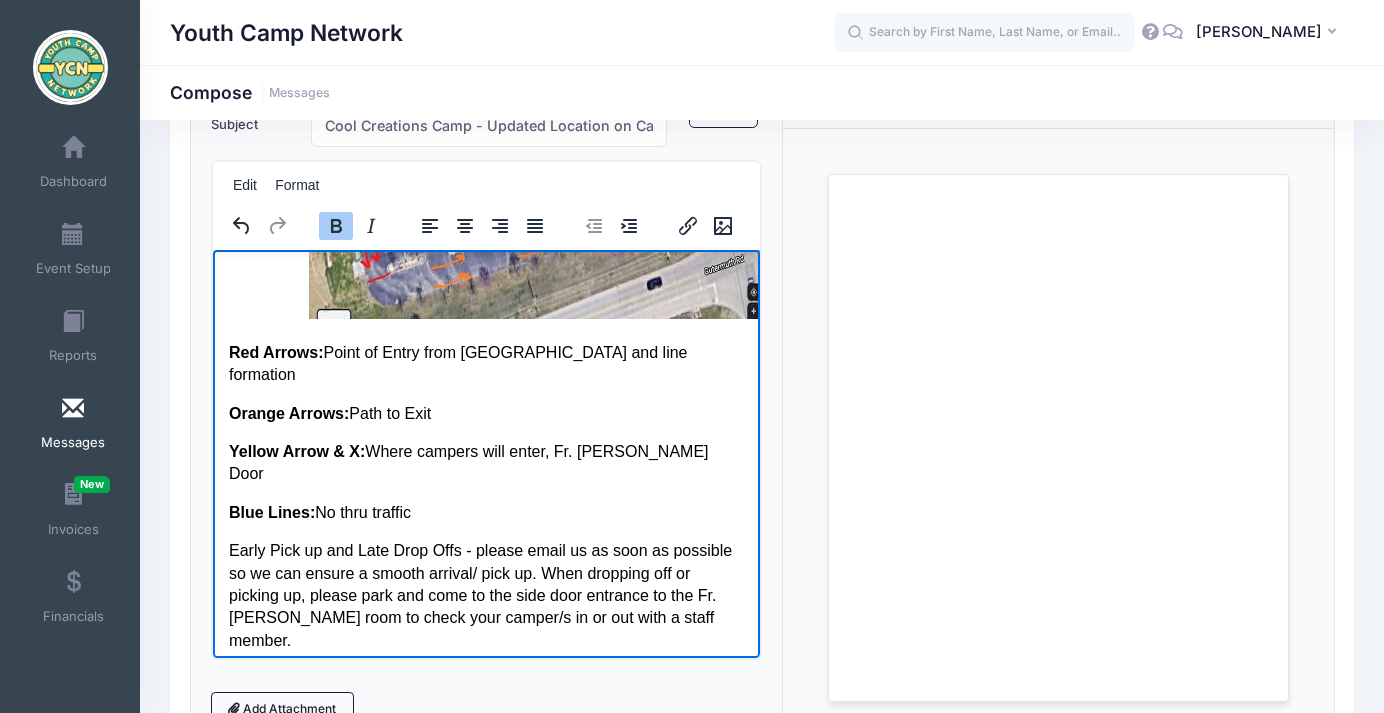 scroll, scrollTop: 1474, scrollLeft: 0, axis: vertical 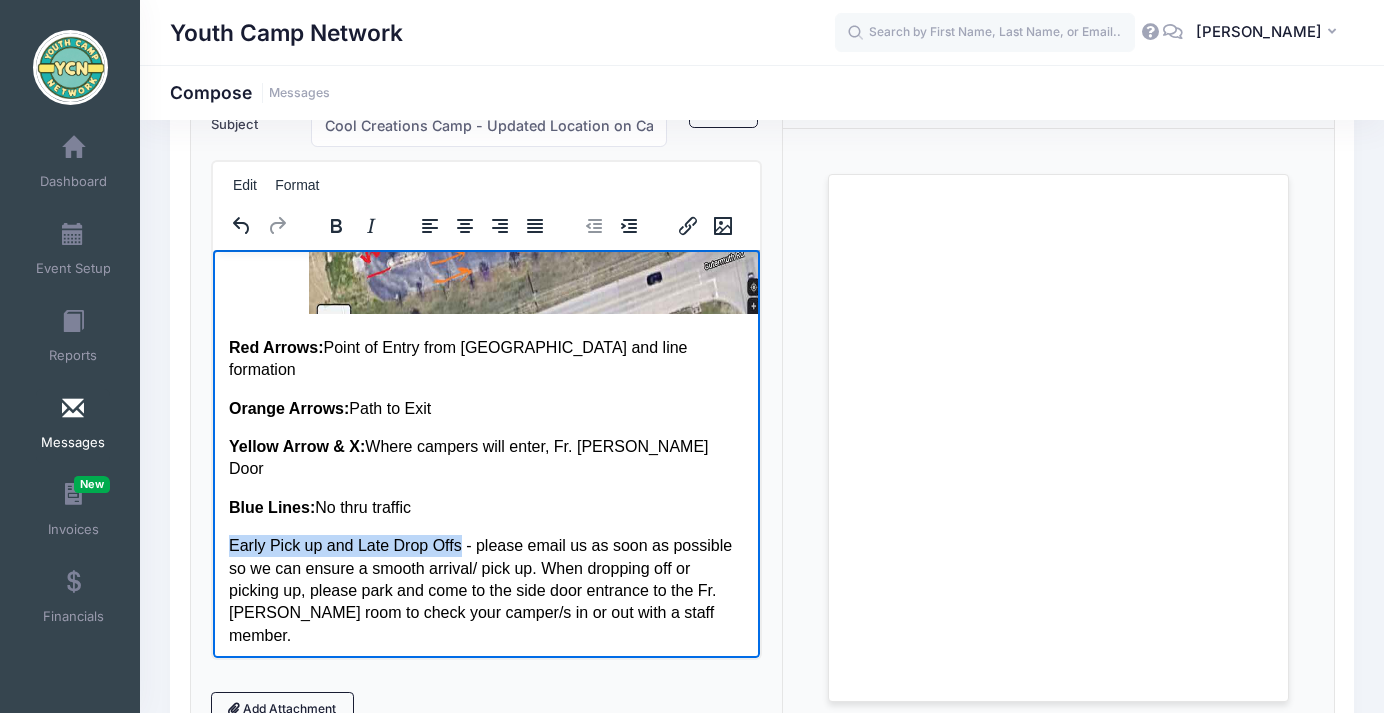 drag, startPoint x: 463, startPoint y: 457, endPoint x: 185, endPoint y: 451, distance: 278.06473 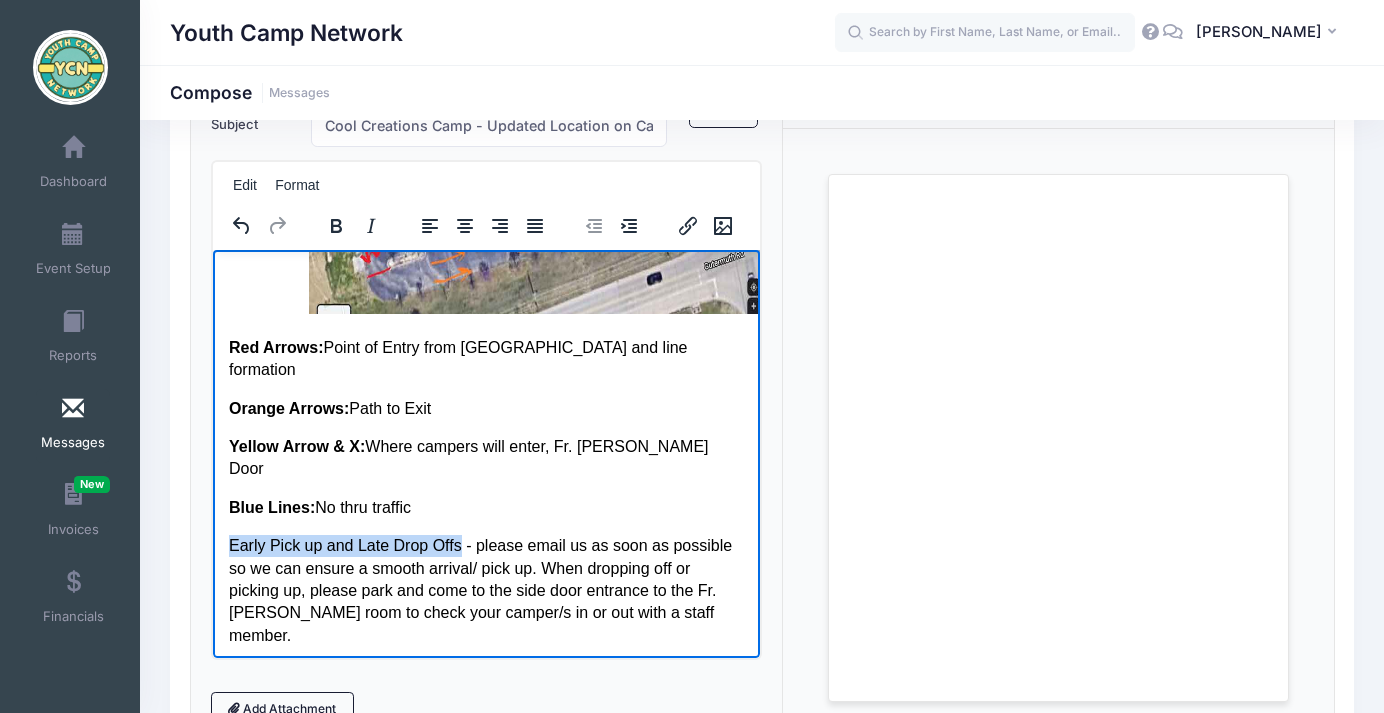 click on "Dear SJC Camp Families, We wanted to let you know that  Cool Creations Camp next week will now take place in the Fr. Pezold Room instead of the Gymnasium.  The Fr. Pezold room is still on the  St. Joseph School campus, so that aspect has not changed.  We’ve also updated the  drop-off and pick-up procedures  to align with the new location. It is a similar procedure as the entrance to the Fr. Pezold room is around the corner from the Cafeteria, and prior to the front gym doors, which is where drop off/ pick up typically takes place.  Please refer to the updated map and instructions below to ensure a smooth start to your camper’s day. *Revised Drop Off/ Pick Up:  Follow the revised South Lot drop off procedure.  Enter the South Lot , and pull up as far as possible, cars can come forward all the way to the soccer field area. Camp Directors will notify when it is safe for children to exit their cars. Campers should remain on the sidewalk areas as much as possible.  *Please Note:  Red Arrows:" at bounding box center (485, -104) 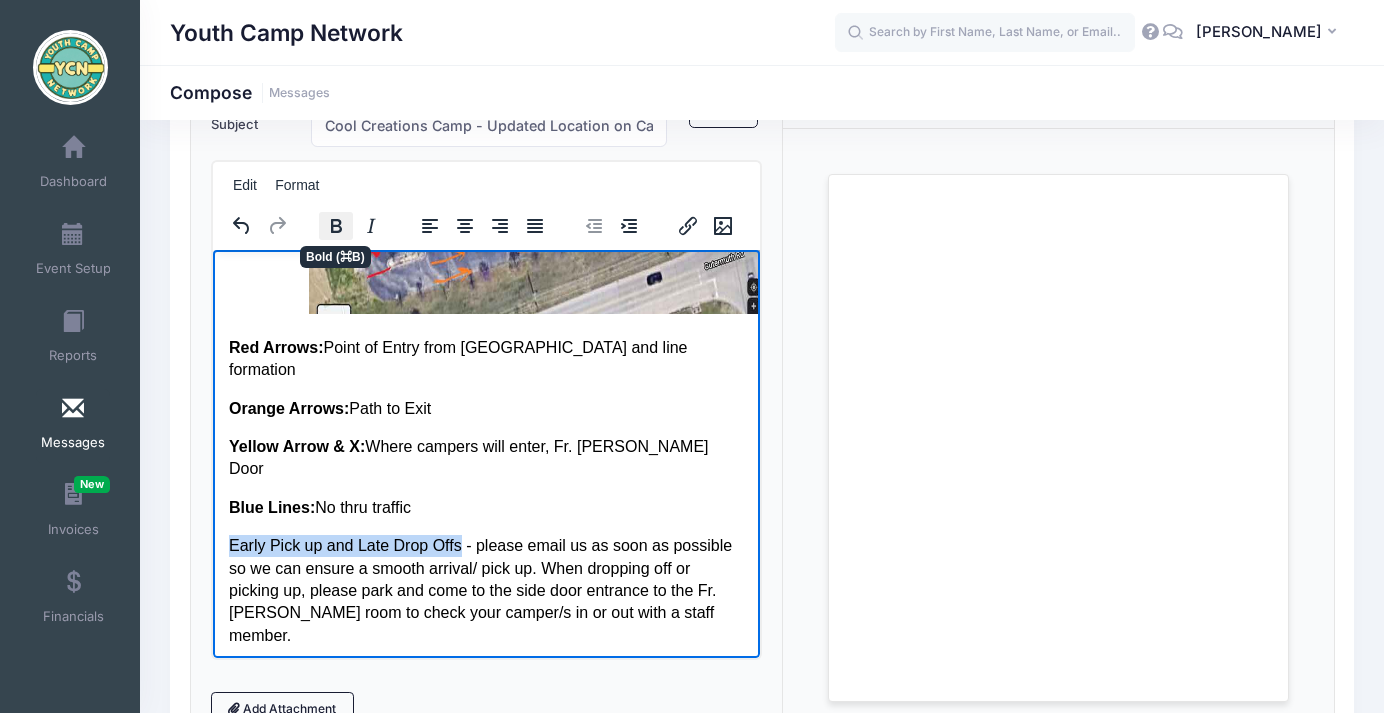 click 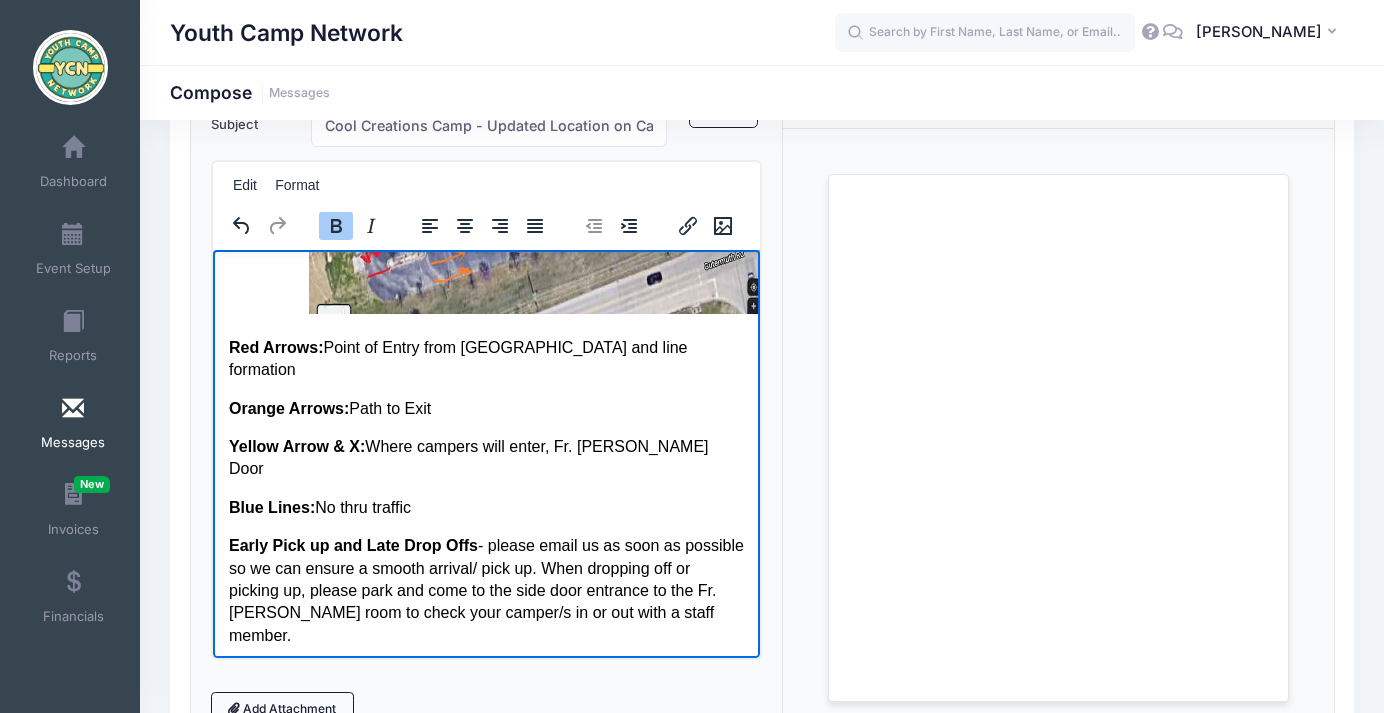 click on "Early Pick up and Late Drop Offs  - please email us as soon as possible so we can ensure a smooth arrival/ pick up. When dropping off or picking up, please park and come to the side door entrance to the Fr. Pezold room to check your camper/s in or out with a staff member." at bounding box center (485, 590) 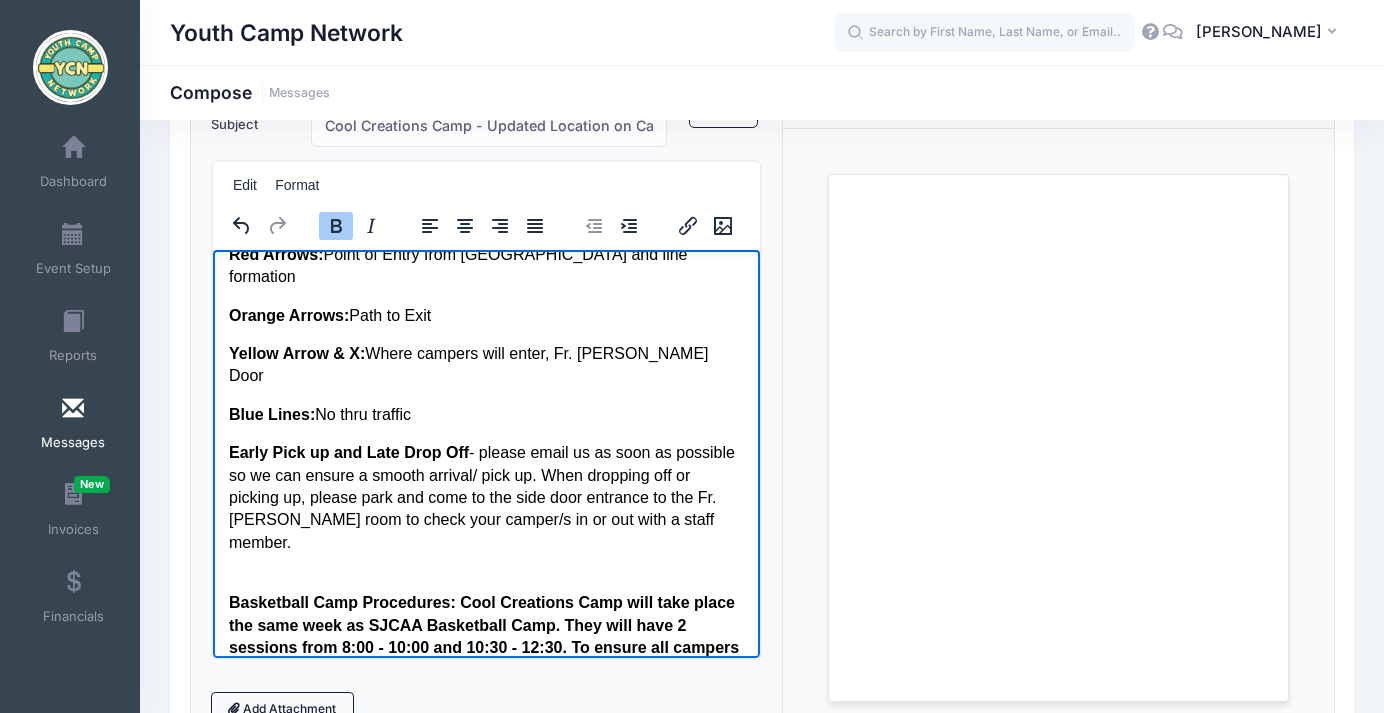 scroll, scrollTop: 1573, scrollLeft: 0, axis: vertical 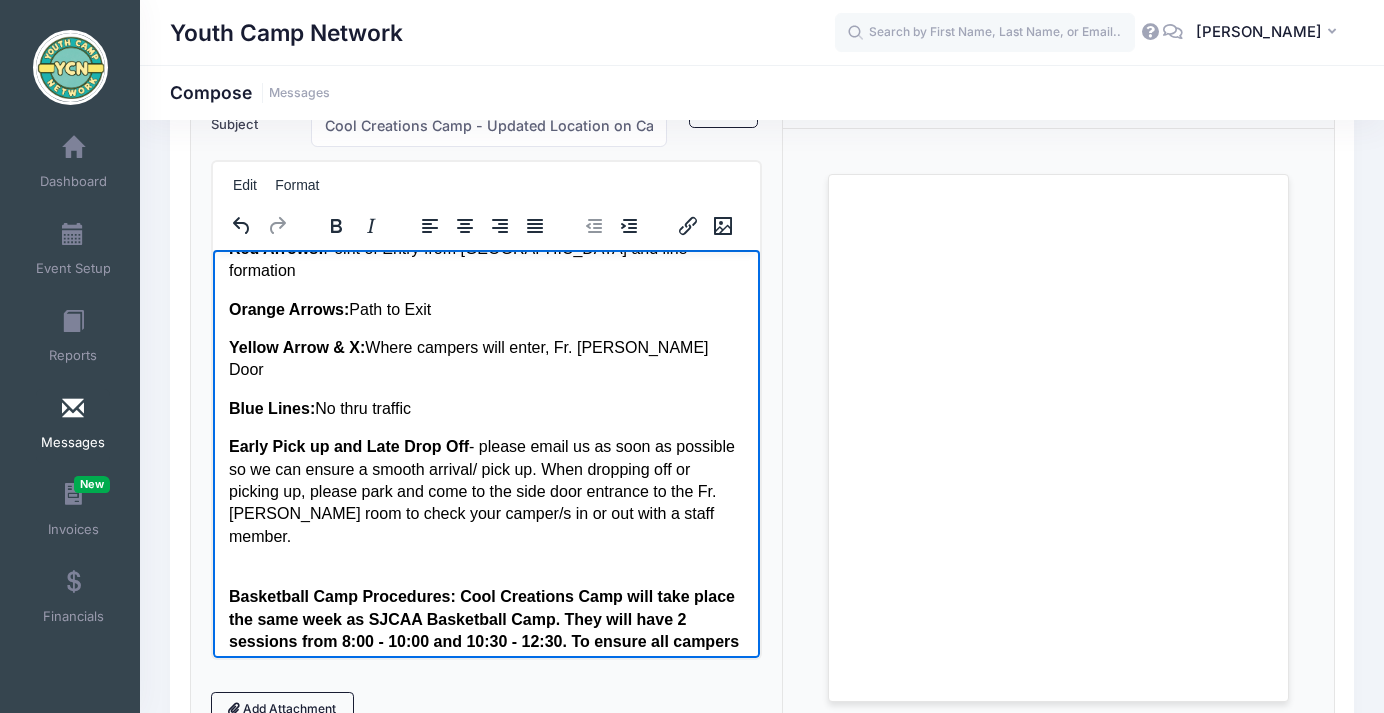 click on "Early Pick up and Late Drop Off  - please email us as soon as possible so we can ensure a smooth arrival/ pick up. When dropping off or picking up, please park and come to the side door entrance to the Fr. Pezold room to check your camper/s in or out with a staff member." at bounding box center [485, 491] 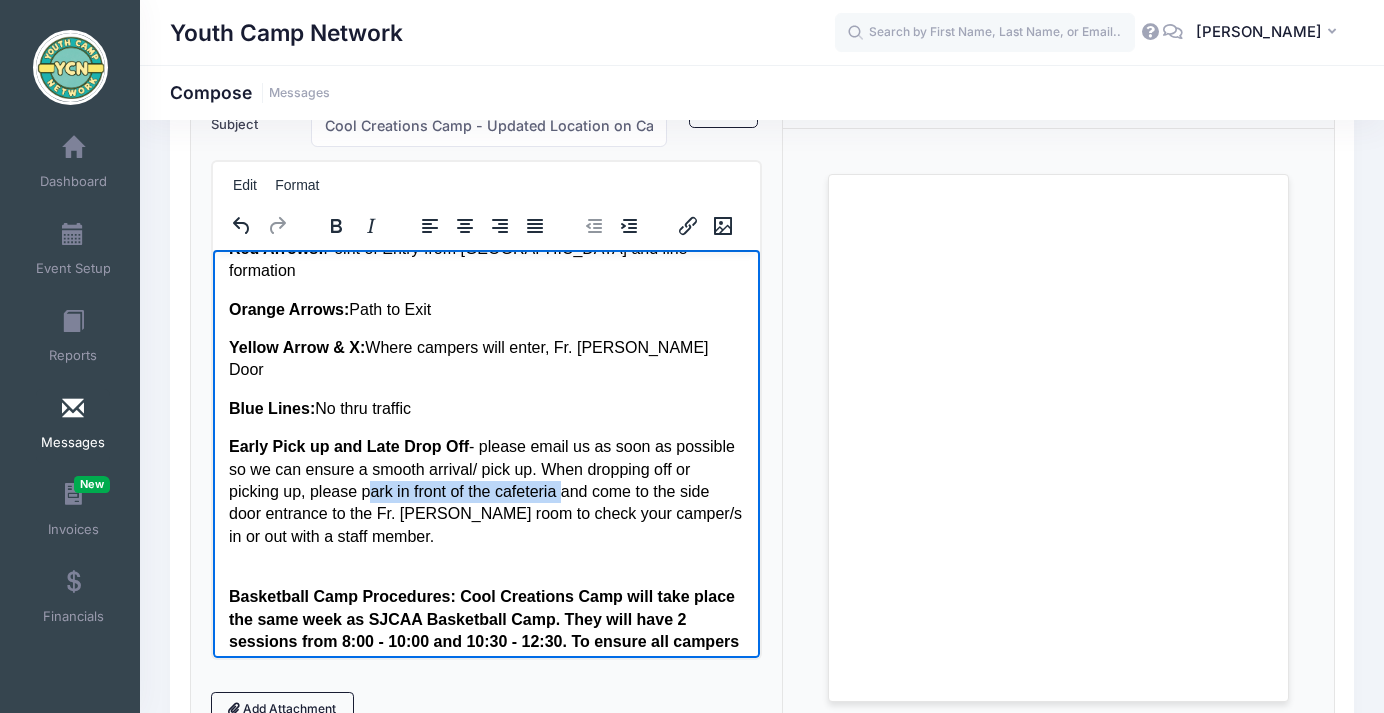 drag, startPoint x: 409, startPoint y: 405, endPoint x: 607, endPoint y: 405, distance: 198 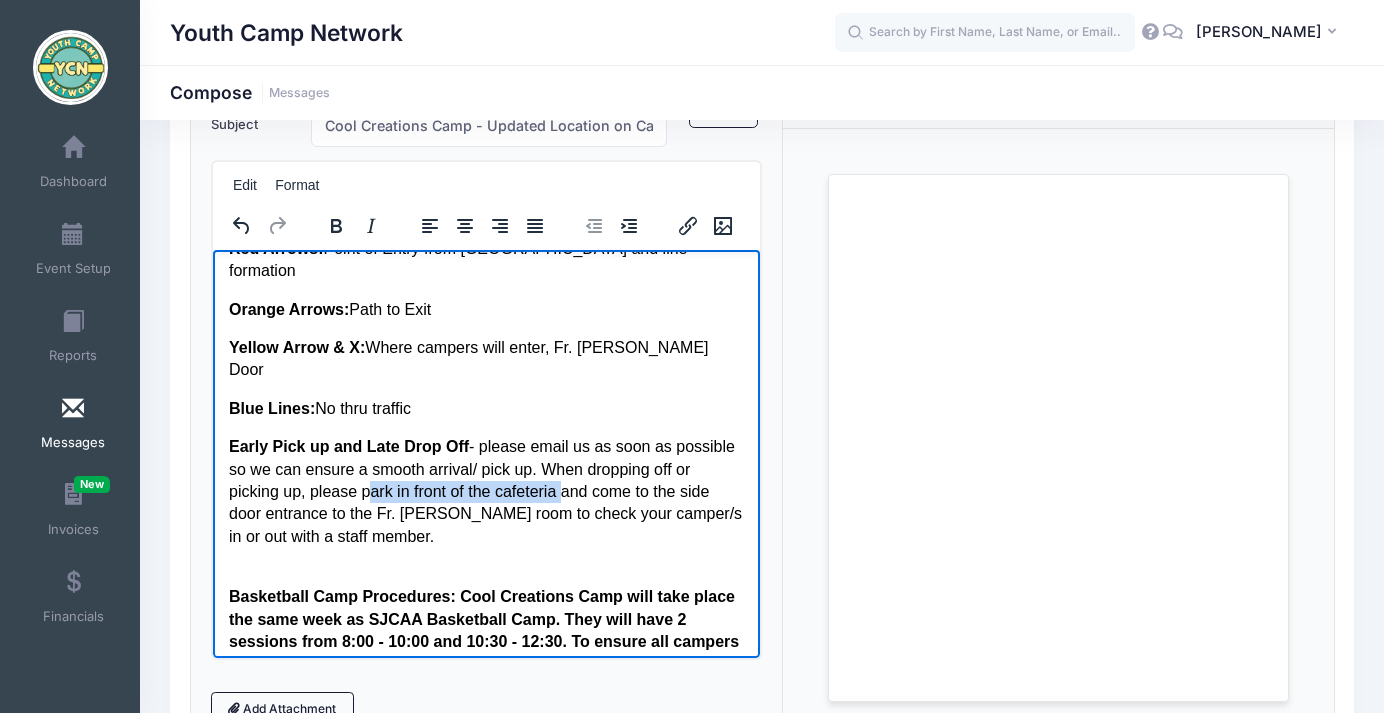 click on "Early Pick up and Late Drop Off  - please email us as soon as possible so we can ensure a smooth arrival/ pick up. When dropping off or picking up, please park in front of the cafeteria and come to the side door entrance to the Fr. Pezold room to check your camper/s in or out with a staff member." at bounding box center (485, 491) 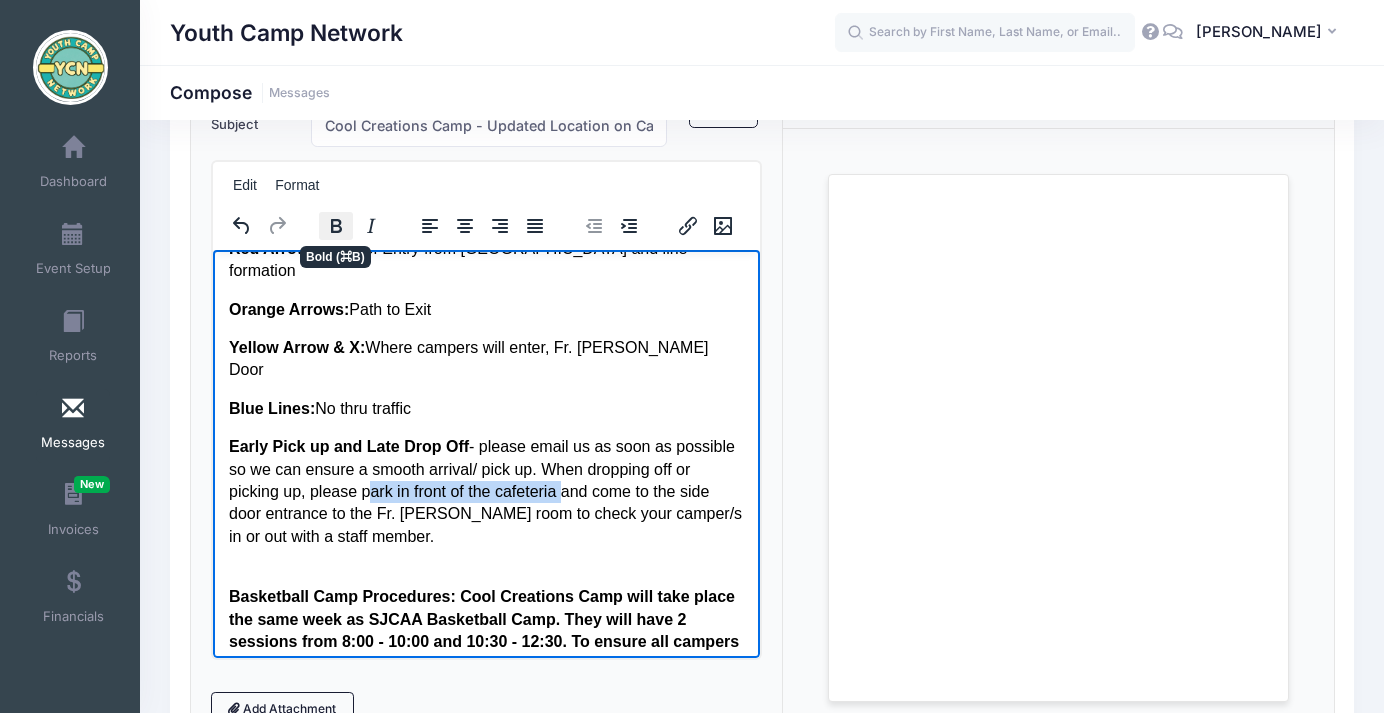 click 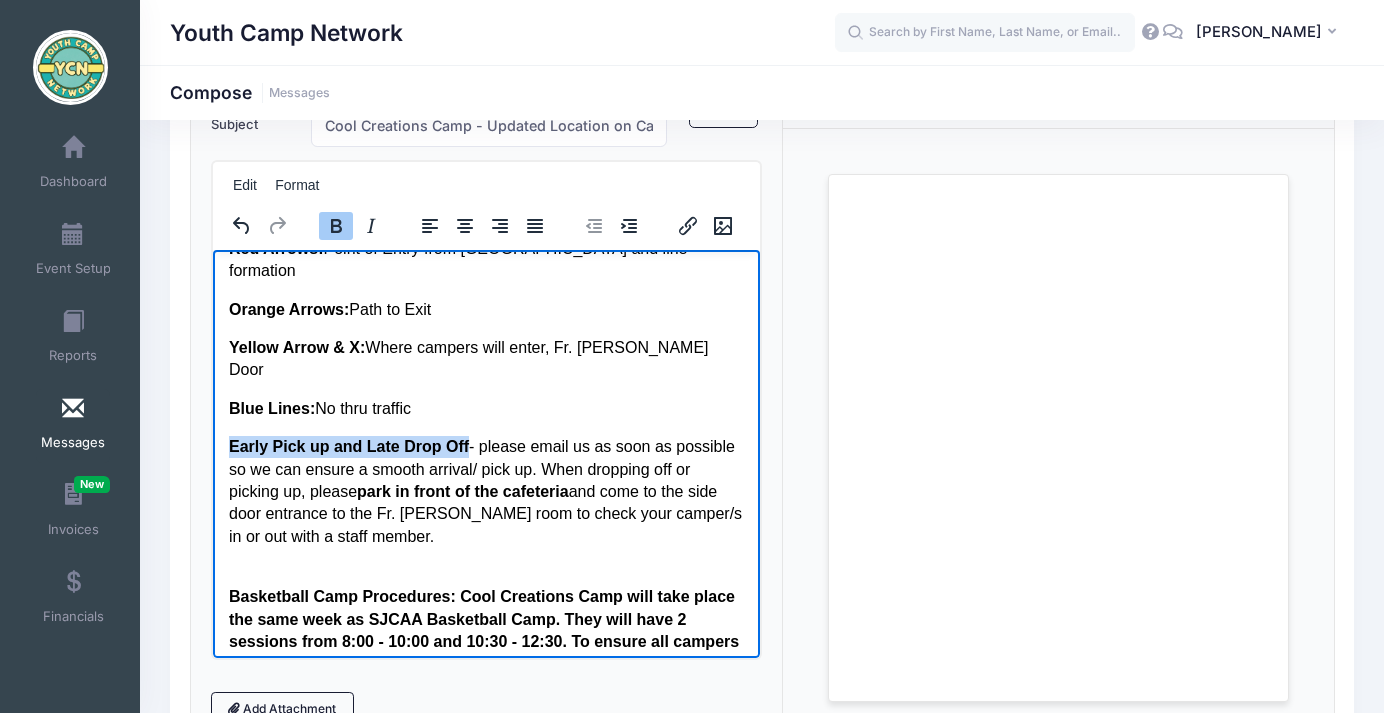 click on "park in front of the cafeteria" at bounding box center (462, 490) 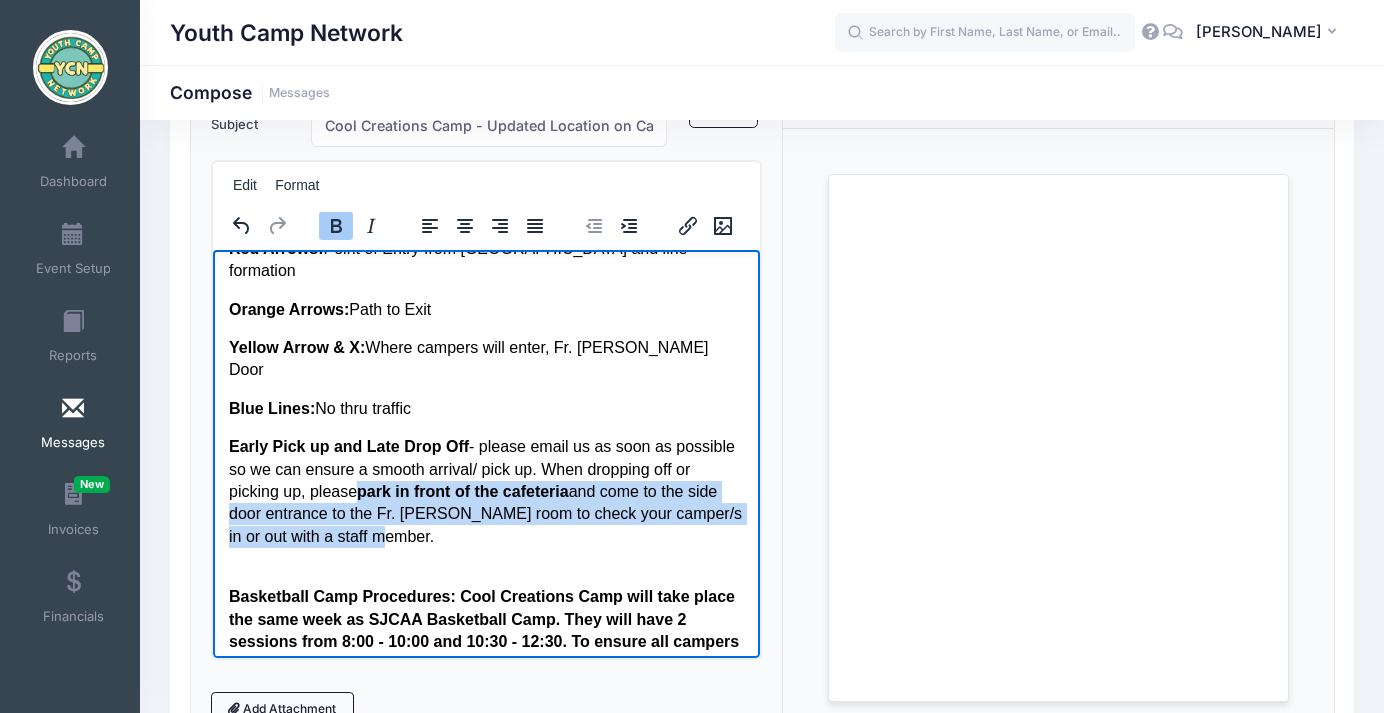 drag, startPoint x: 409, startPoint y: 403, endPoint x: 512, endPoint y: 444, distance: 110.860275 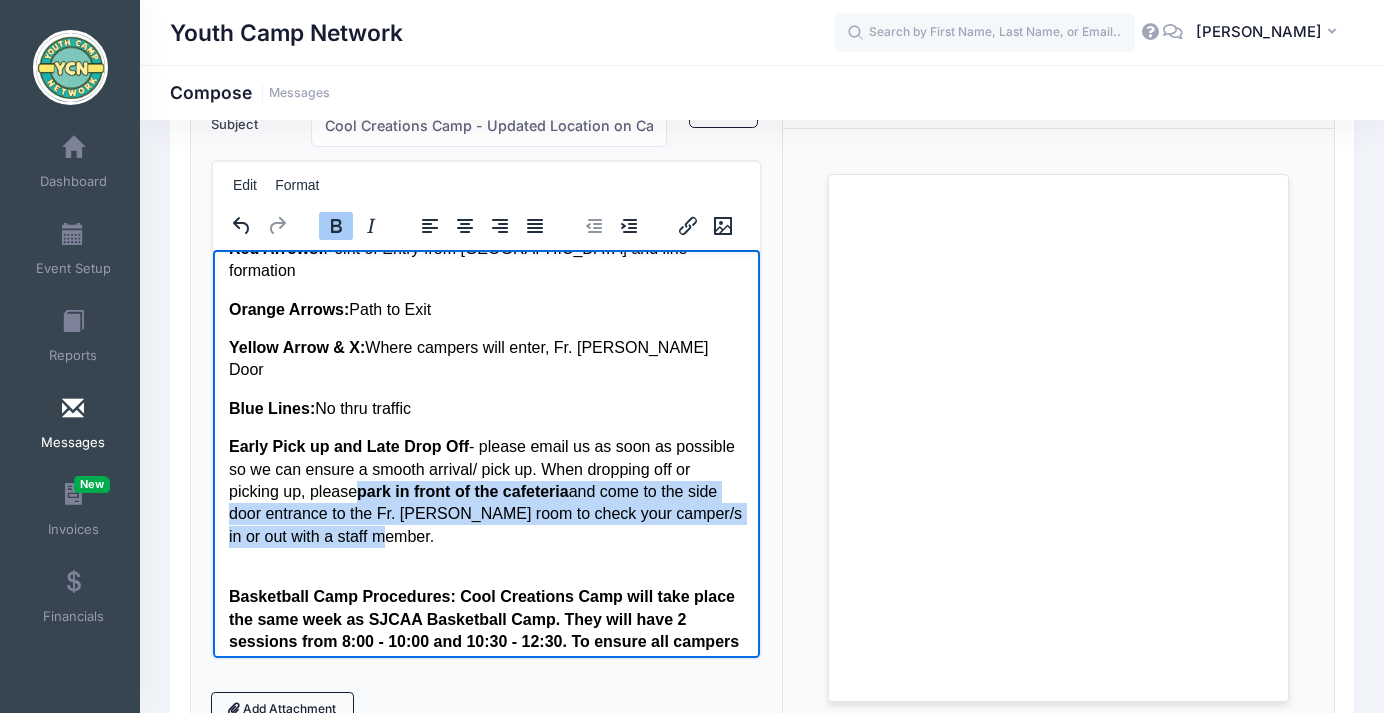 click on "Early Pick up and Late Drop Off  - please email us as soon as possible so we can ensure a smooth arrival/ pick up. When dropping off or picking up, please  park in front of the cafeteria  and come to the side door entrance to the Fr. Pezold room to check your camper/s in or out with a staff member." at bounding box center (485, 491) 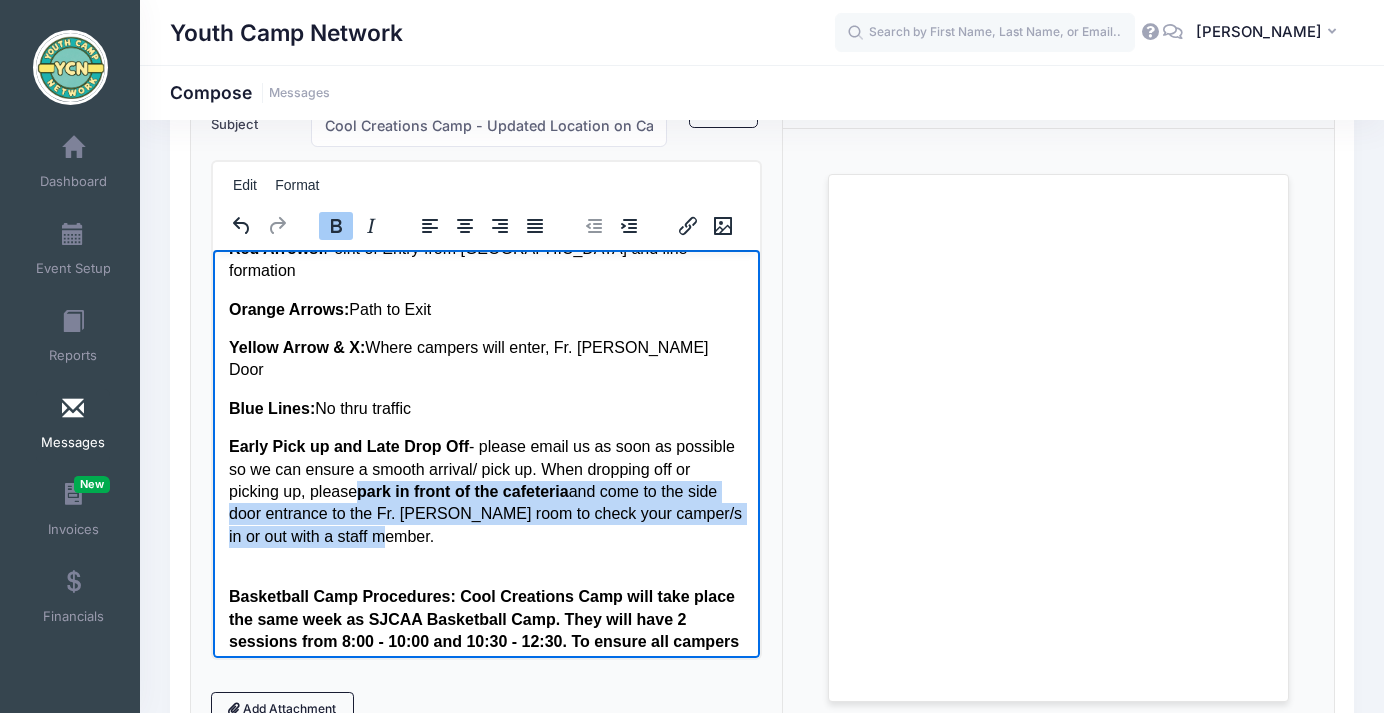 click 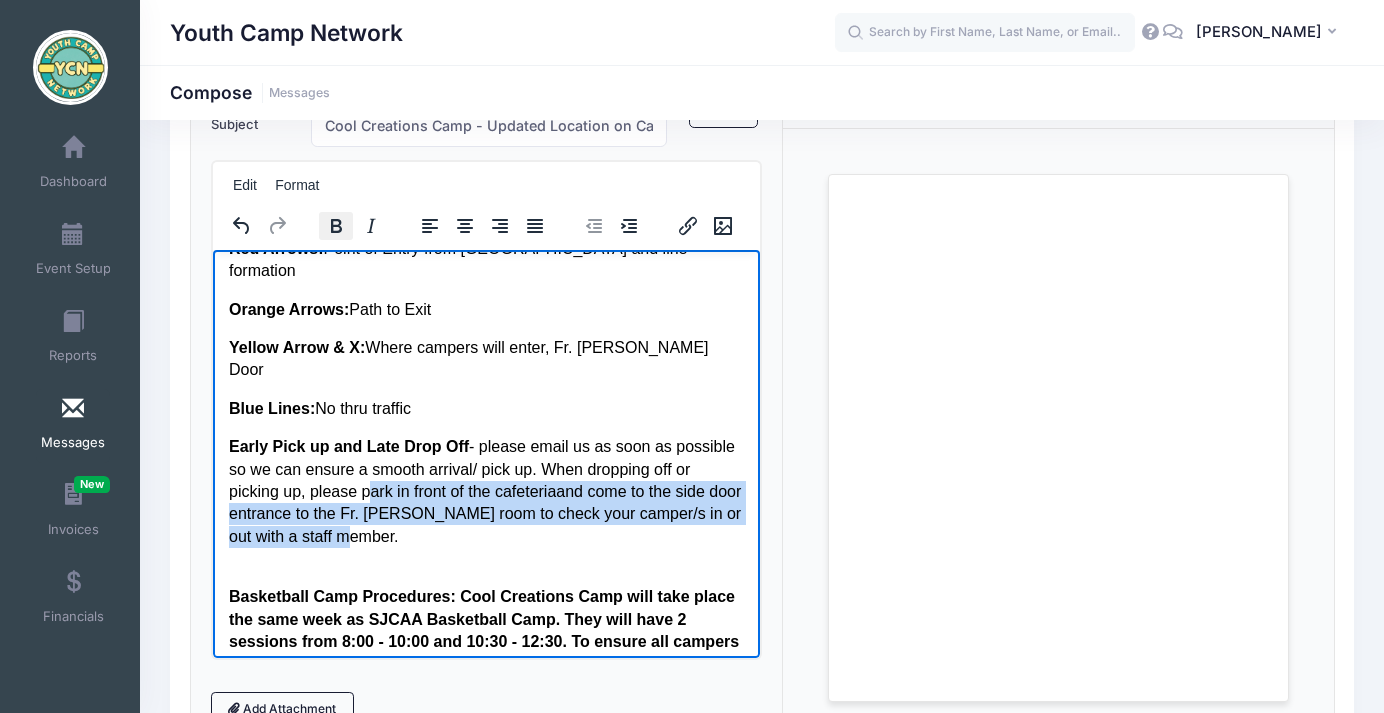 click 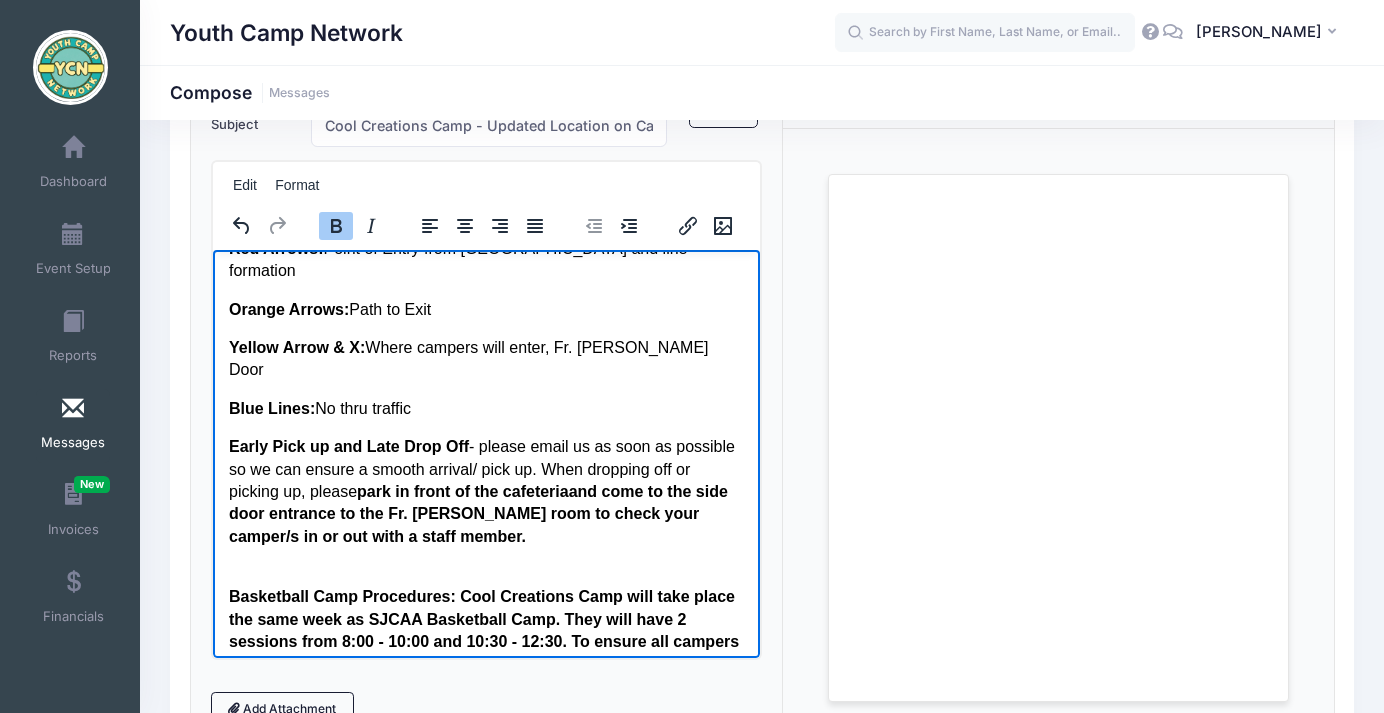 click on "Basketball Camp Procedures: Cool Creations Camp will take place the same week as SJCAA Basketball Camp. They will have 2 sessions from 8:00 - 10:00 and 10:30 - 12:30. To ensure all campers safety, and that we can all utilize the spaces on campus efficiently and effectively, the following map will depict their drop off and pick up procedures. When arriving on campus, please leave the marked areas open for parents/ guardians to park ( in green) and be aware of the no parking zones (in red)." at bounding box center [485, 664] 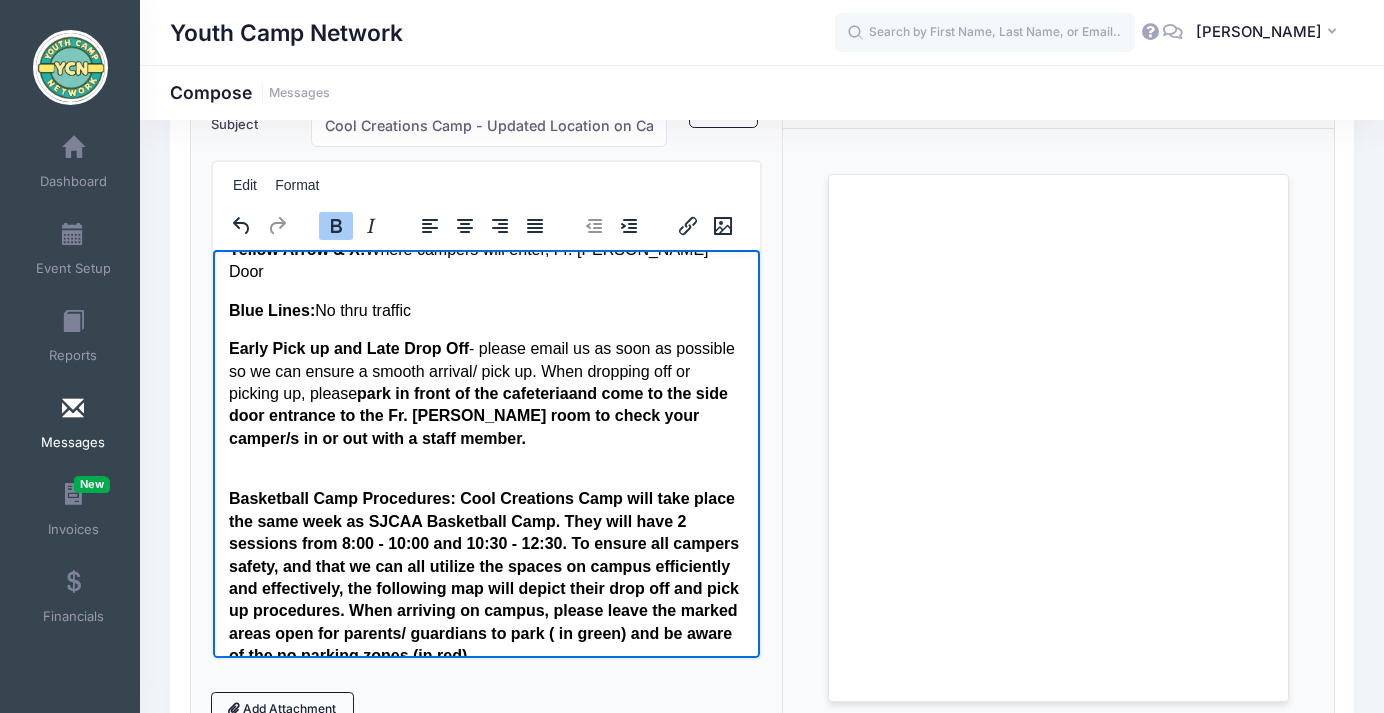 scroll, scrollTop: 1688, scrollLeft: 0, axis: vertical 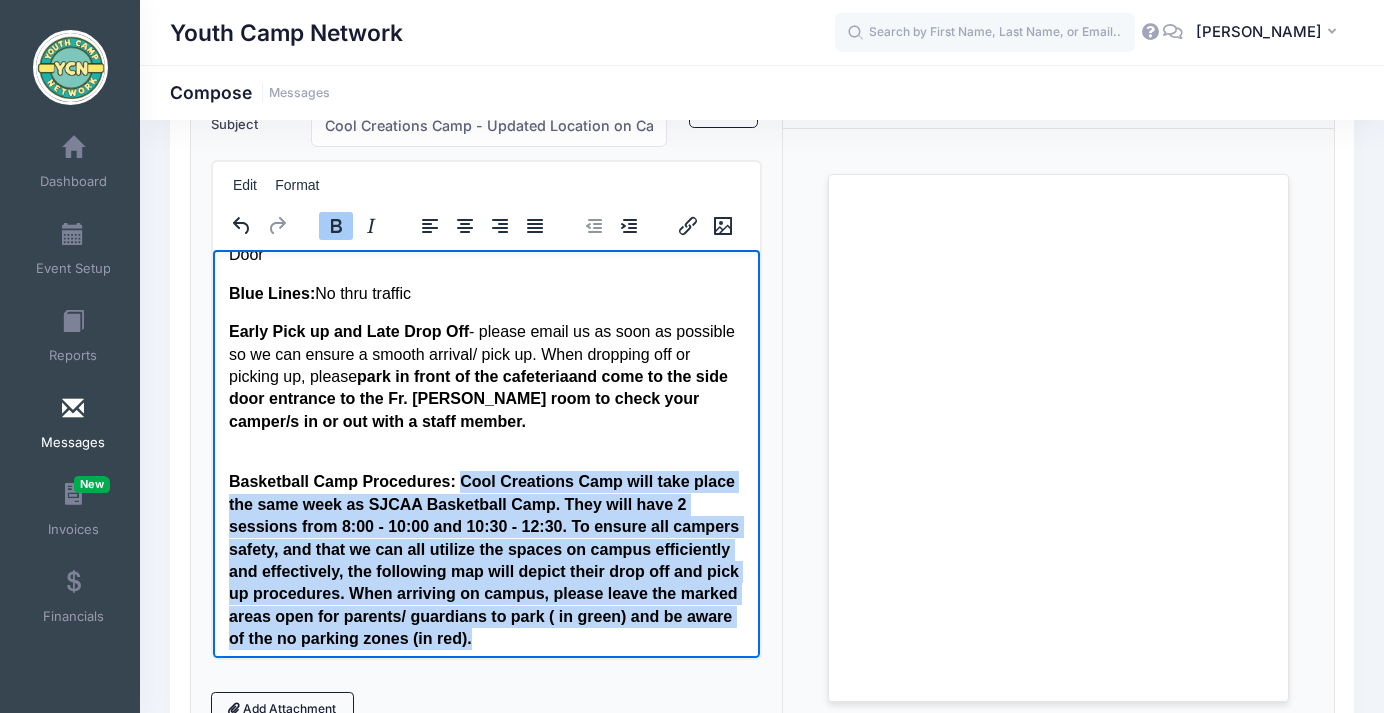 drag, startPoint x: 462, startPoint y: 390, endPoint x: 696, endPoint y: 542, distance: 279.03406 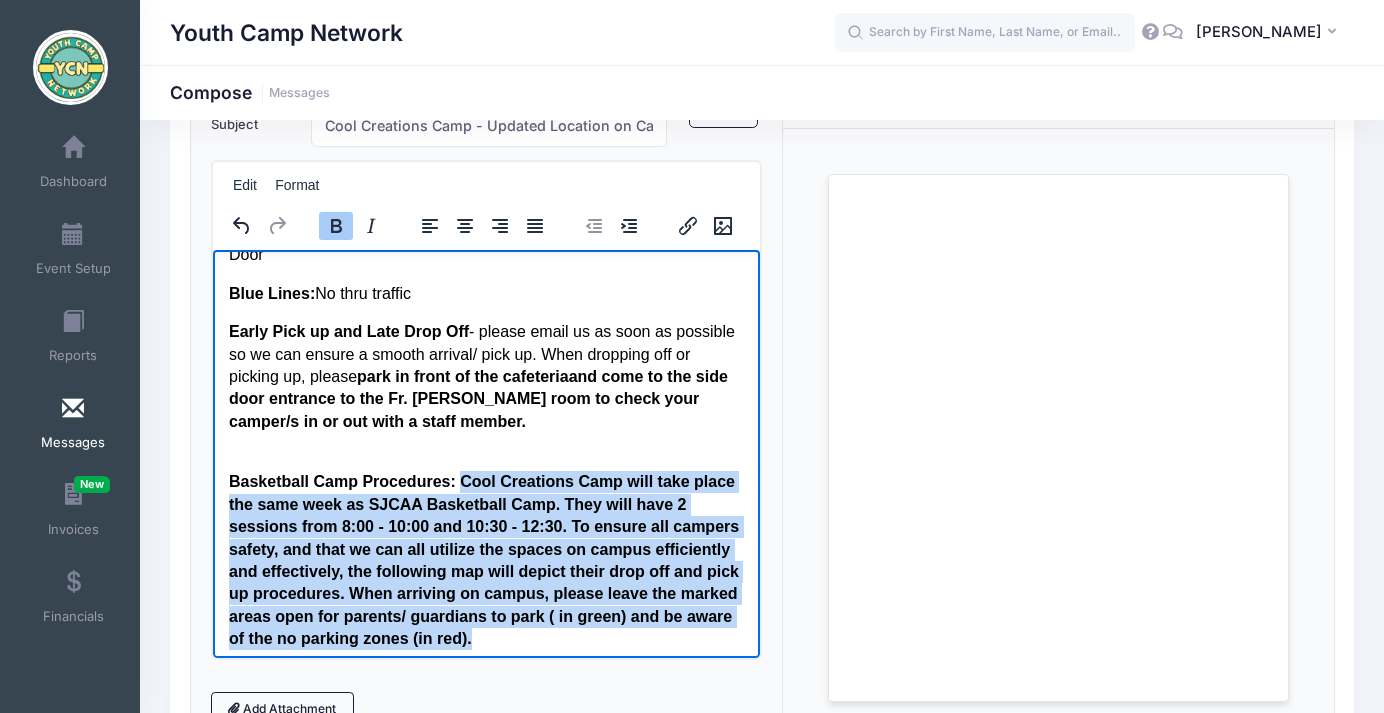 click on "Basketball Camp Procedures: Cool Creations Camp will take place the same week as SJCAA Basketball Camp. They will have 2 sessions from 8:00 - 10:00 and 10:30 - 12:30. To ensure all campers safety, and that we can all utilize the spaces on campus efficiently and effectively, the following map will depict their drop off and pick up procedures. When arriving on campus, please leave the marked areas open for parents/ guardians to park ( in green) and be aware of the no parking zones (in red)." at bounding box center (485, 549) 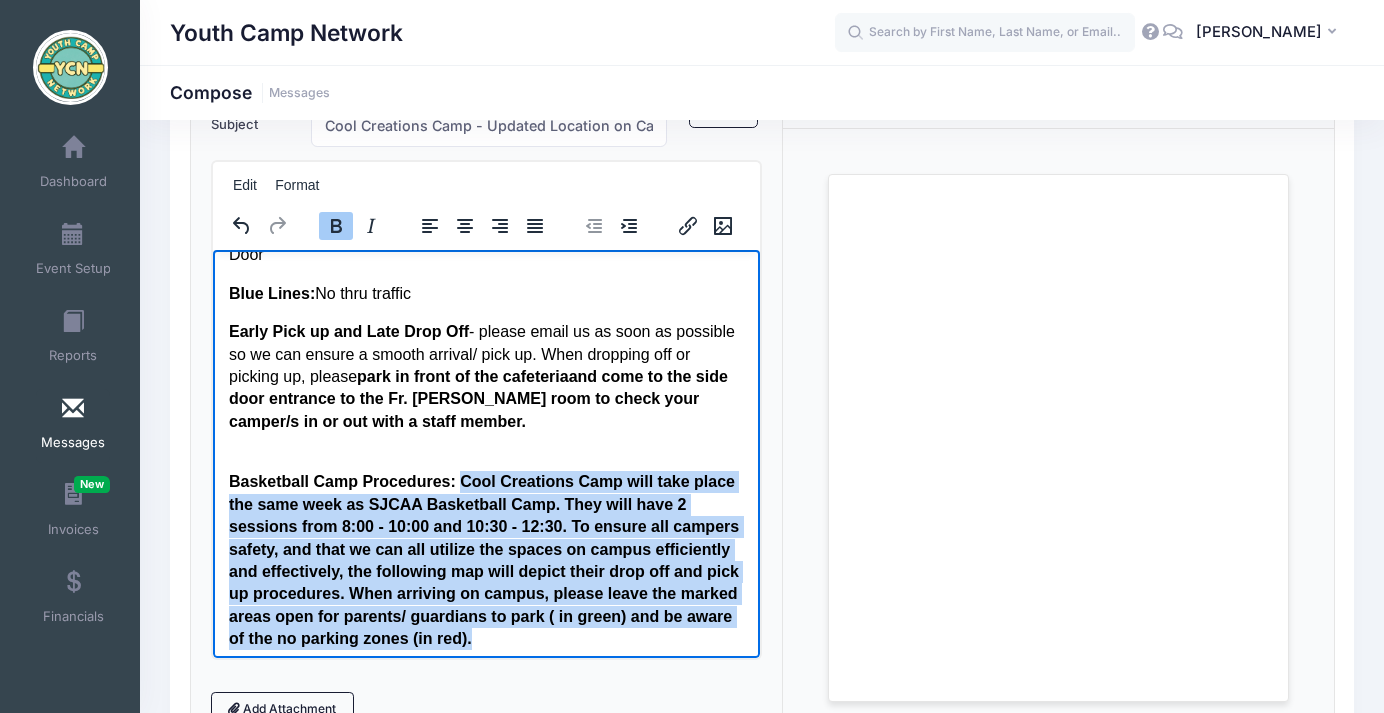 drag, startPoint x: 334, startPoint y: 224, endPoint x: 157, endPoint y: 20, distance: 270.0833 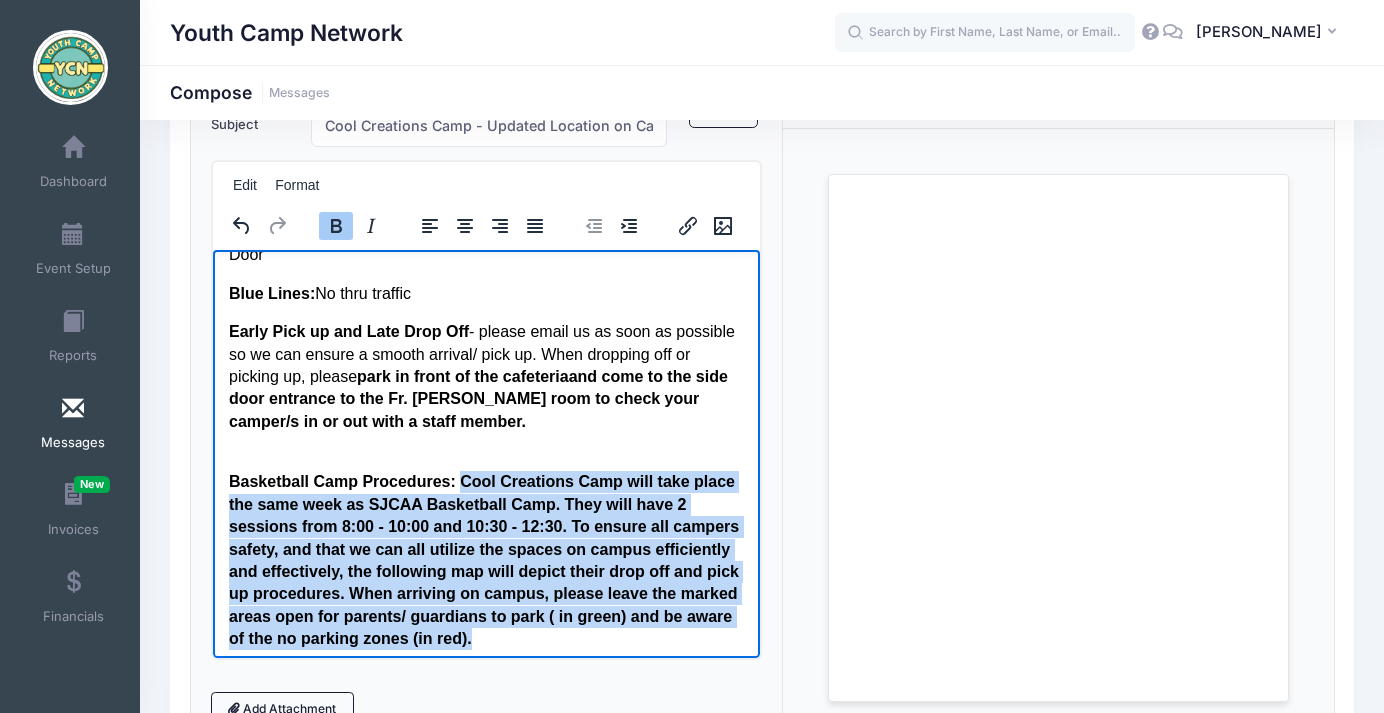 click 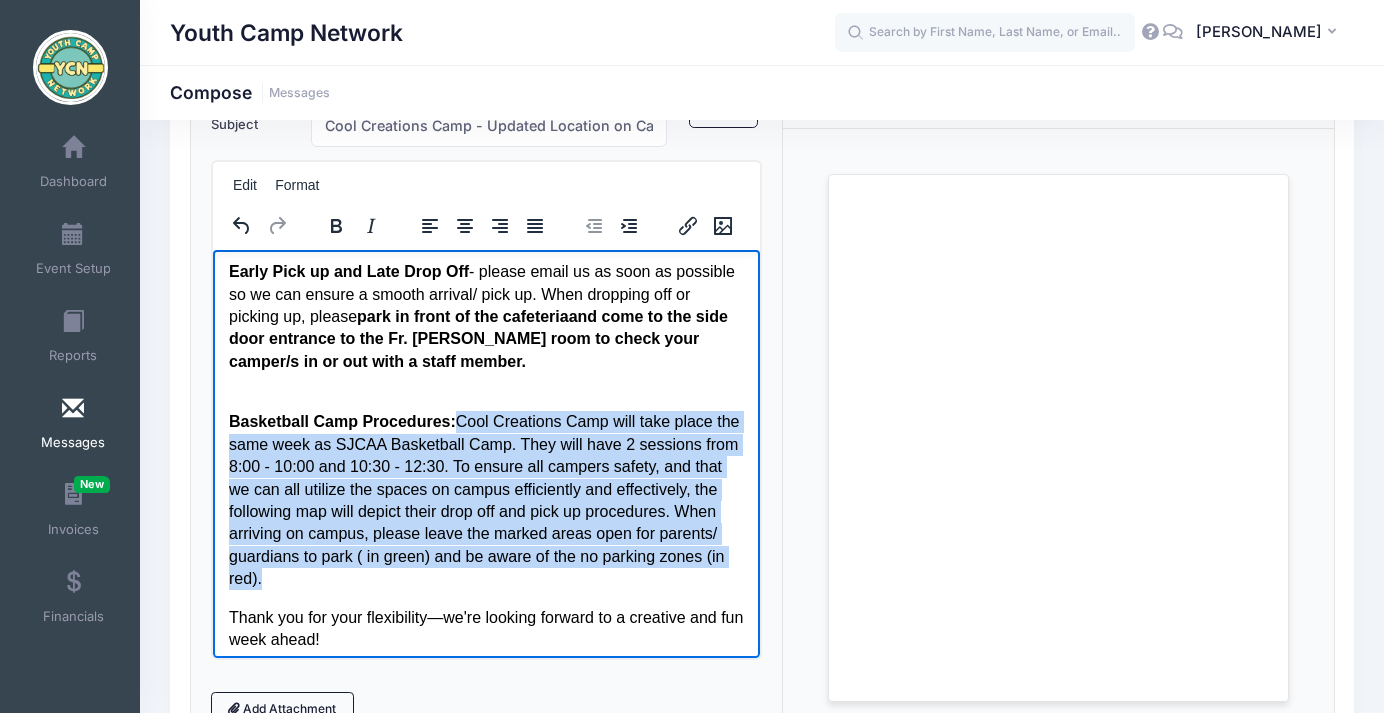 scroll, scrollTop: 1759, scrollLeft: 0, axis: vertical 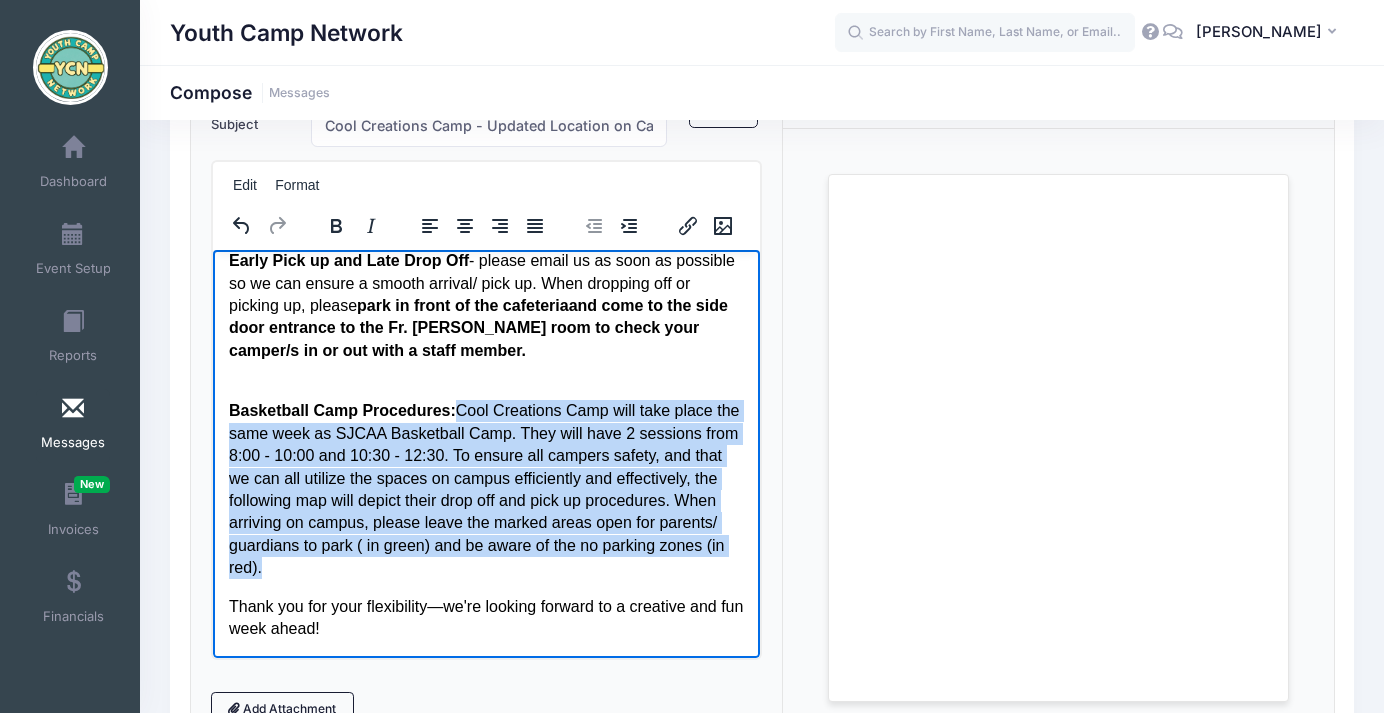 click on "Basketball Camp Procedures:  Cool Creations Camp will take place the same week as SJCAA Basketball Camp. They will have 2 sessions from 8:00 - 10:00 and 10:30 - 12:30. To ensure all campers safety, and that we can all utilize the spaces on campus efficiently and effectively, the following map will depict their drop off and pick up procedures. When arriving on campus, please leave the marked areas open for parents/ guardians to park ( in green) and be aware of the no parking zones (in red)." at bounding box center (485, 478) 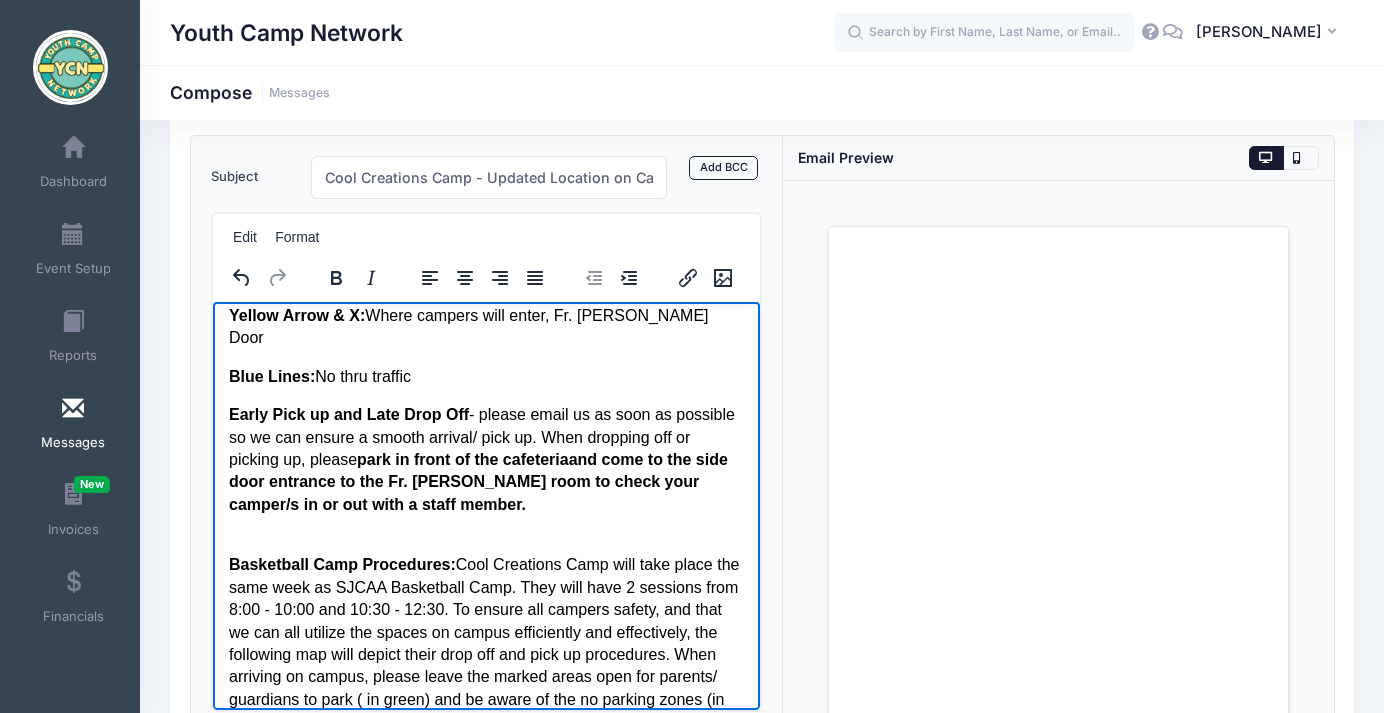 scroll, scrollTop: 66, scrollLeft: 0, axis: vertical 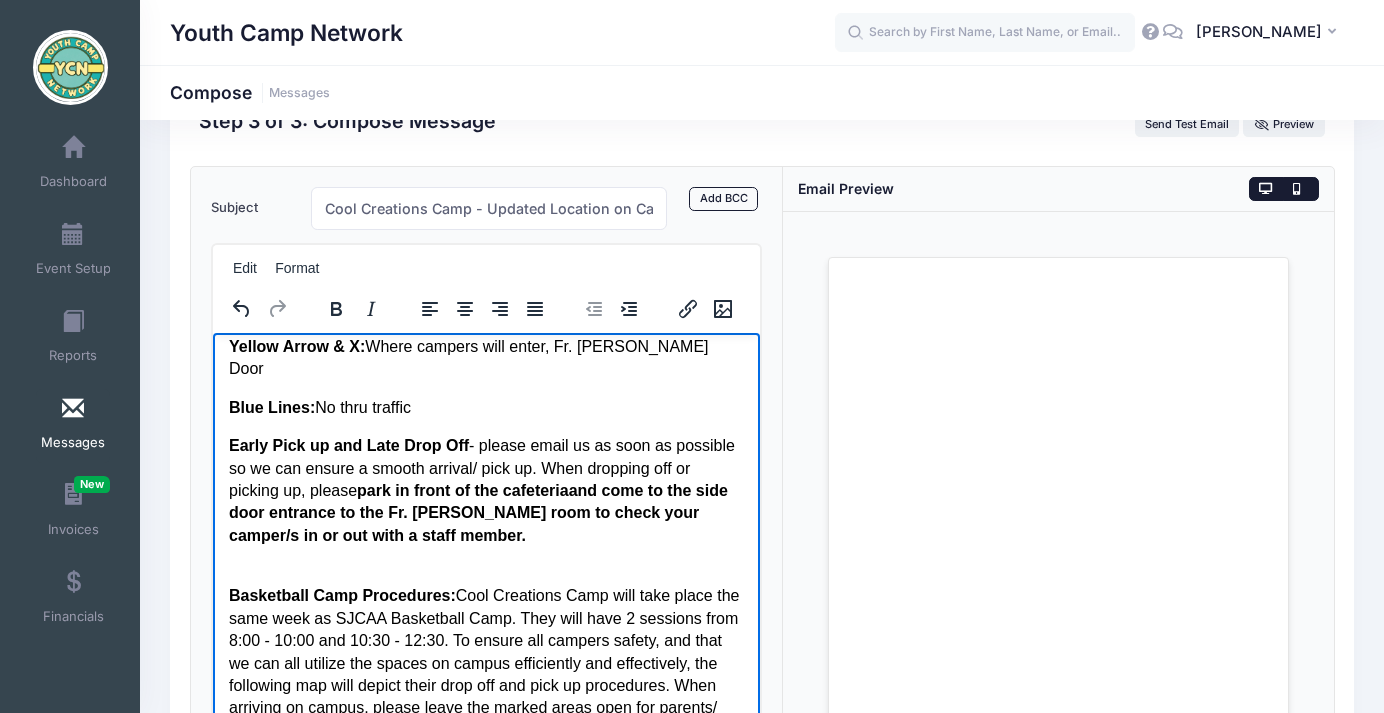 click at bounding box center (1300, 189) 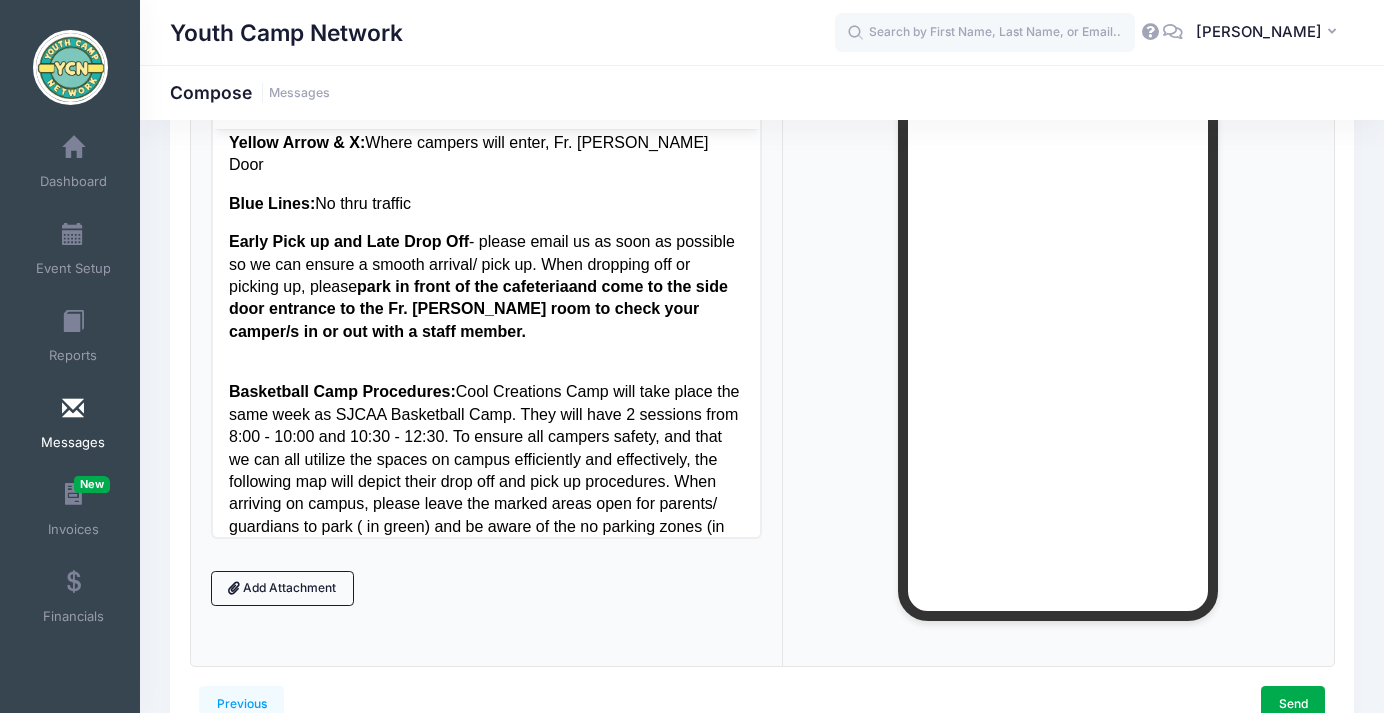 scroll, scrollTop: 253, scrollLeft: 0, axis: vertical 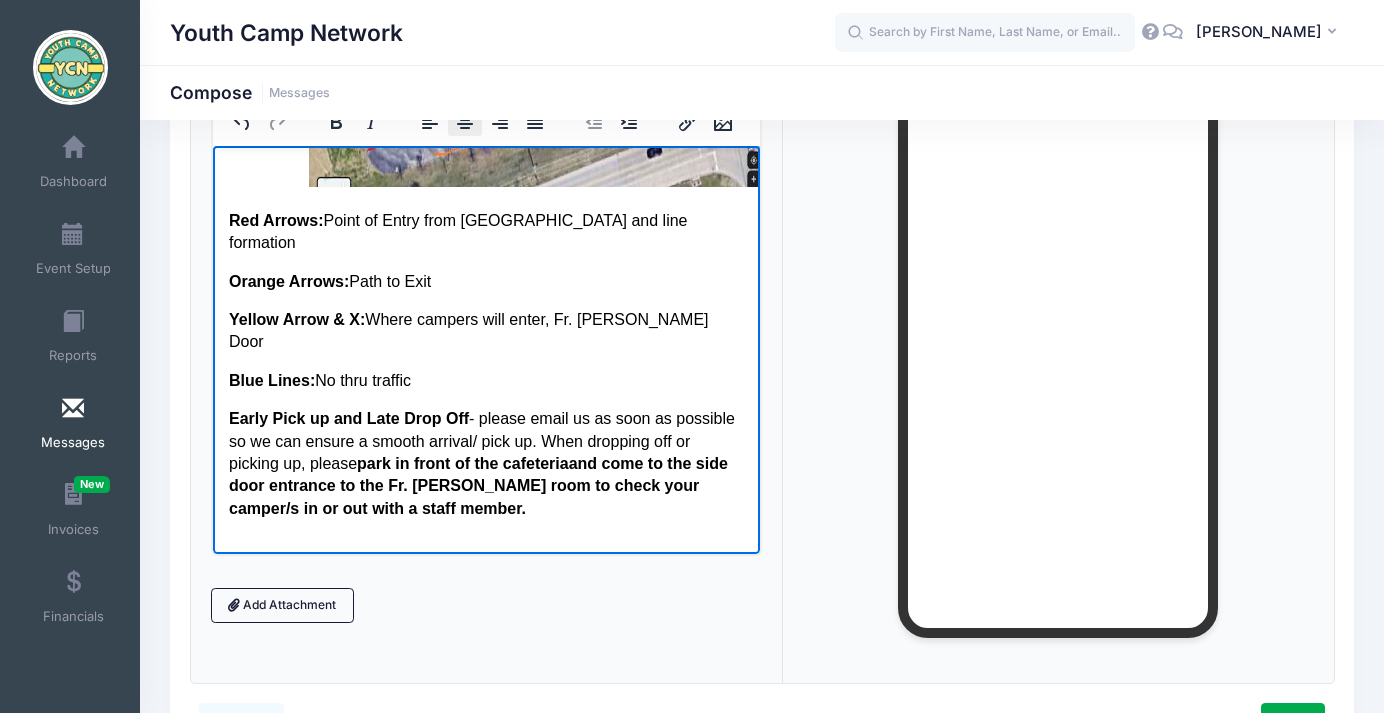 click 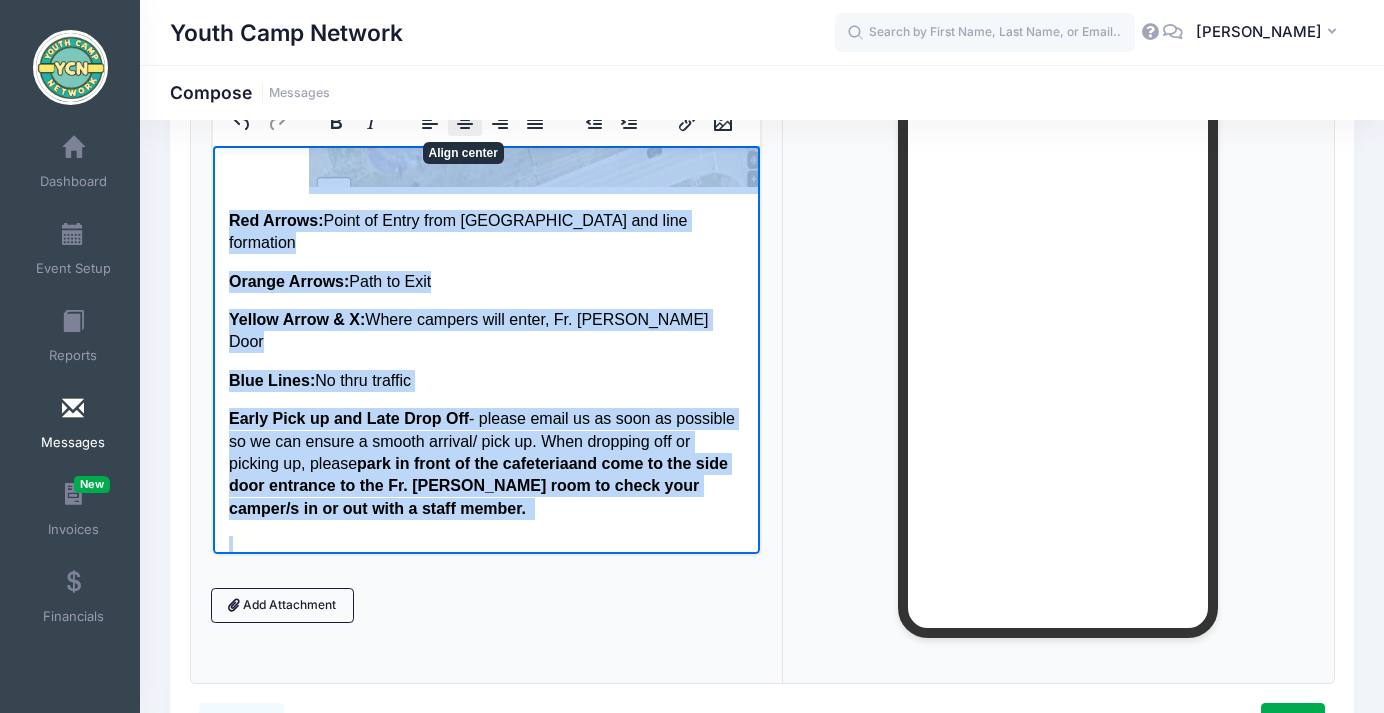 click 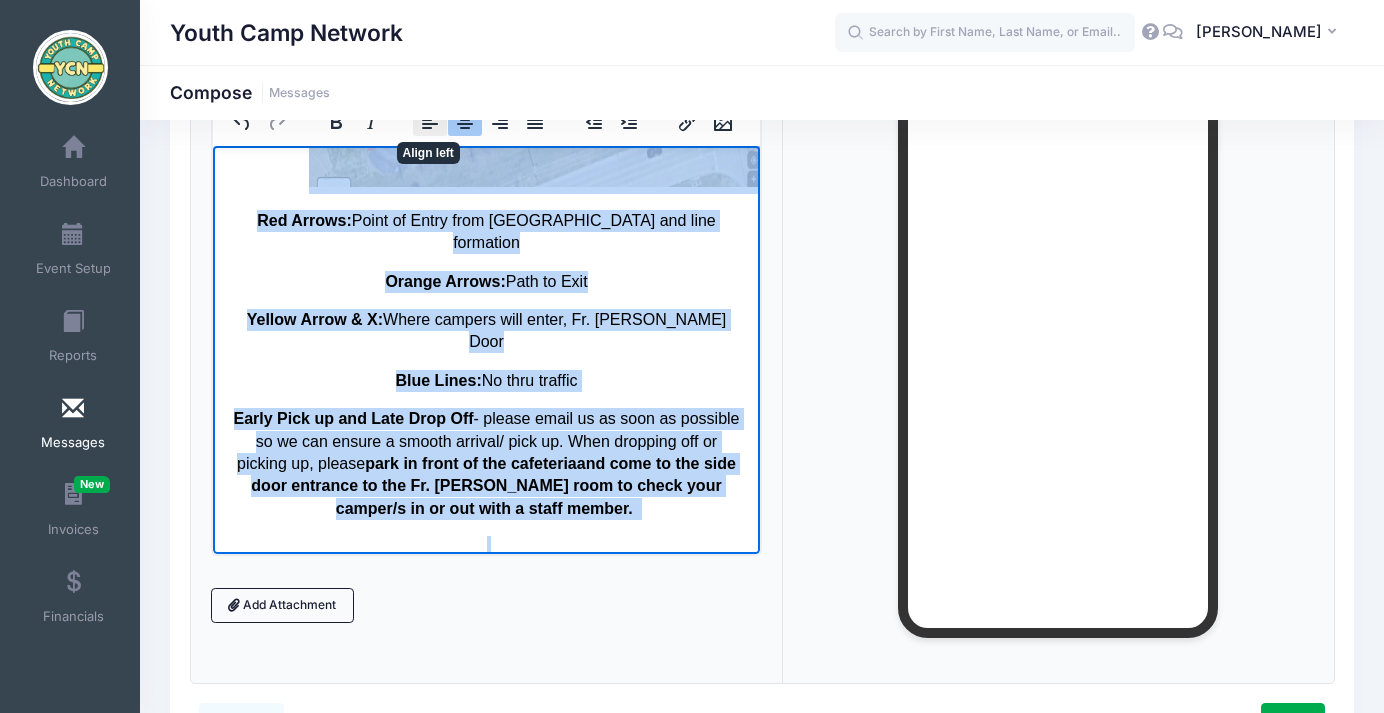 click 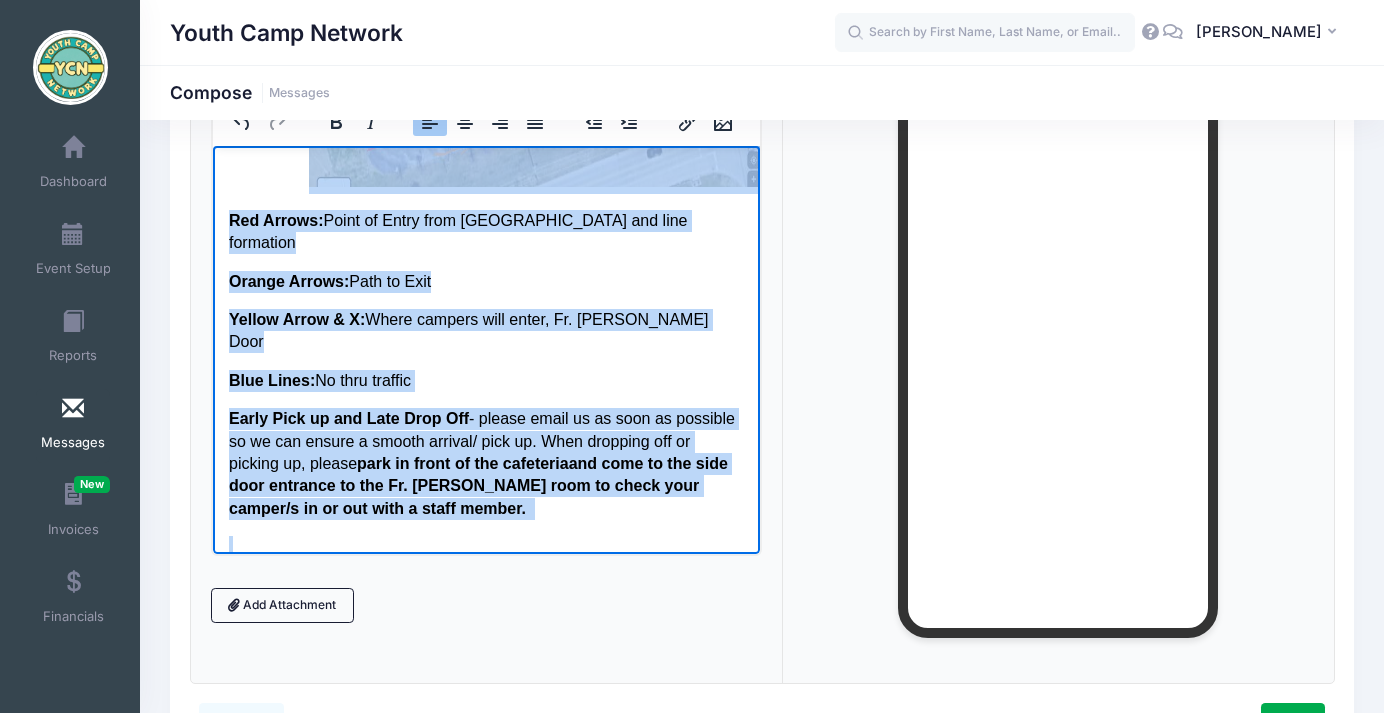 click on "Dear SJC Camp Families, We wanted to let you know that  Cool Creations Camp next week will now take place in the Fr. Pezold Room instead of the Gymnasium.  The Fr. Pezold room is still on the  St. Joseph School campus, so that aspect has not changed.  We’ve also updated the  drop-off and pick-up procedures  to align with the new location. It is a similar procedure as the entrance to the Fr. Pezold room is around the corner from the Cafeteria, and prior to the front gym doors, which is where drop off/ pick up typically takes place.  Please refer to the updated map and instructions below to ensure a smooth start to your camper’s day. *Revised Drop Off/ Pick Up:  Follow the revised South Lot drop off procedure.  Enter the South Lot , and pull up as far as possible, cars can come forward all the way to the soccer field area. Camp Directors will notify when it is safe for children to exit their cars. Campers should remain on the sidewalk areas as much as possible.  *Please Note:  Red Arrows:" at bounding box center [485, -212] 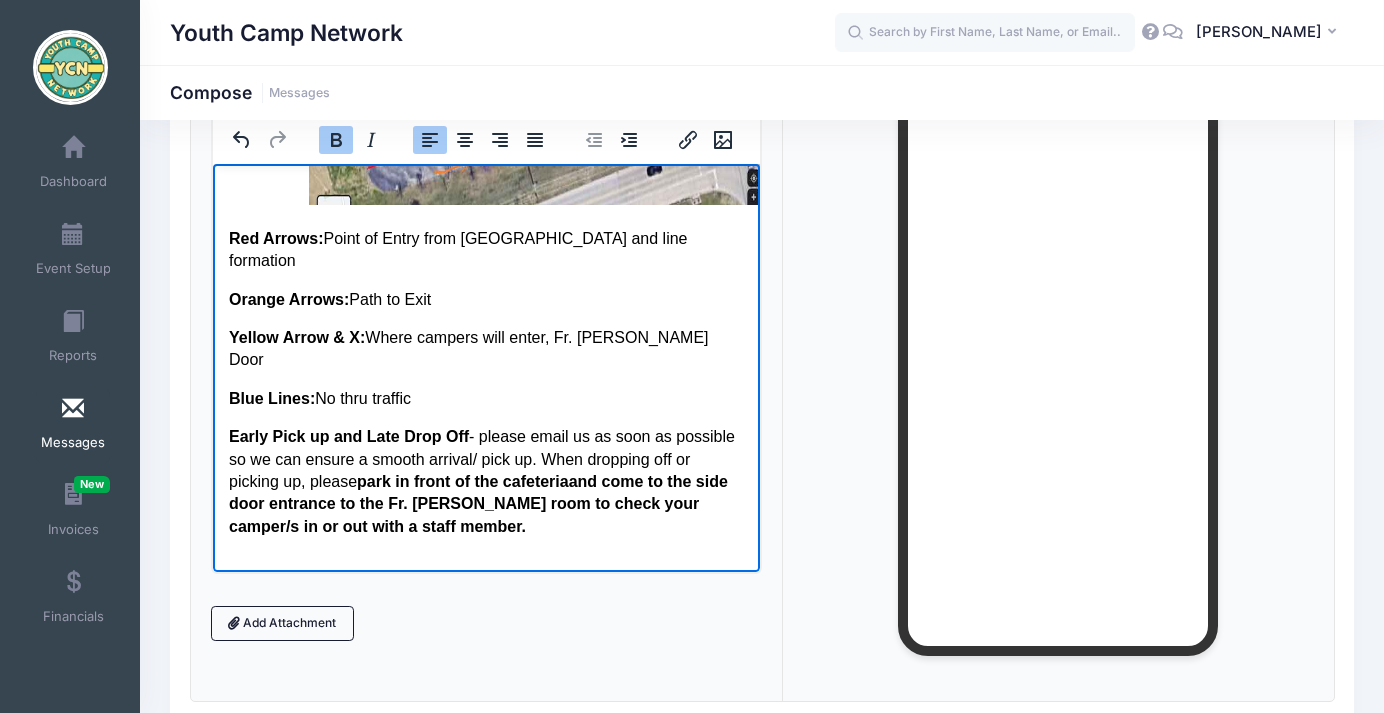 scroll, scrollTop: 227, scrollLeft: 0, axis: vertical 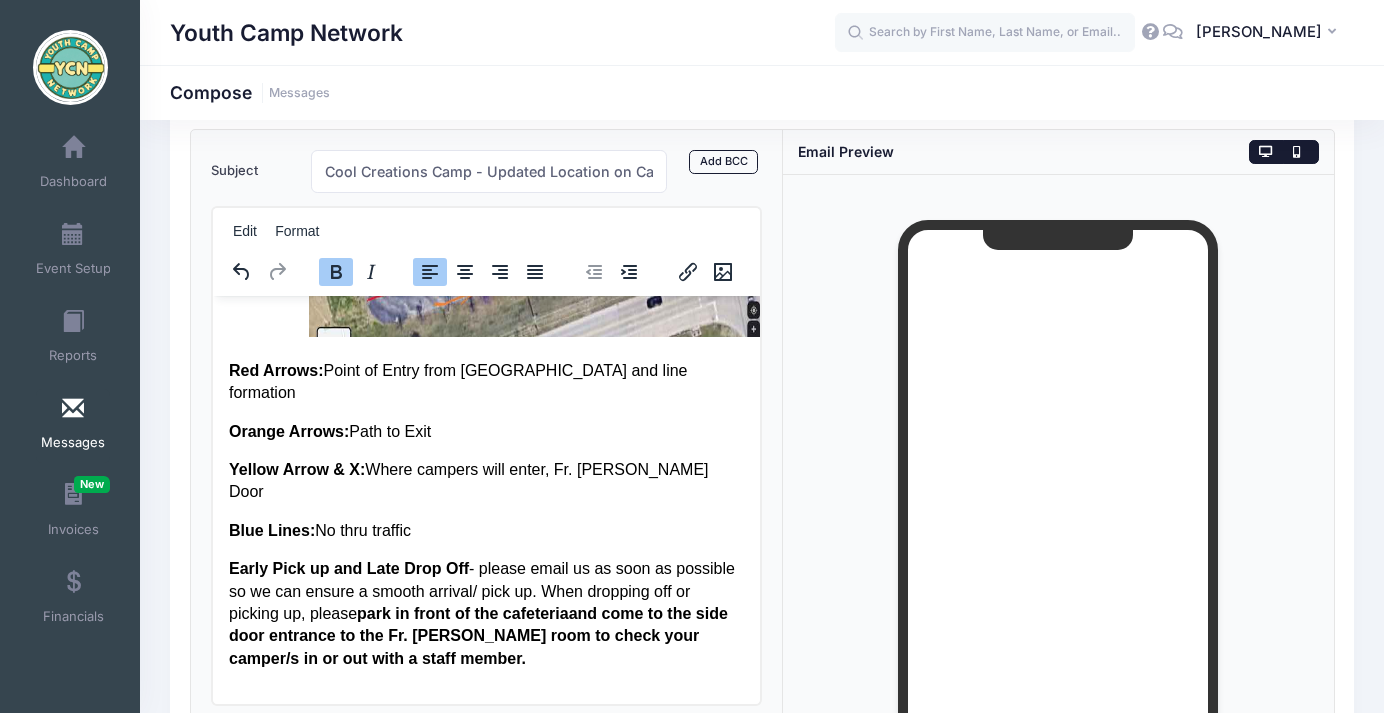 click at bounding box center (1266, 152) 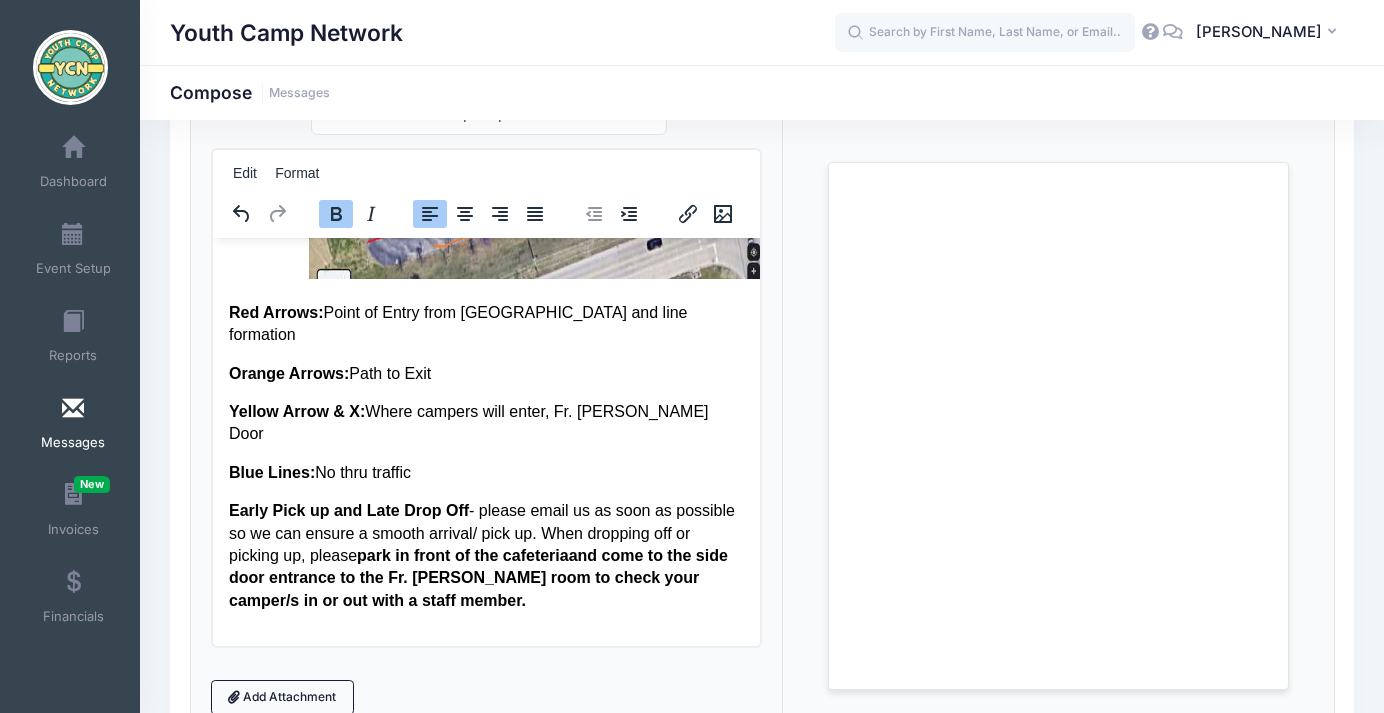 scroll, scrollTop: 164, scrollLeft: 0, axis: vertical 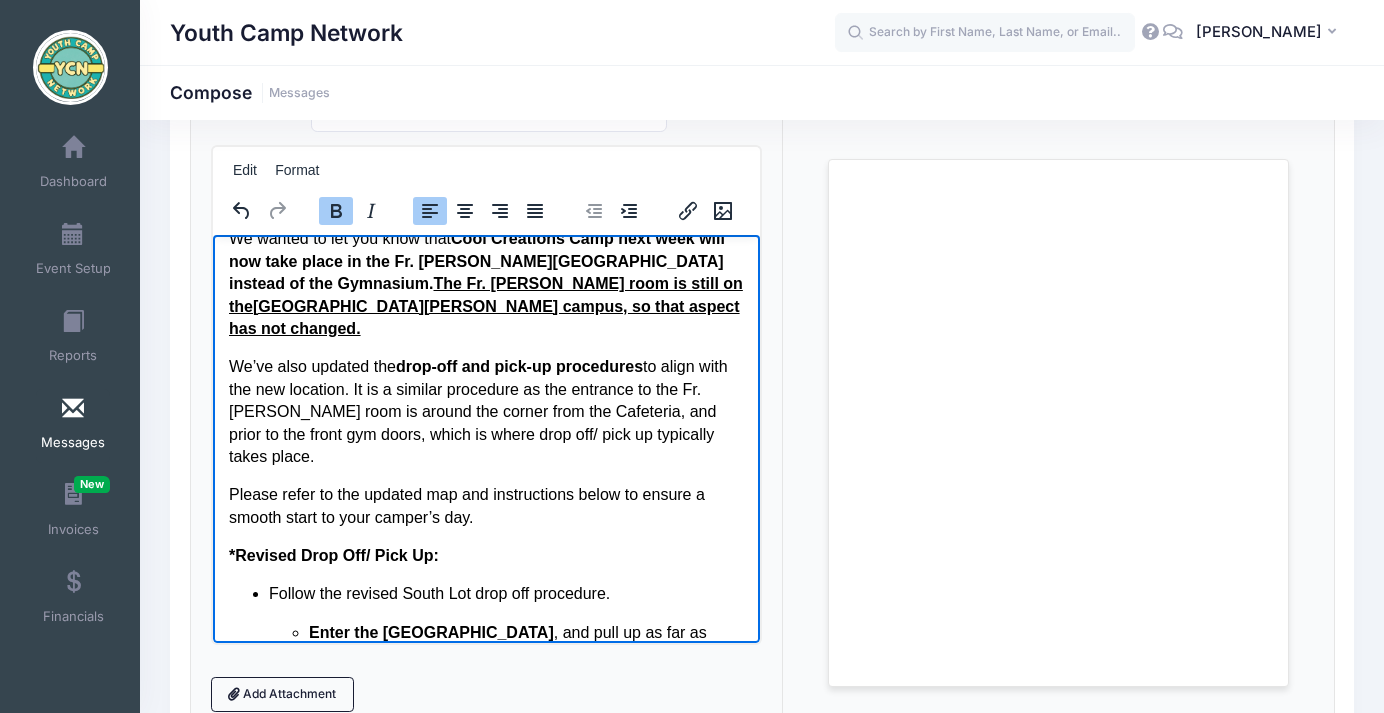 click on "The Fr. Pezold room is still on the  St. Joseph School campus, so that aspect has not changed." at bounding box center [485, 305] 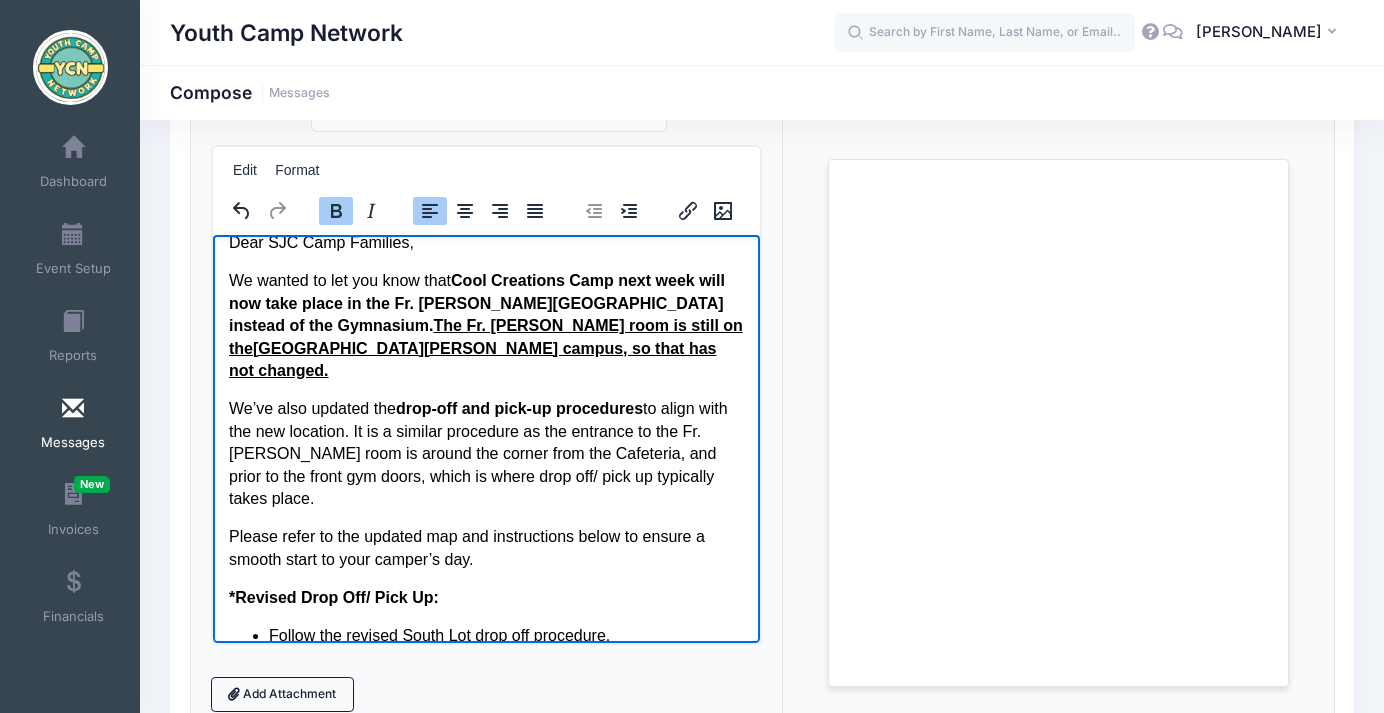 scroll, scrollTop: 12, scrollLeft: 0, axis: vertical 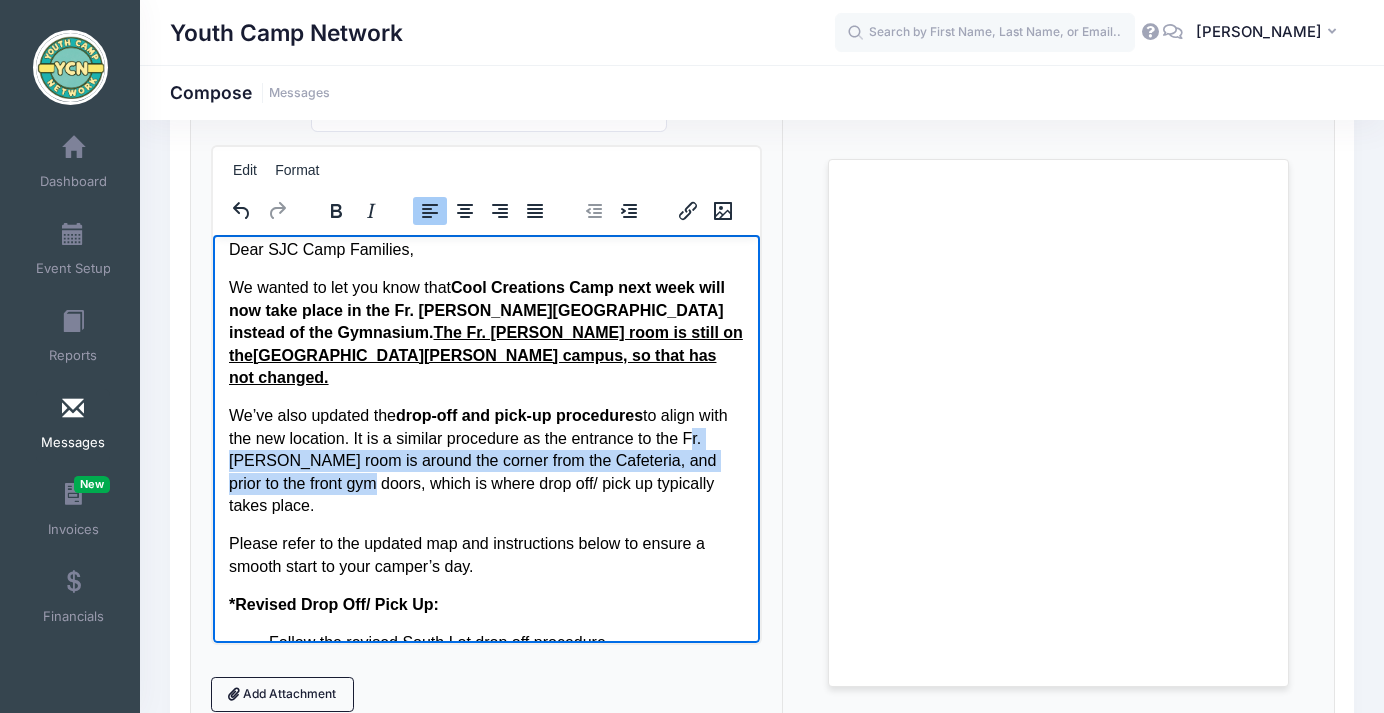 drag, startPoint x: 228, startPoint y: 438, endPoint x: 374, endPoint y: 465, distance: 148.47559 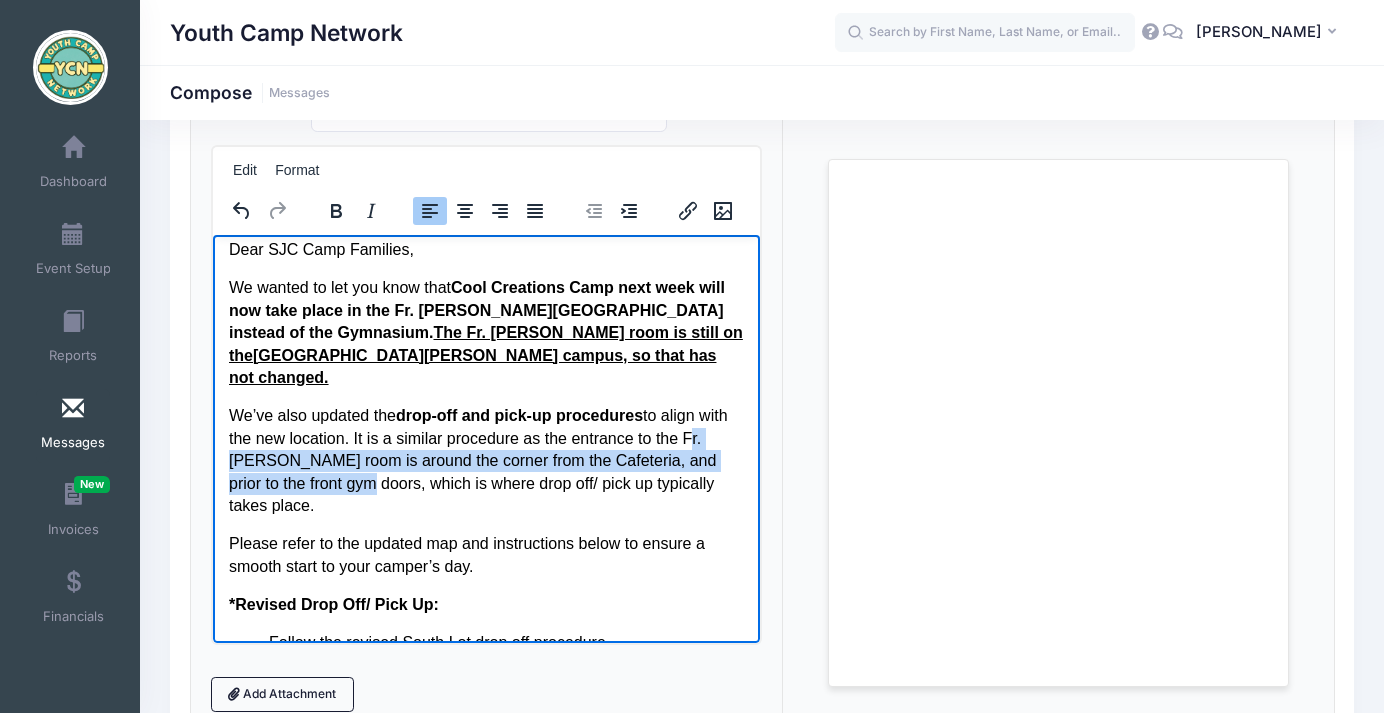 click on "We’ve also updated the  drop-off and pick-up procedures  to align with the new location. It is a similar procedure as the entrance to the Fr. Pezold room is around the corner from the Cafeteria, and prior to the front gym doors, which is where drop off/ pick up typically takes place." at bounding box center (485, 460) 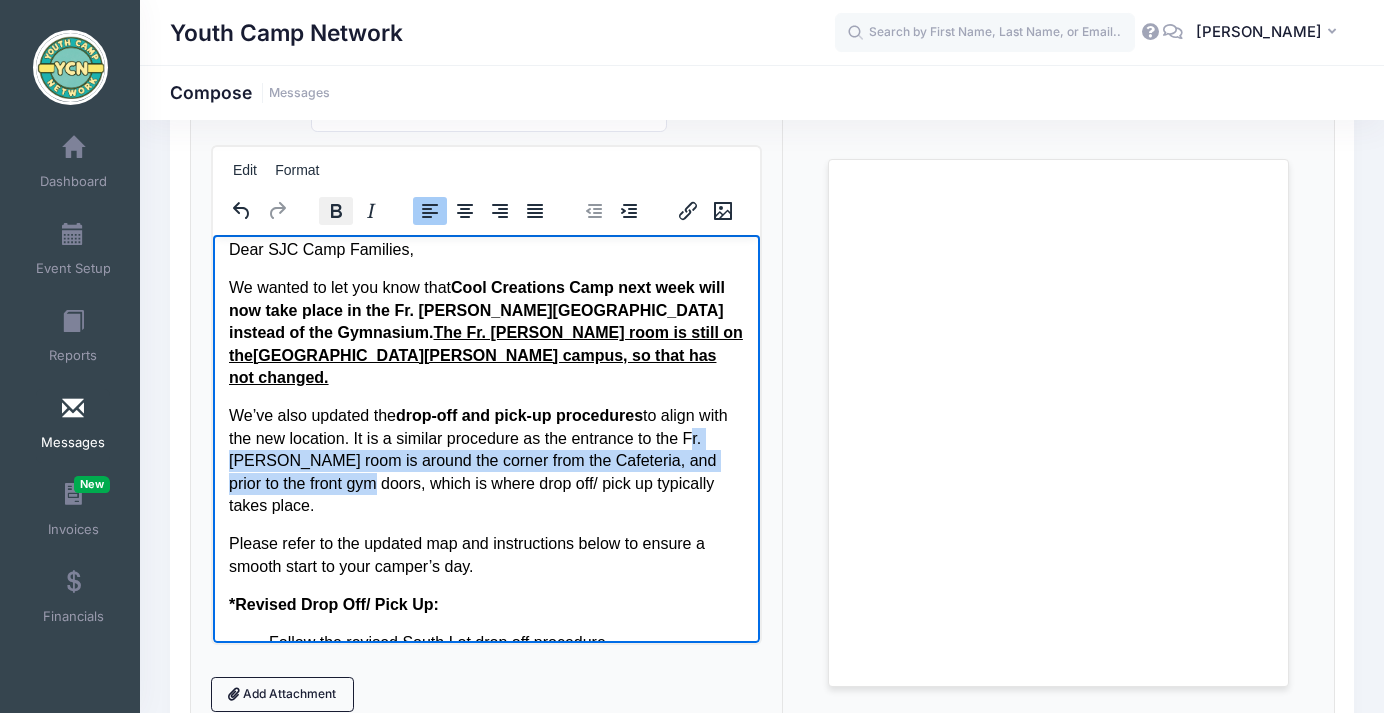 click 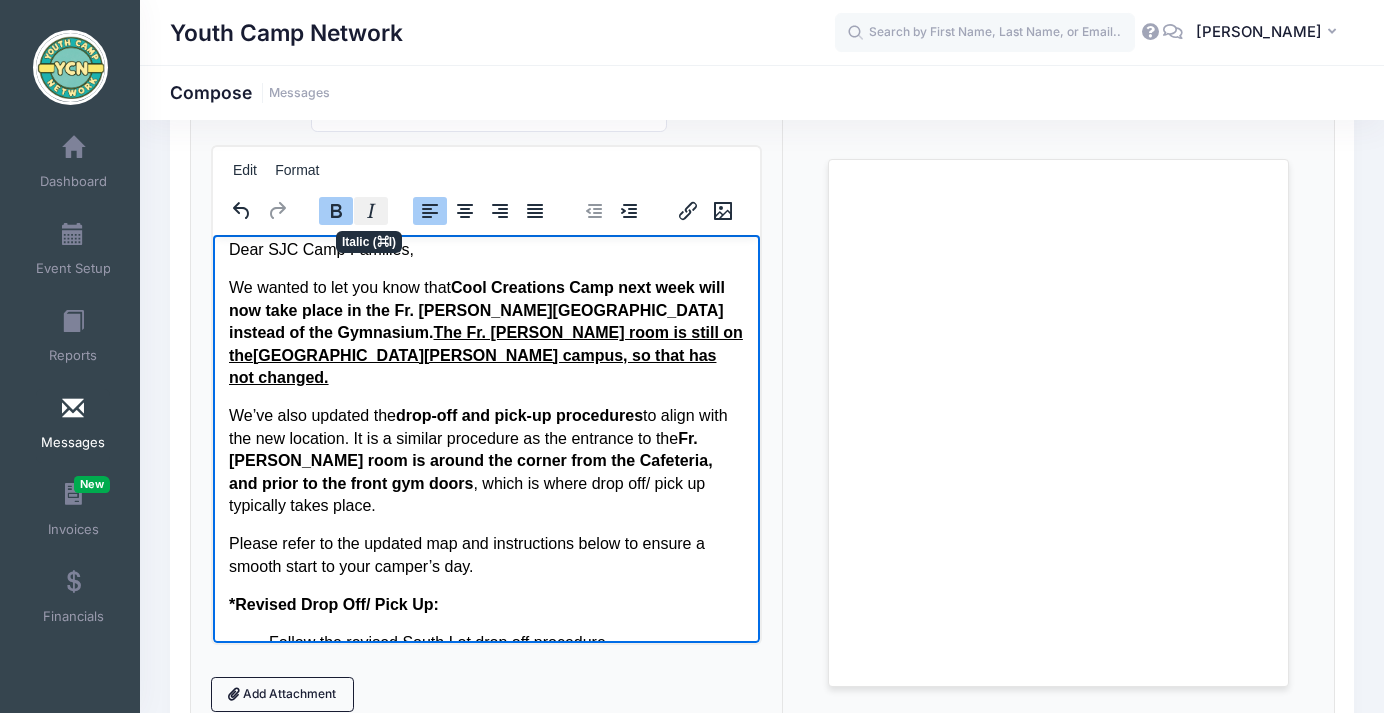 click 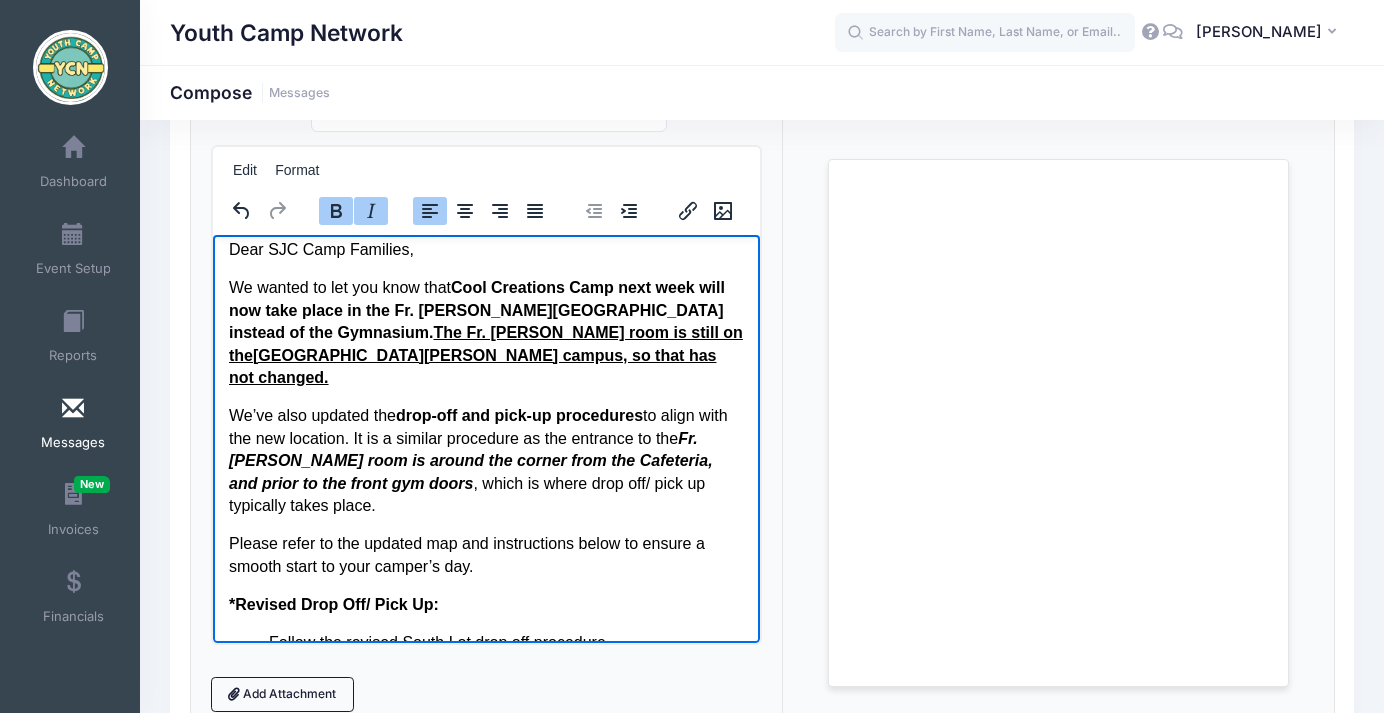 click on "We’ve also updated the  drop-off and pick-up procedures  to align with the new location. It is a similar procedure as the entrance to the  Fr. Pezold room is around the corner from the Cafeteria, and prior to the front gym doors , which is where drop off/ pick up typically takes place." at bounding box center (485, 460) 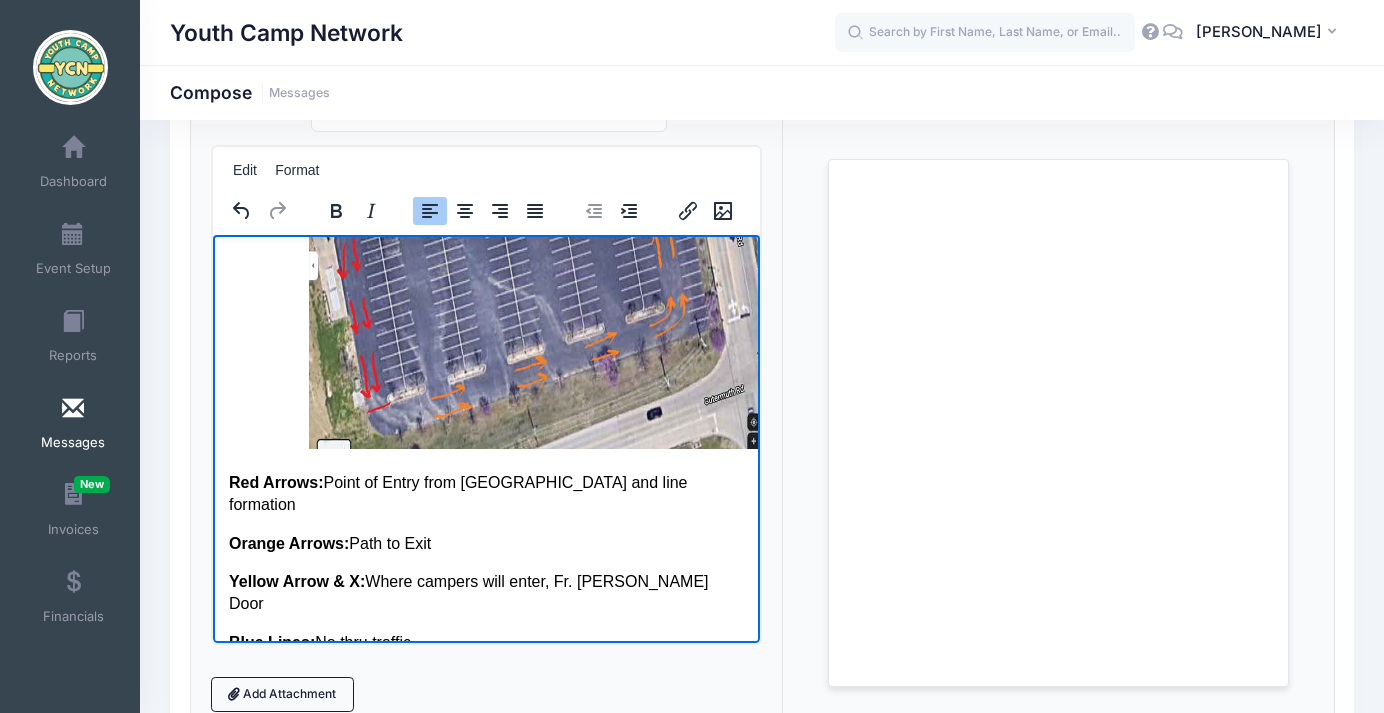 scroll, scrollTop: 1373, scrollLeft: 0, axis: vertical 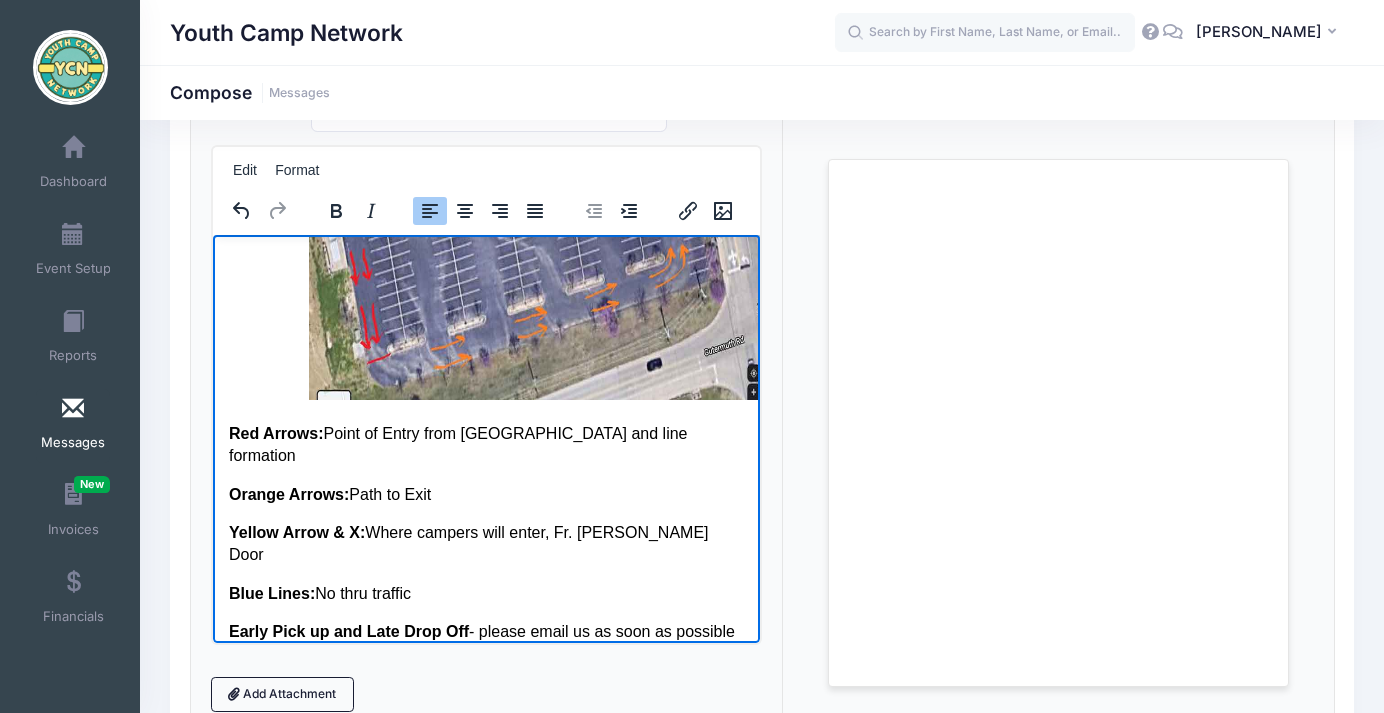click on "Yellow Arrow & X:  Where campers will enter, Fr. Pezold Door" at bounding box center [485, 543] 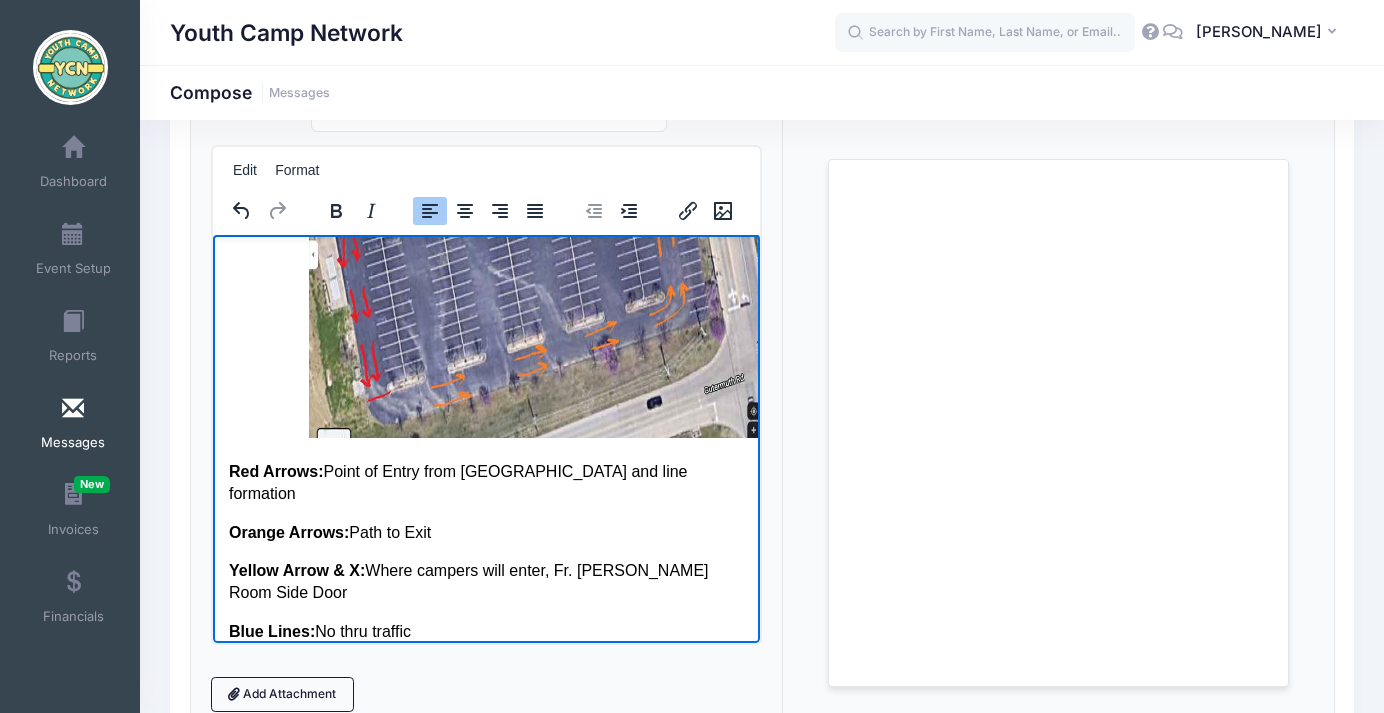 scroll, scrollTop: 1527, scrollLeft: 0, axis: vertical 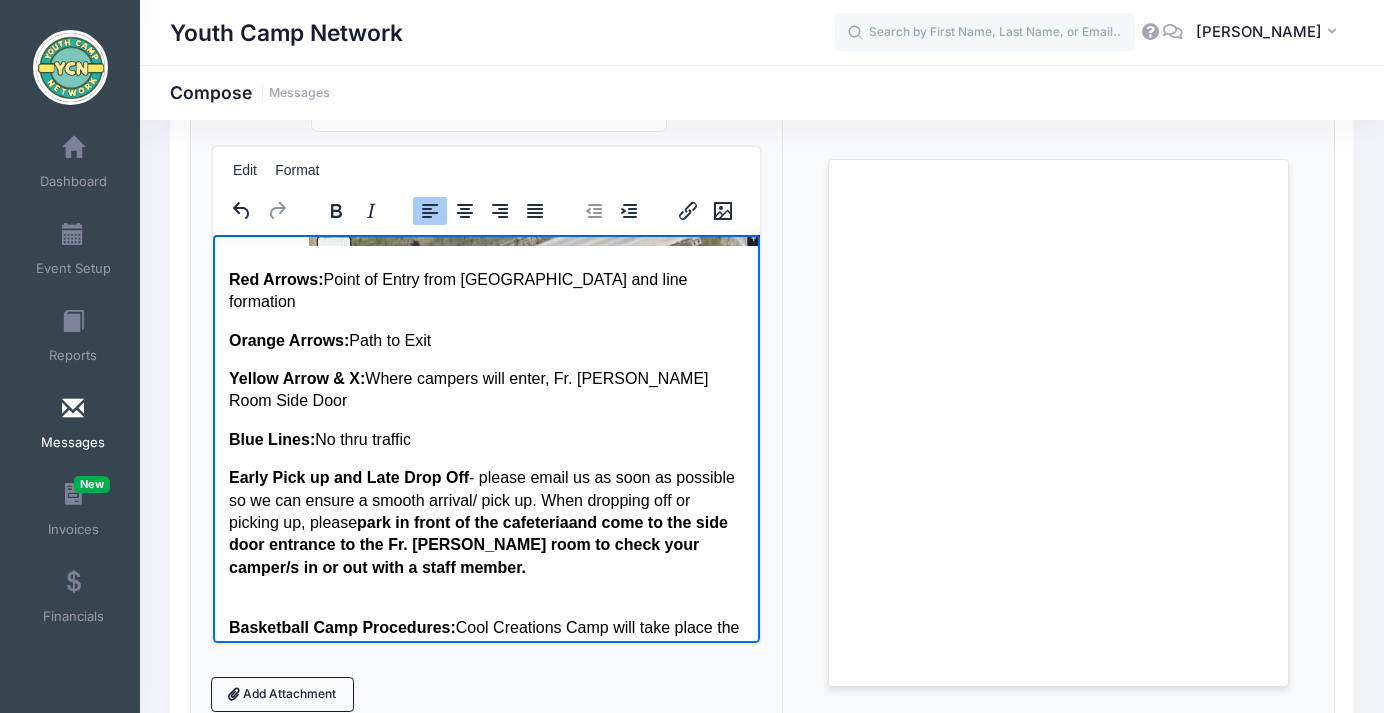 click on "Basketball Camp Procedures:  Cool Creations Camp will take place the same week as SJCAA Basketball Camp. They will have 2 sessions from 8:00 - 10:00 and 10:30 - 12:30. To ensure all campers safety, and that we can all utilize the spaces on campus efficiently and effectively, the following map will depict their drop off and pick up procedures. When arriving on campus, please leave the marked areas open for parents/ guardians to park ( in green) and be aware of the no parking zones (in red)." at bounding box center [485, 695] 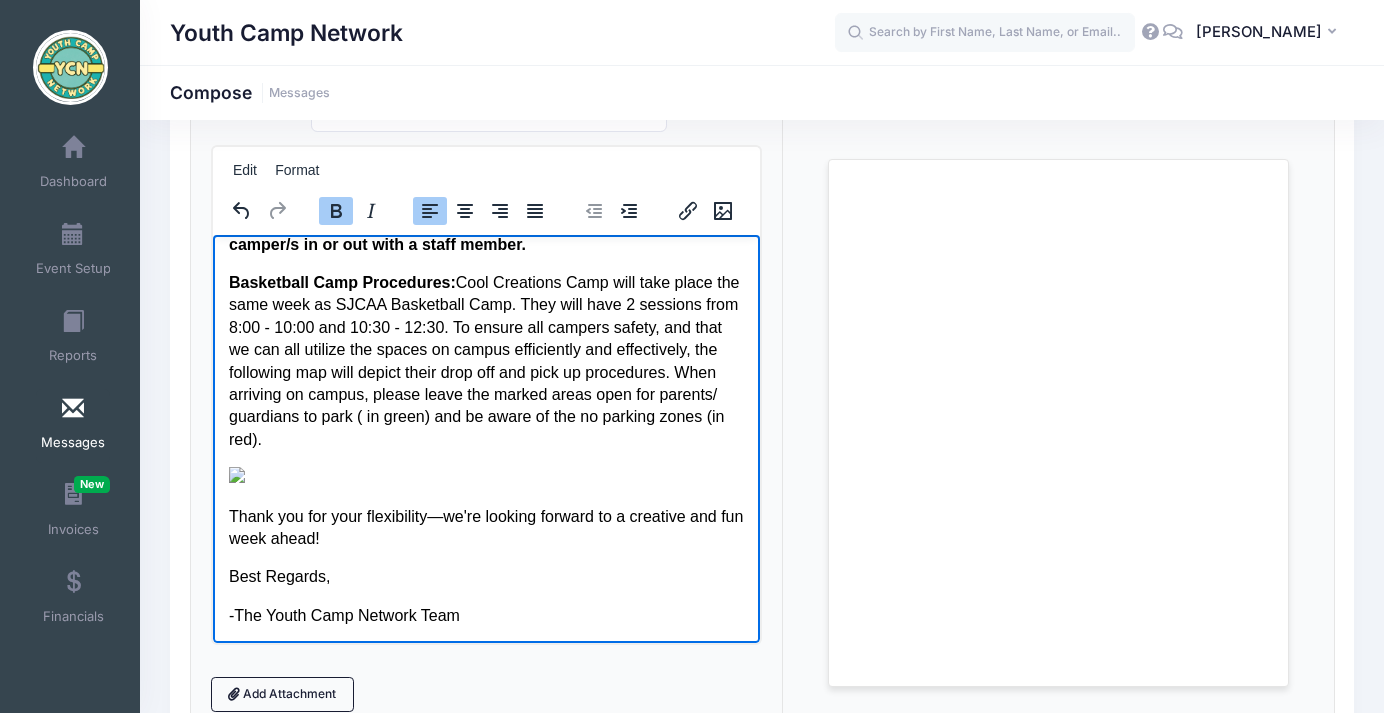 scroll, scrollTop: 1903, scrollLeft: 0, axis: vertical 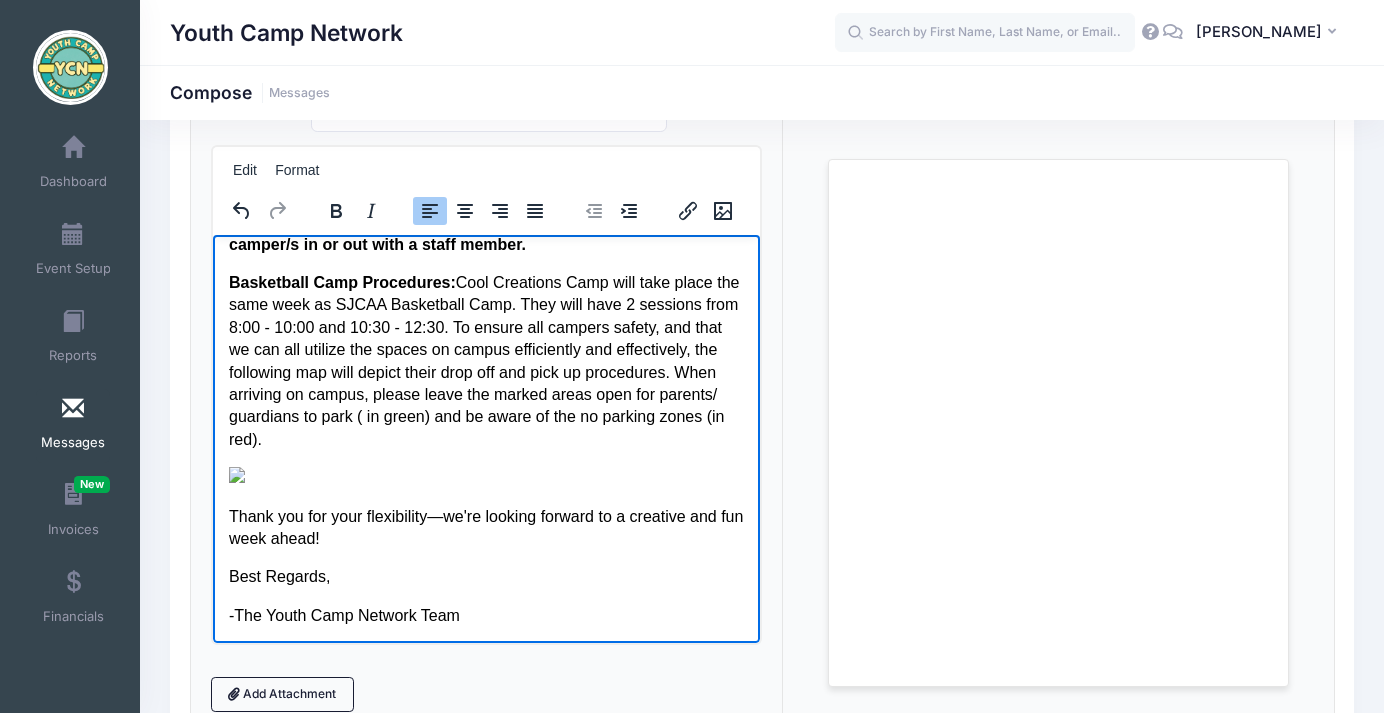 click on "Basketball Camp Procedures:  Cool Creations Camp will take place the same week as SJCAA Basketball Camp. They will have 2 sessions from 8:00 - 10:00 and 10:30 - 12:30. To ensure all campers safety, and that we can all utilize the spaces on campus efficiently and effectively, the following map will depict their drop off and pick up procedures. When arriving on campus, please leave the marked areas open for parents/ guardians to park ( in green) and be aware of the no parking zones (in red)." at bounding box center [485, 360] 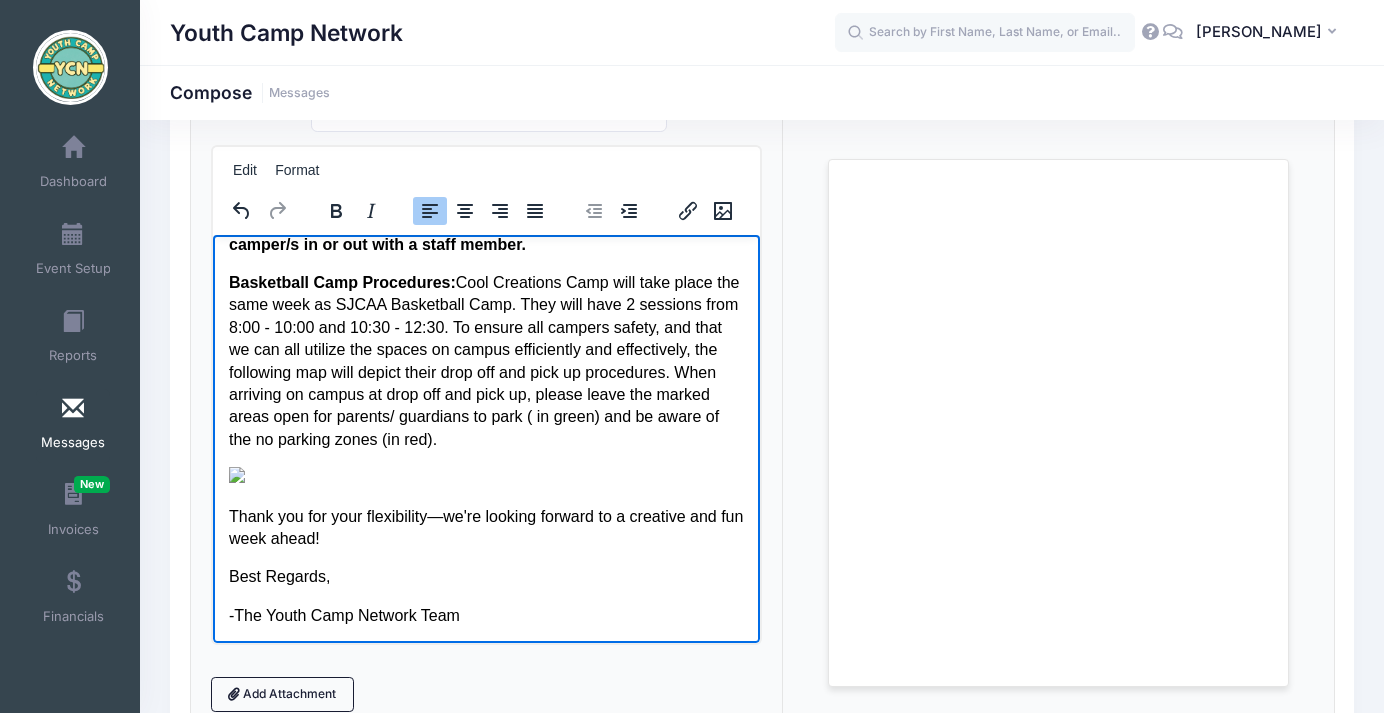 click on "Basketball Camp Procedures:  Cool Creations Camp will take place the same week as SJCAA Basketball Camp. They will have 2 sessions from 8:00 - 10:00 and 10:30 - 12:30. To ensure all campers safety, and that we can all utilize the spaces on campus efficiently and effectively, the following map will depict their drop off and pick up procedures. When arriving on campus at drop off and pick up, please leave the marked areas open for parents/ guardians to park ( in green) and be aware of the no parking zones (in red)." at bounding box center [485, 360] 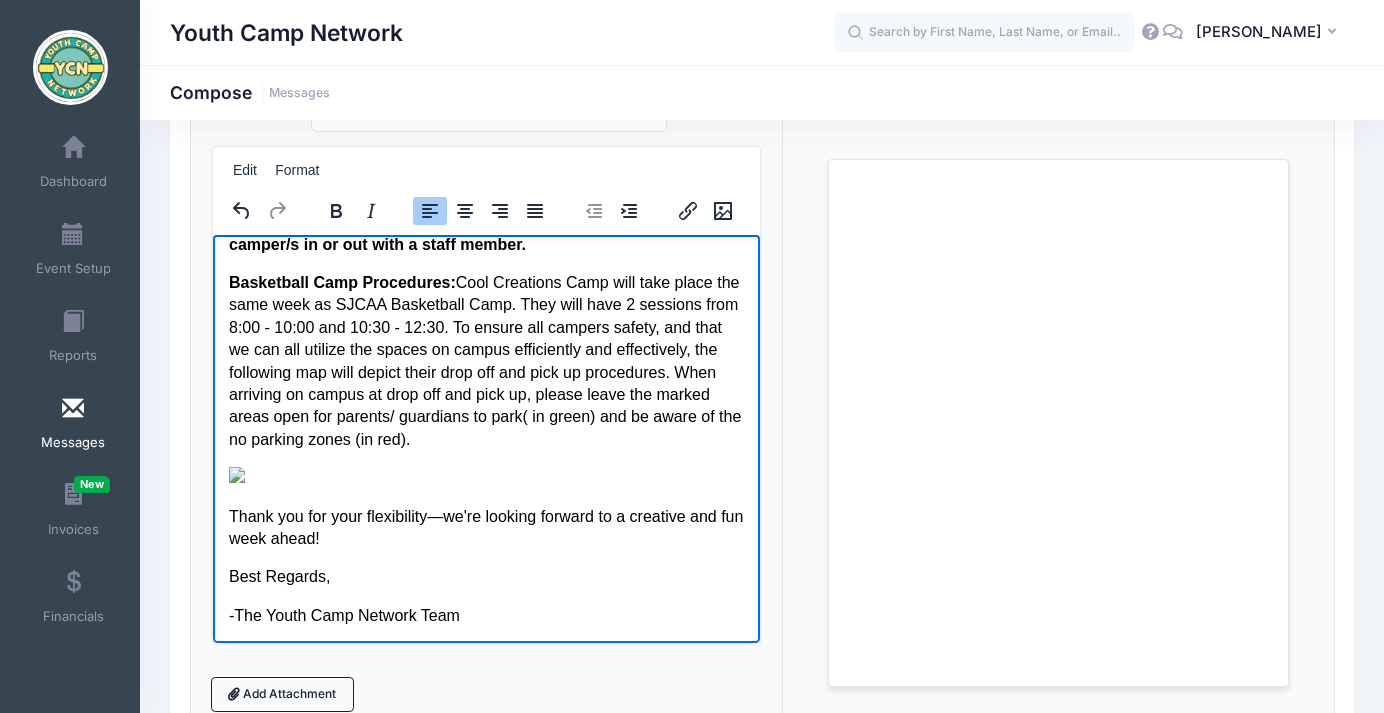 click on "Basketball Camp Procedures:  Cool Creations Camp will take place the same week as SJCAA Basketball Camp. They will have 2 sessions from 8:00 - 10:00 and 10:30 - 12:30. To ensure all campers safety, and that we can all utilize the spaces on campus efficiently and effectively, the following map will depict their drop off and pick up procedures. When arriving on campus at drop off and pick up, please leave the marked areas open for parents/ guardians to park  ( in green) and be aware of the no parking zones (in red)." at bounding box center (485, 360) 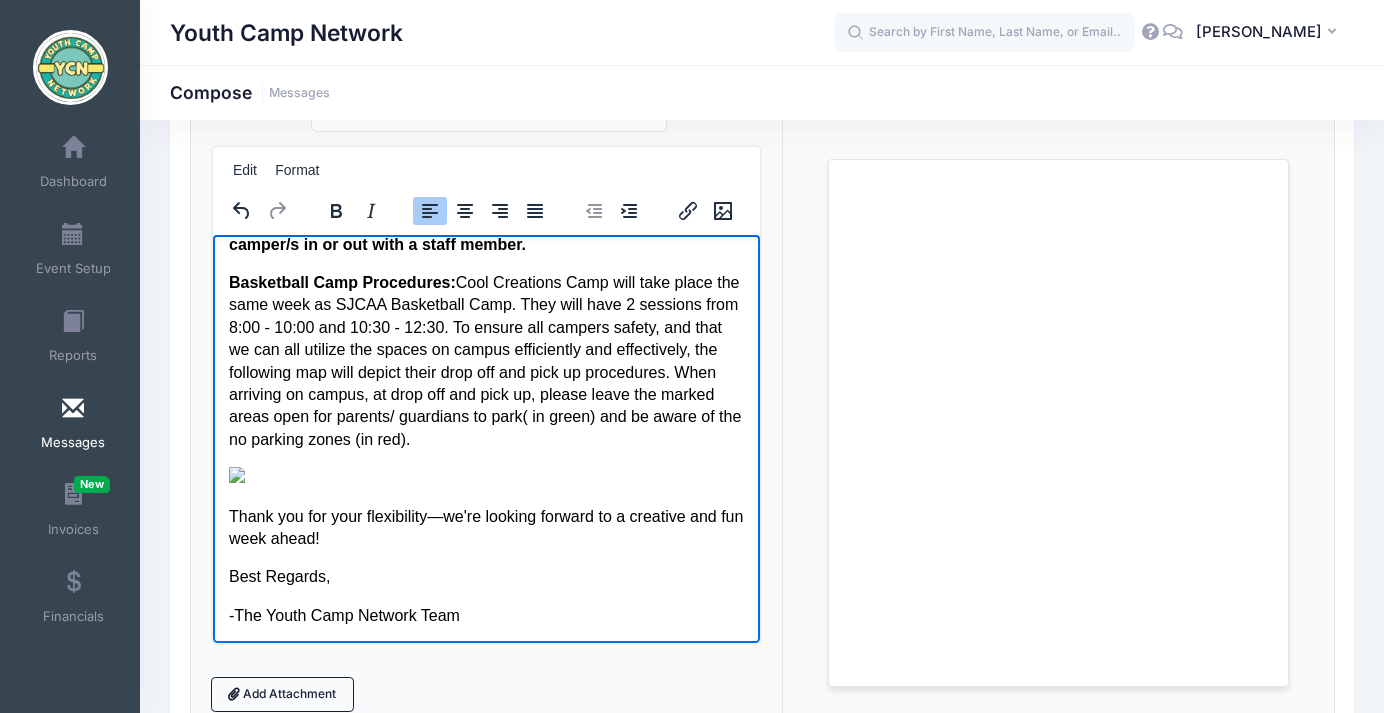 scroll, scrollTop: 1964, scrollLeft: 0, axis: vertical 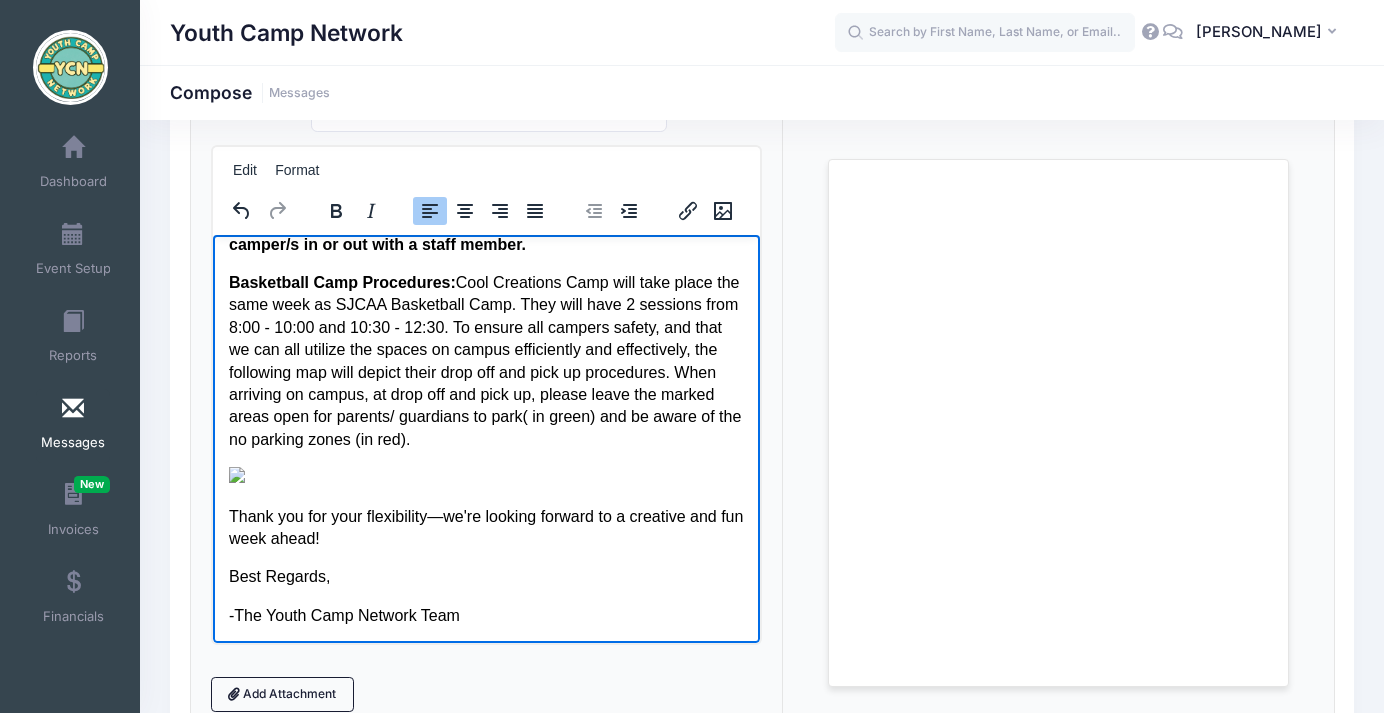 click on "Dear SJC Camp Families, We wanted to let you know that  Cool Creations Camp next week will now take place in the Fr. Pezold Room instead of the Gymnasium.  The Fr. Pezold room is still on the  St. Joseph School campus, so that has not changed.  We’ve also updated the  drop-off and pick-up procedures  to align with the new location. It is a similar procedure as the entrance to the  Fr. Pezold room is around the corner from the Cafeteria, and prior to the front gym doors , which is where drop off/ pick up typically takes place.  Please refer to the updated map and instructions below to ensure a smooth start to your camper’s day. *Revised Drop Off/ Pick Up:  Follow the revised South Lot drop off procedure.  Enter the South Lot , and pull up as far as possible, cars can come forward all the way to the soccer field area. Camp Directors will notify when it is safe for children to exit their cars. Campers should remain on the sidewalk areas as much as possible.  *Please Note:  Red Arrows:  Orange Arrows:" at bounding box center (485, -487) 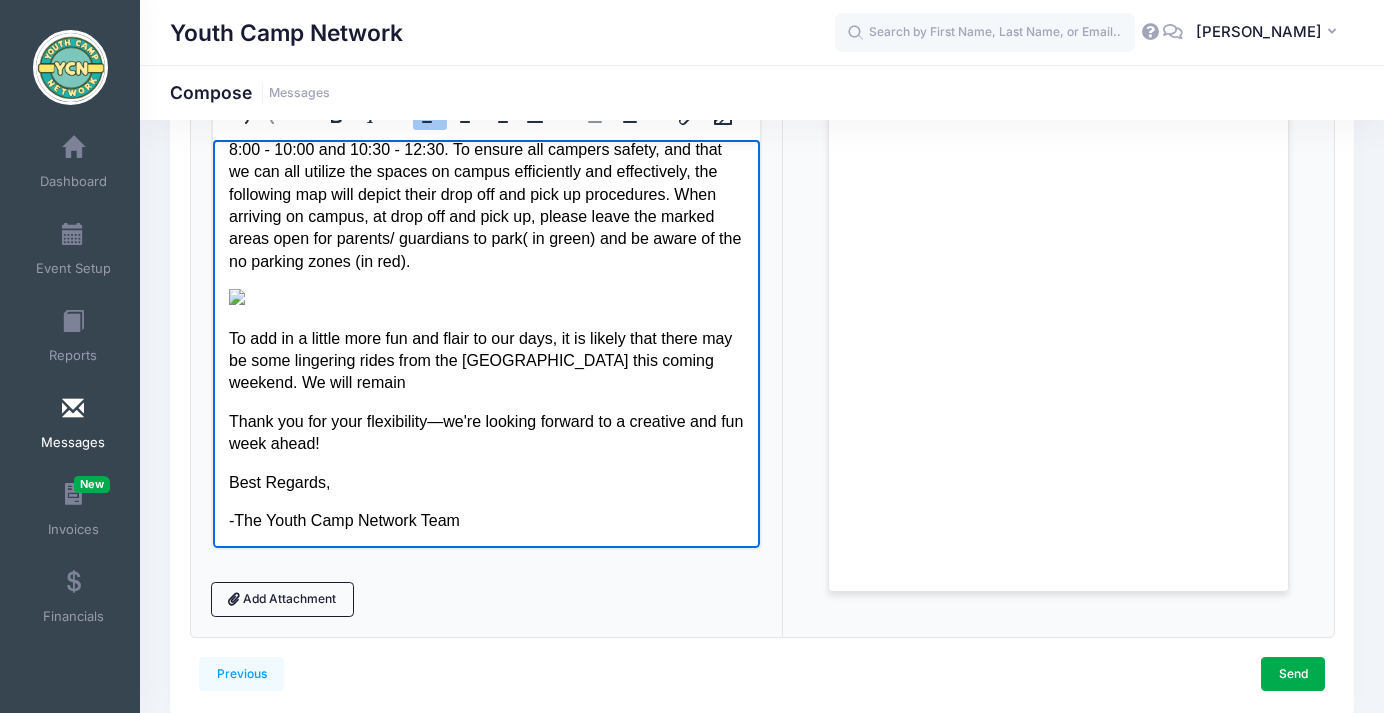 scroll, scrollTop: 257, scrollLeft: 0, axis: vertical 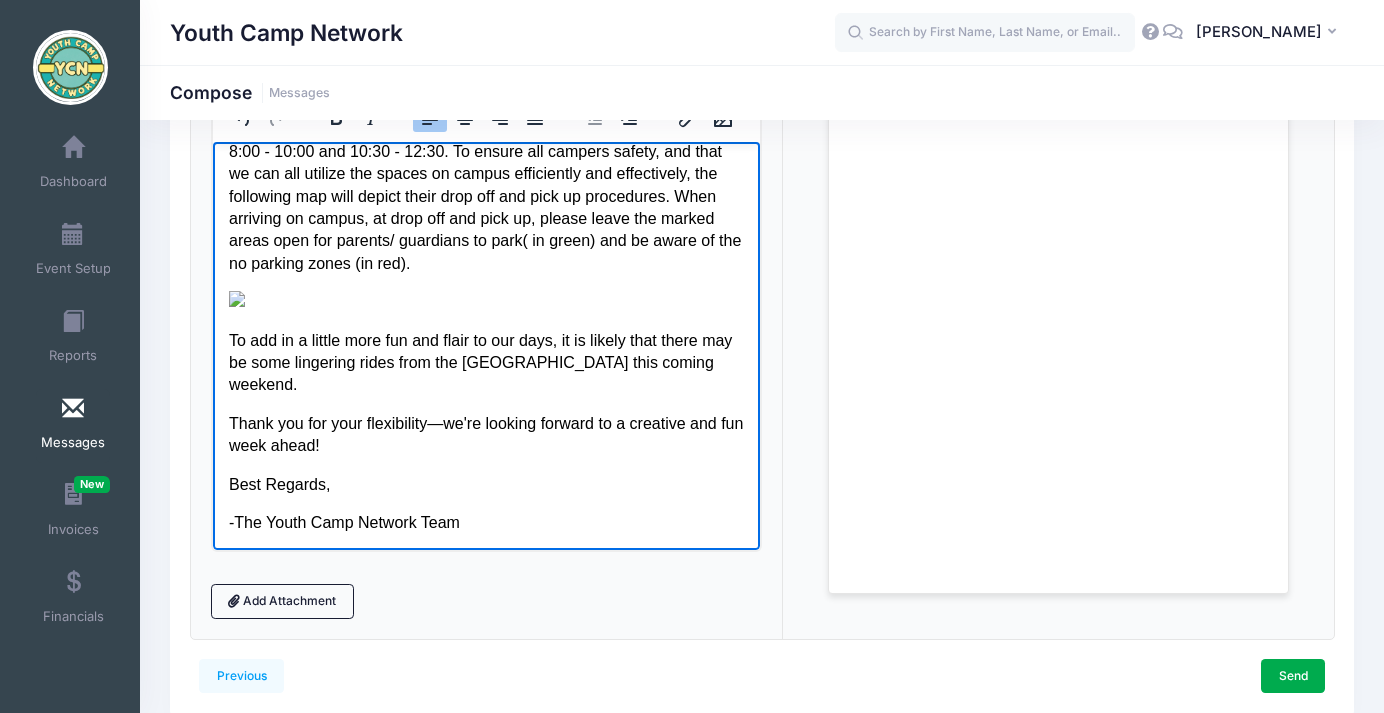 drag, startPoint x: 304, startPoint y: 369, endPoint x: 217, endPoint y: 328, distance: 96.17692 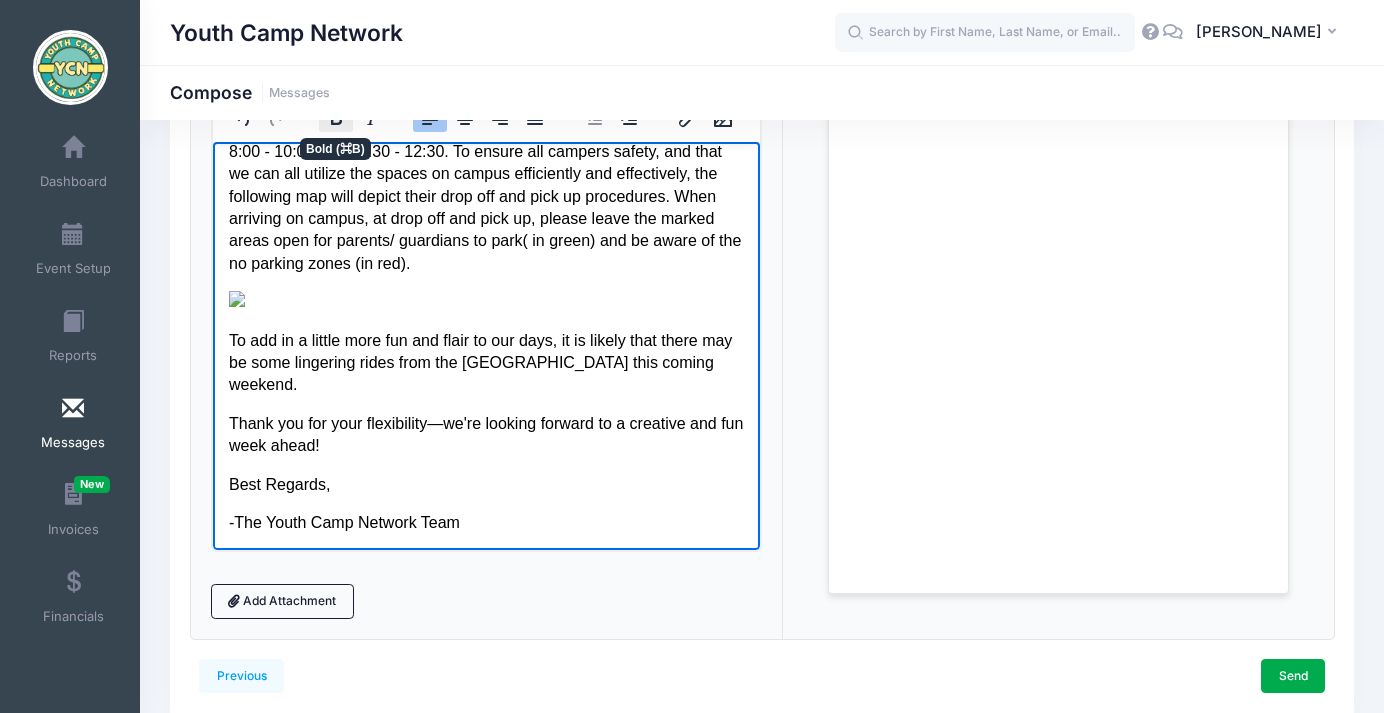 click at bounding box center (336, 118) 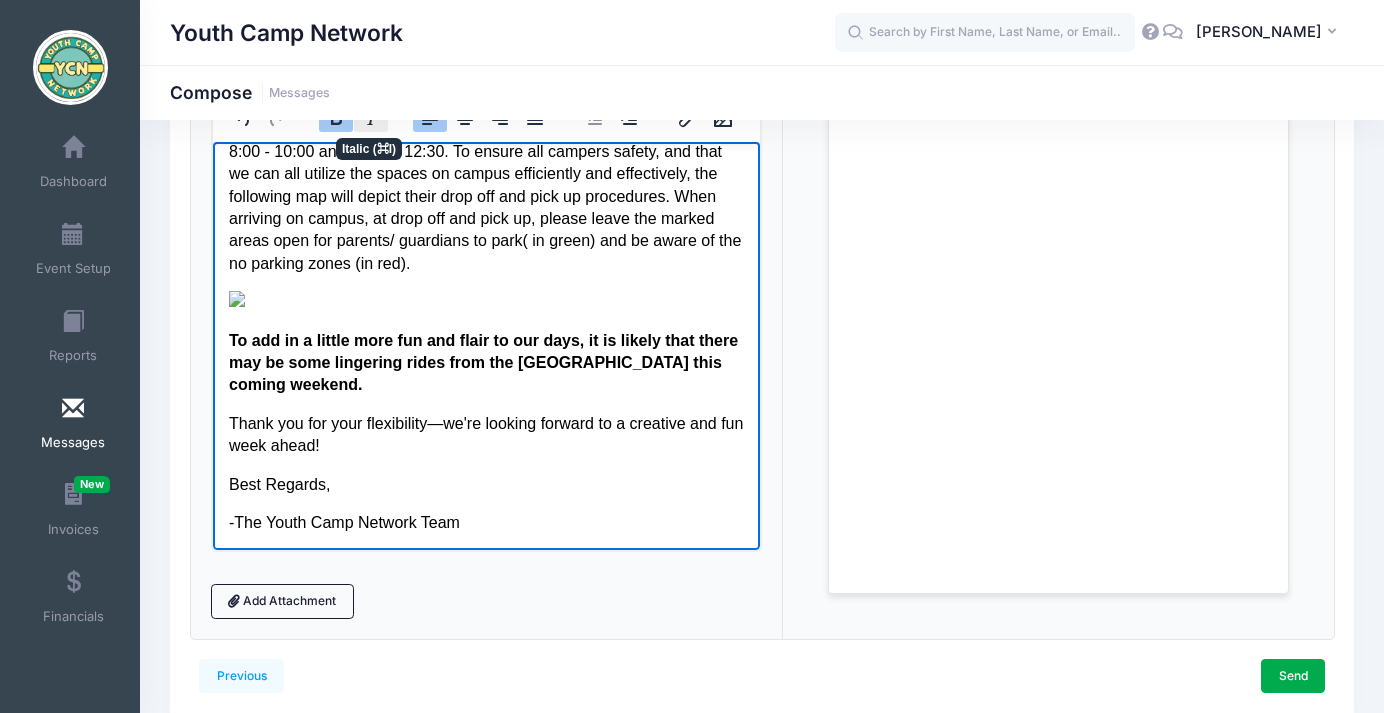 click 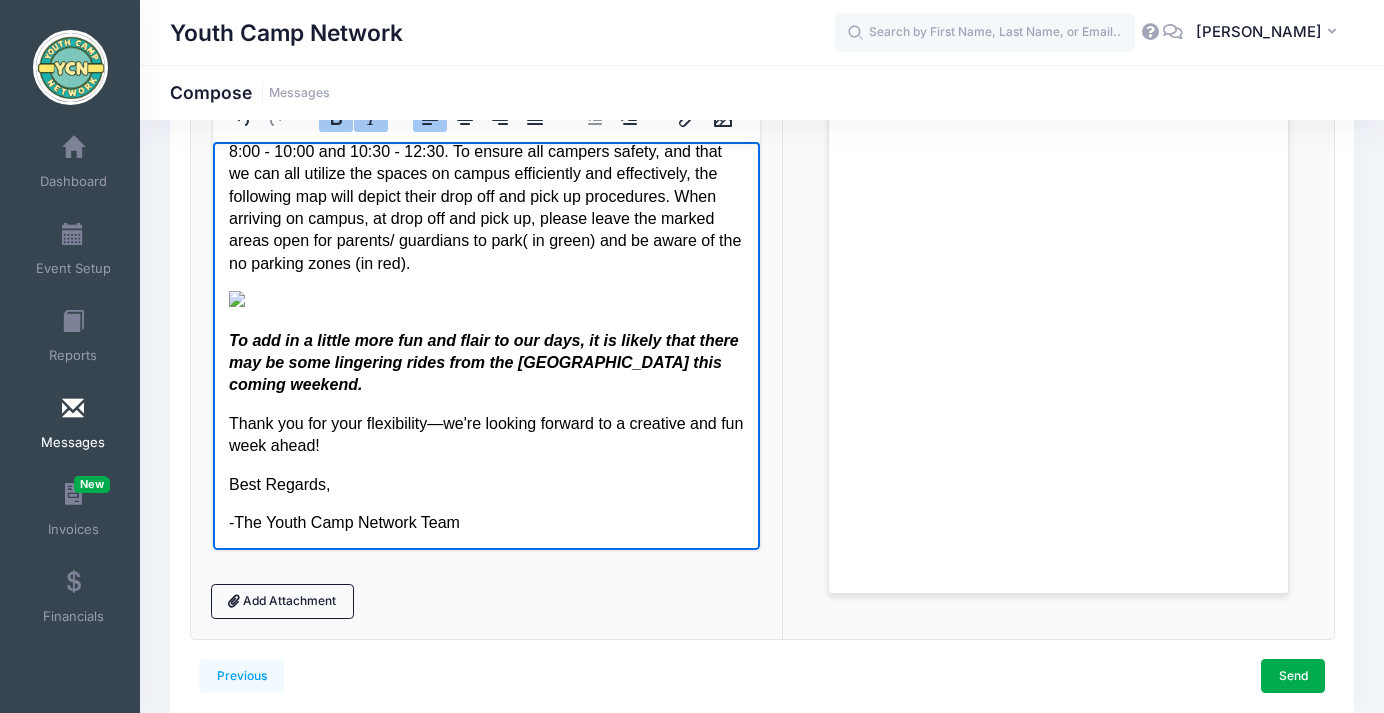 click on "To add in a little more fun and flair to our days, it is likely that there may be some lingering rides from the SJC Parish Picnic this coming weekend." at bounding box center [483, 362] 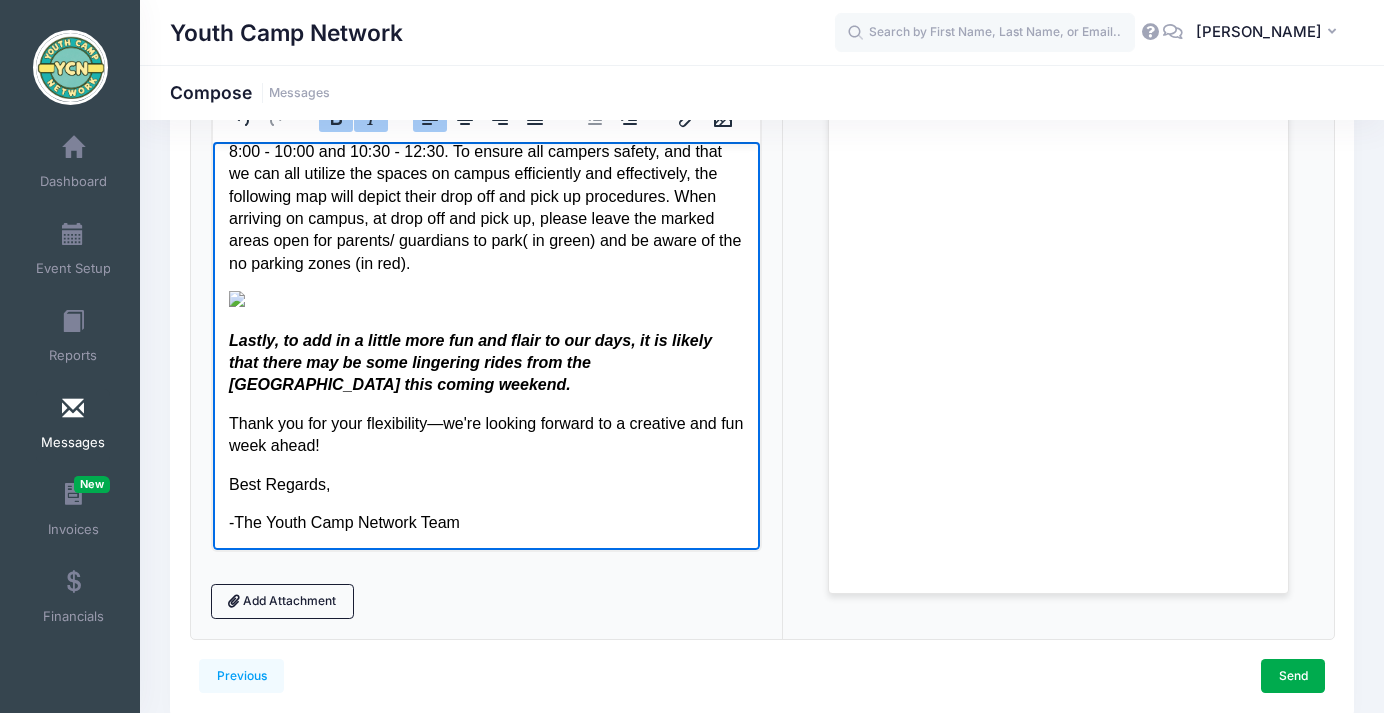 click on "Lastly, to add in a little more fun and flair to our days, it is likely that there may be some lingering rides from the SJC Parish Picnic this coming weekend." at bounding box center (485, 362) 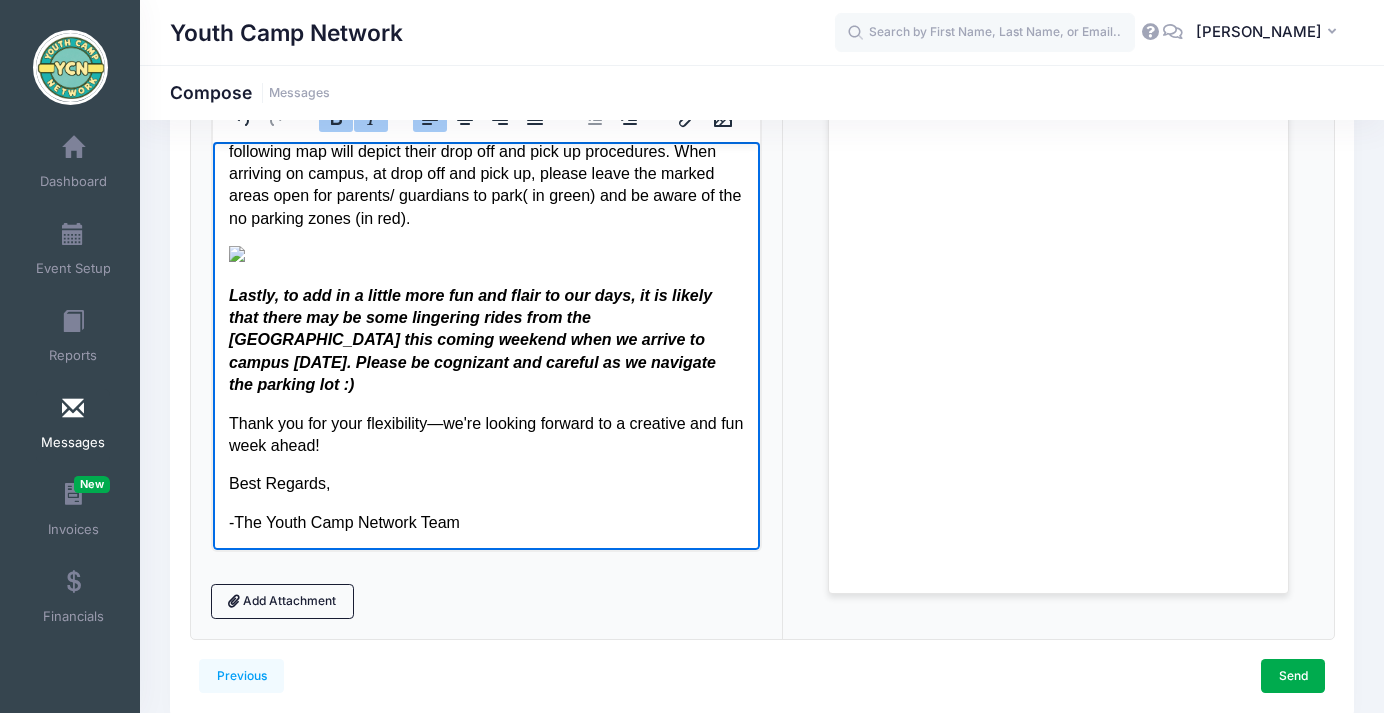 scroll, scrollTop: 2154, scrollLeft: 0, axis: vertical 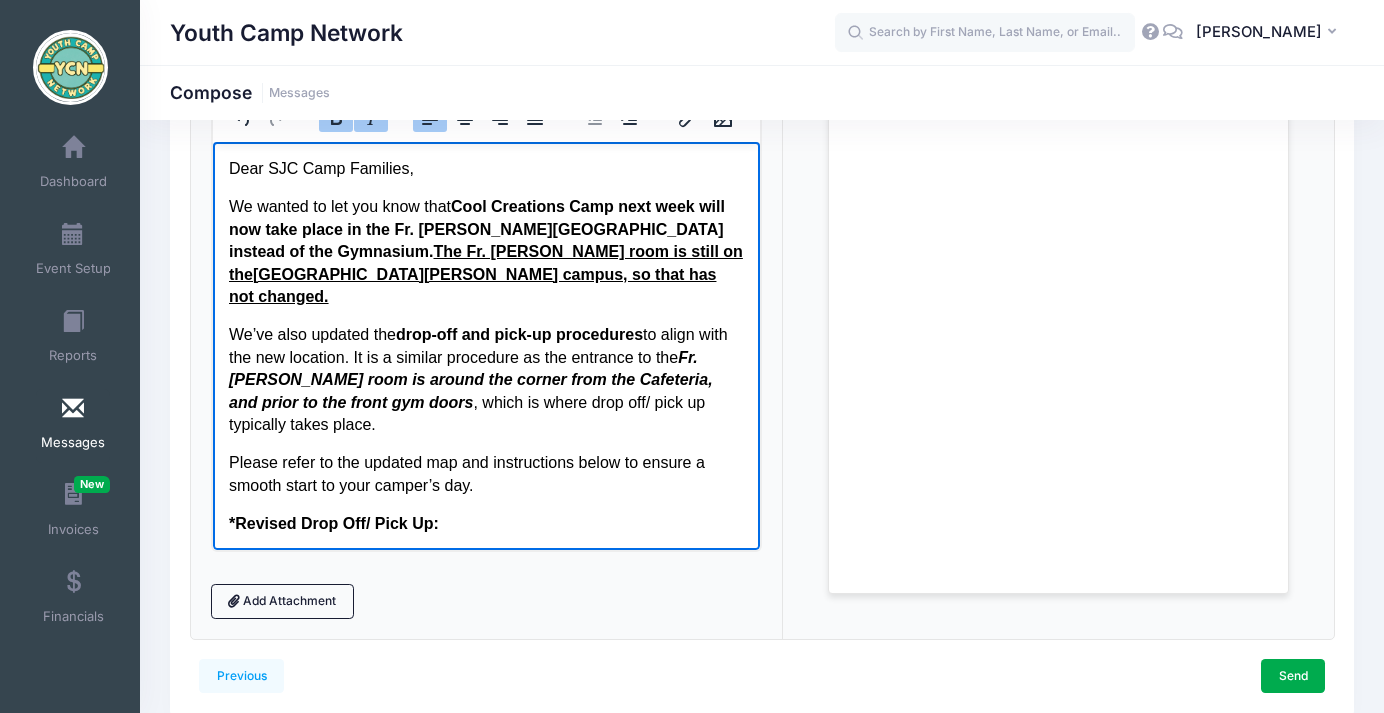 drag, startPoint x: 750, startPoint y: 493, endPoint x: 992, endPoint y: 266, distance: 331.80264 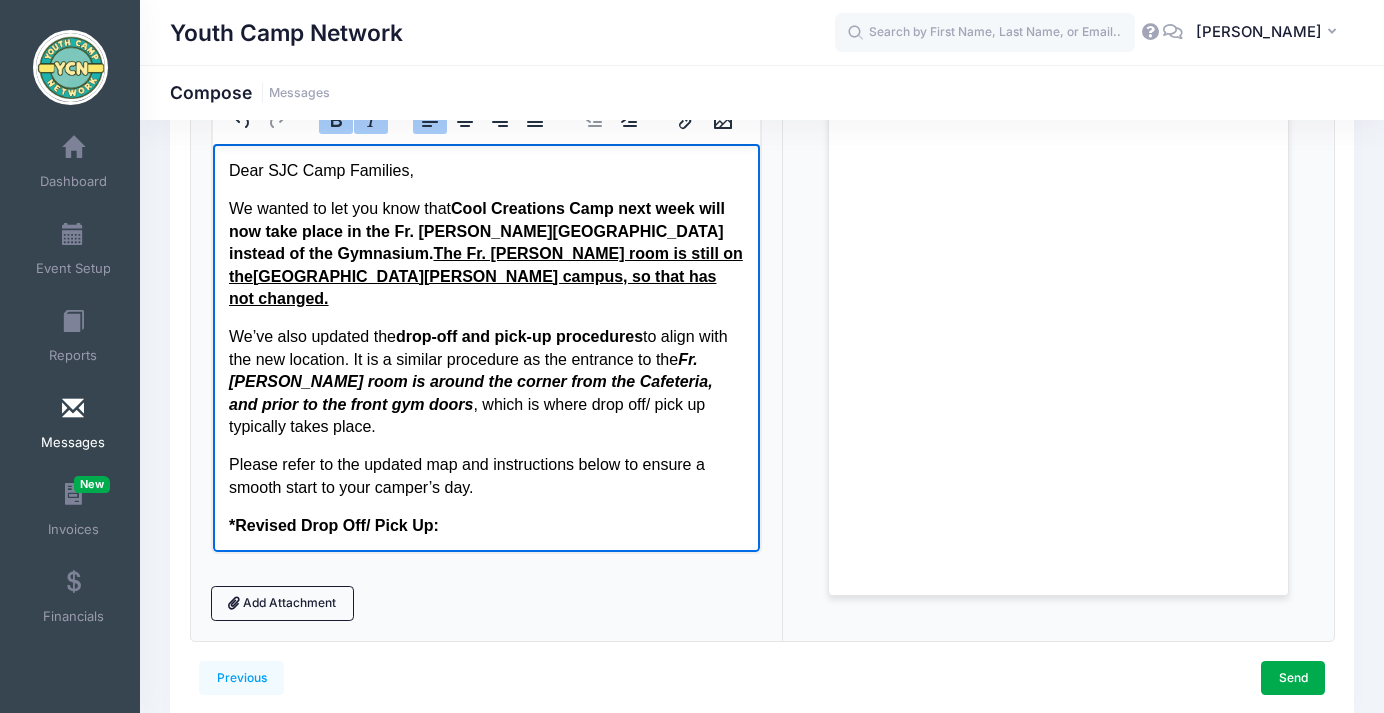 scroll, scrollTop: 339, scrollLeft: 0, axis: vertical 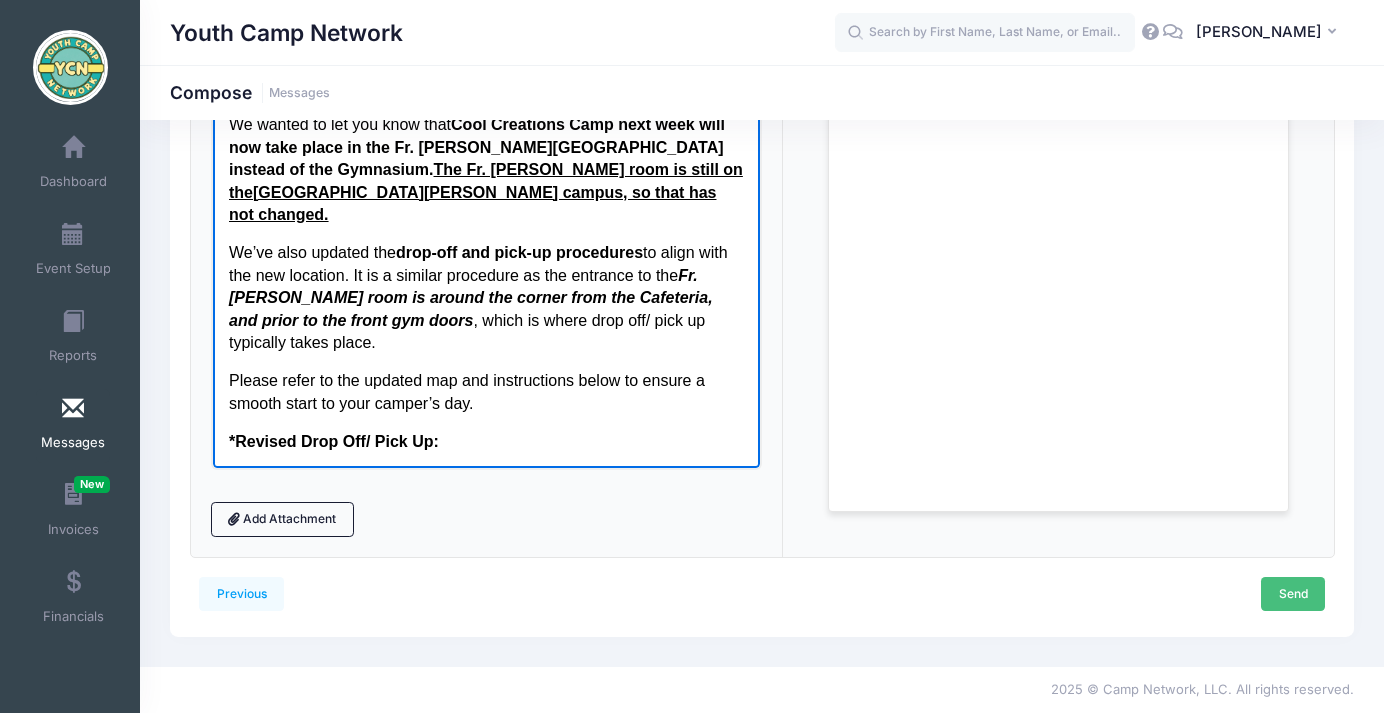 click on "Send" at bounding box center (1293, 594) 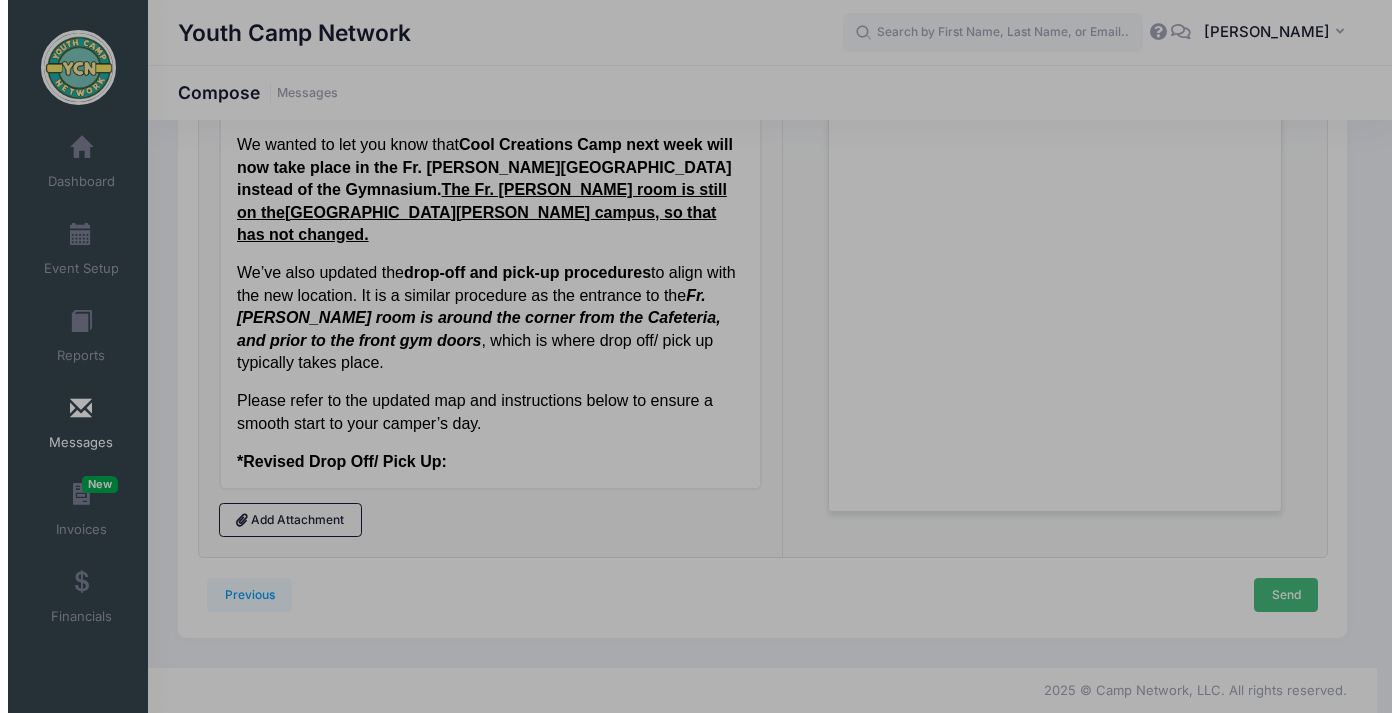 scroll, scrollTop: 0, scrollLeft: 0, axis: both 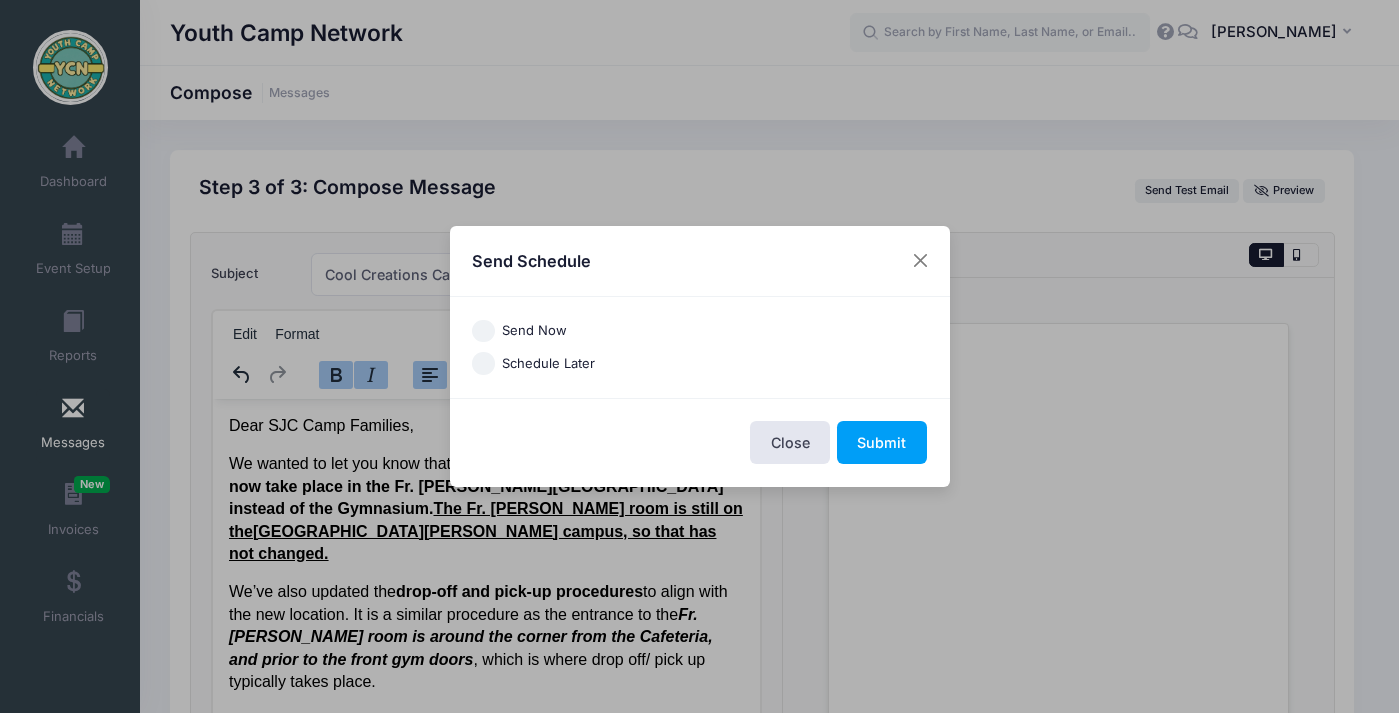 click on "Send Now" at bounding box center [483, 331] 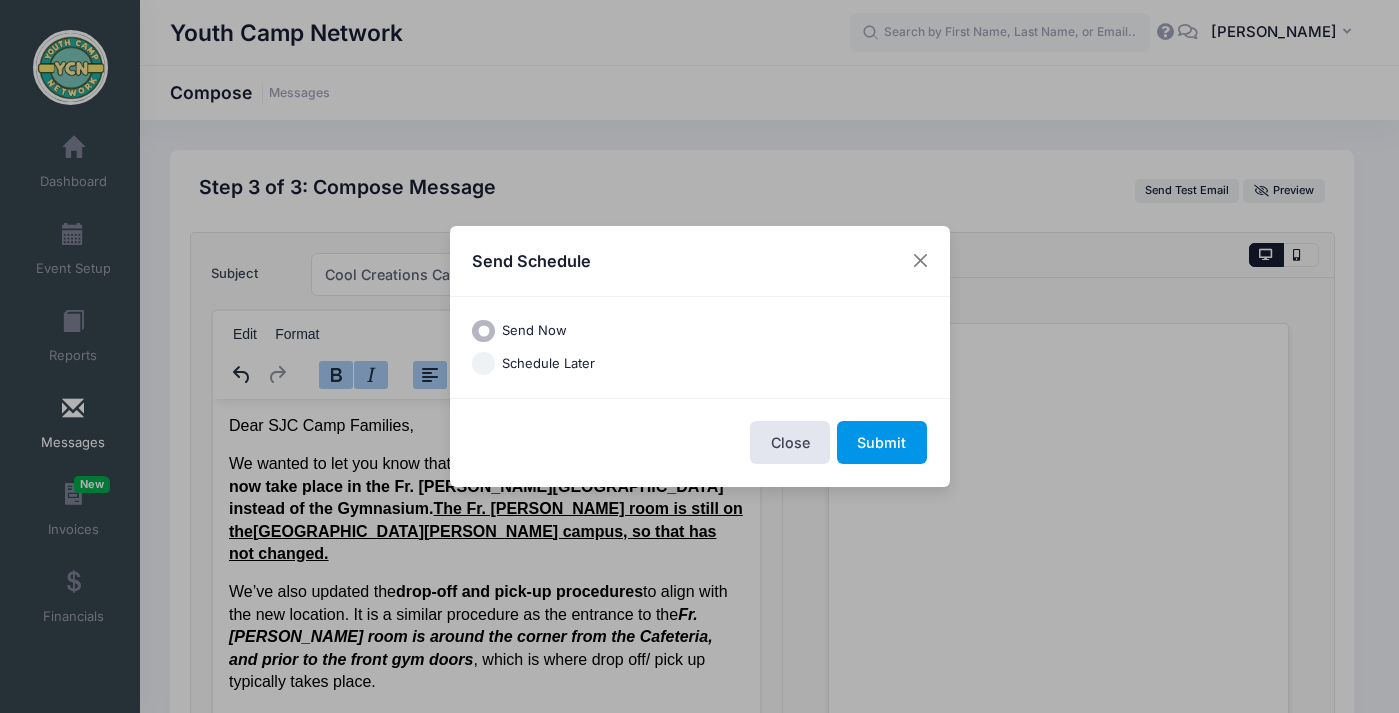 click on "Submit" at bounding box center [882, 442] 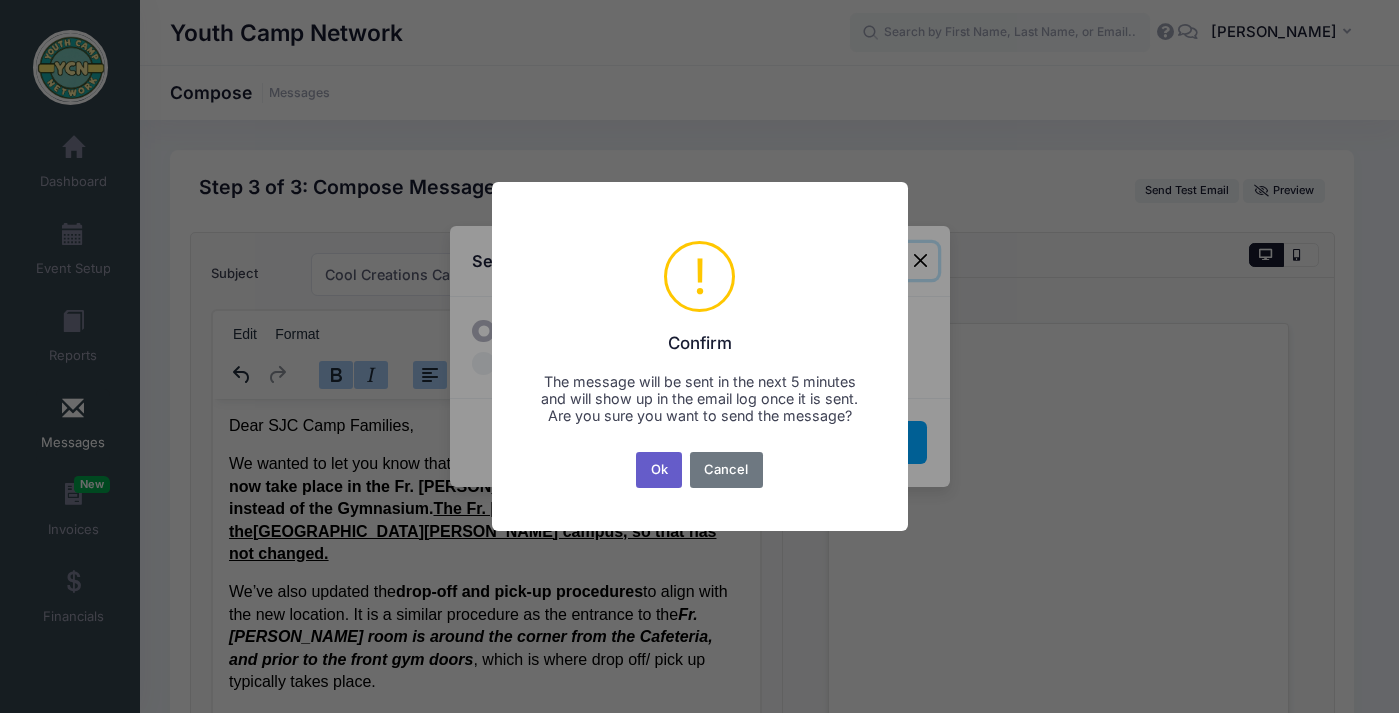 click on "Ok" at bounding box center [659, 470] 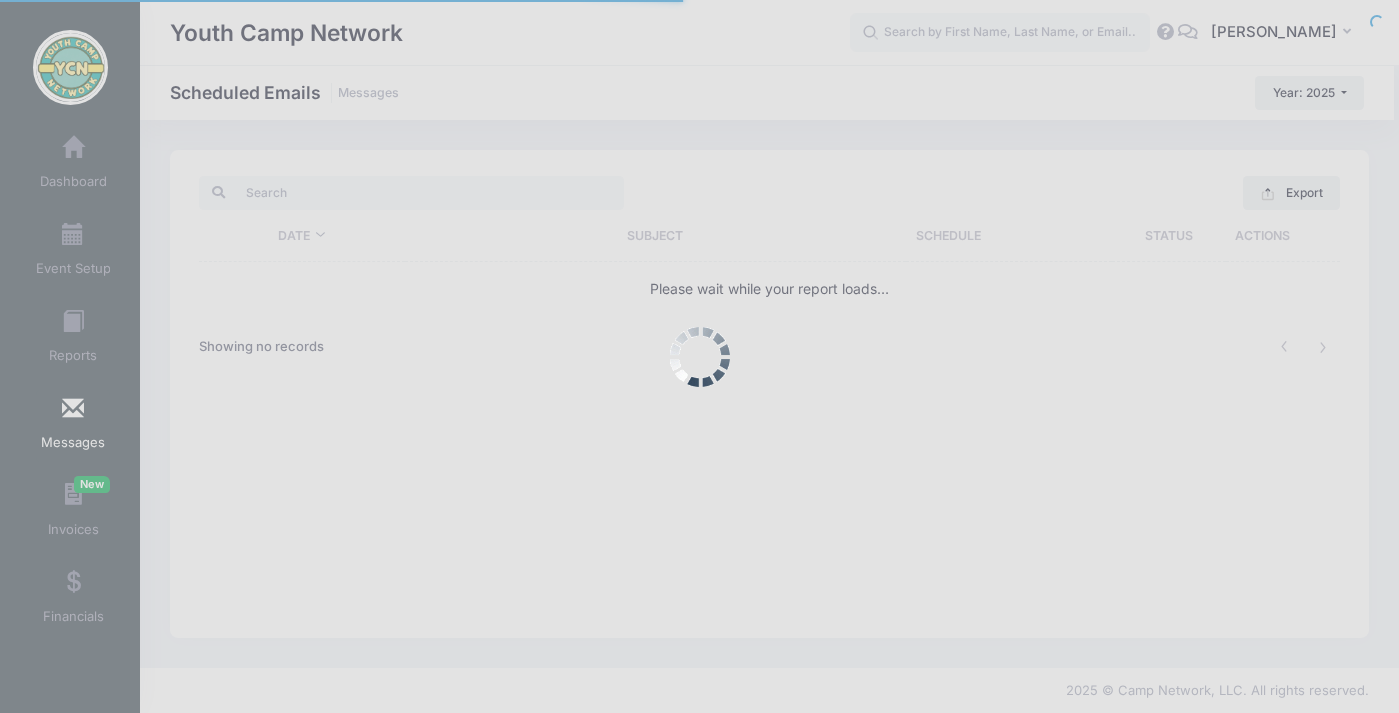 scroll, scrollTop: 0, scrollLeft: 0, axis: both 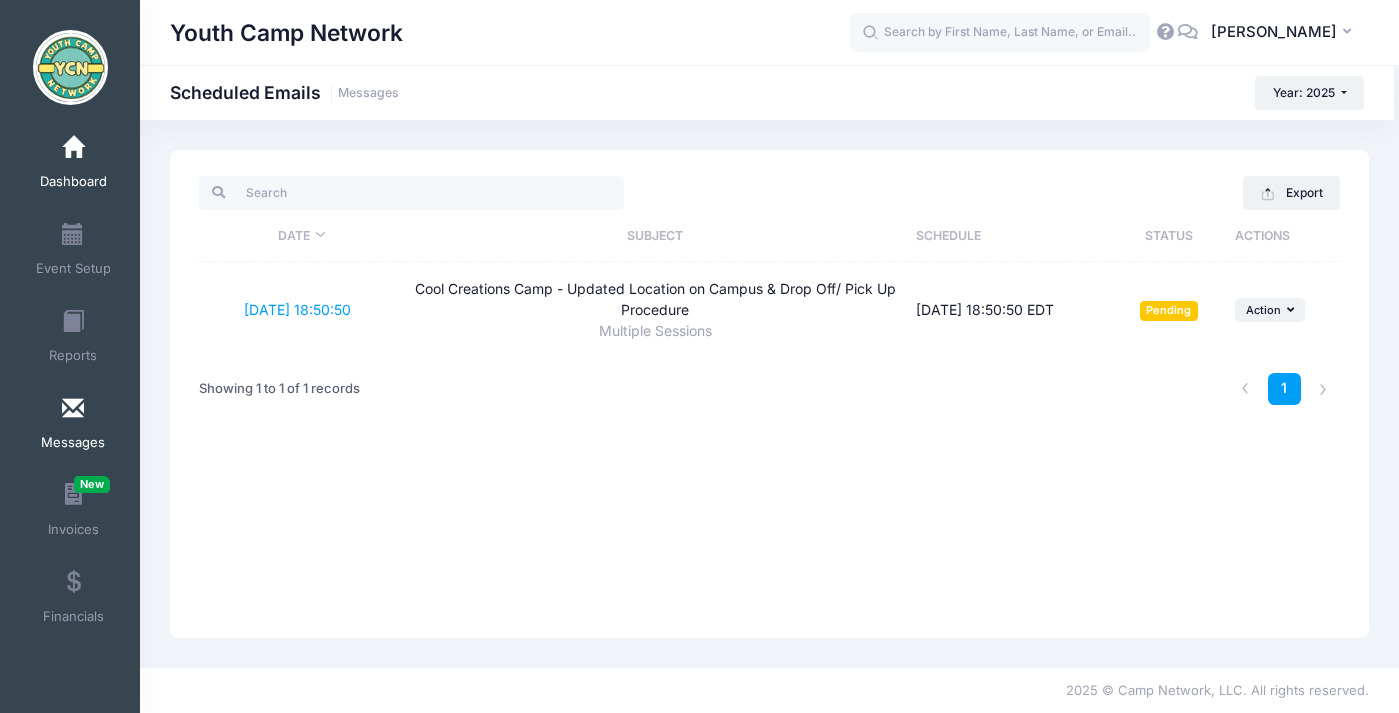 click at bounding box center [73, 148] 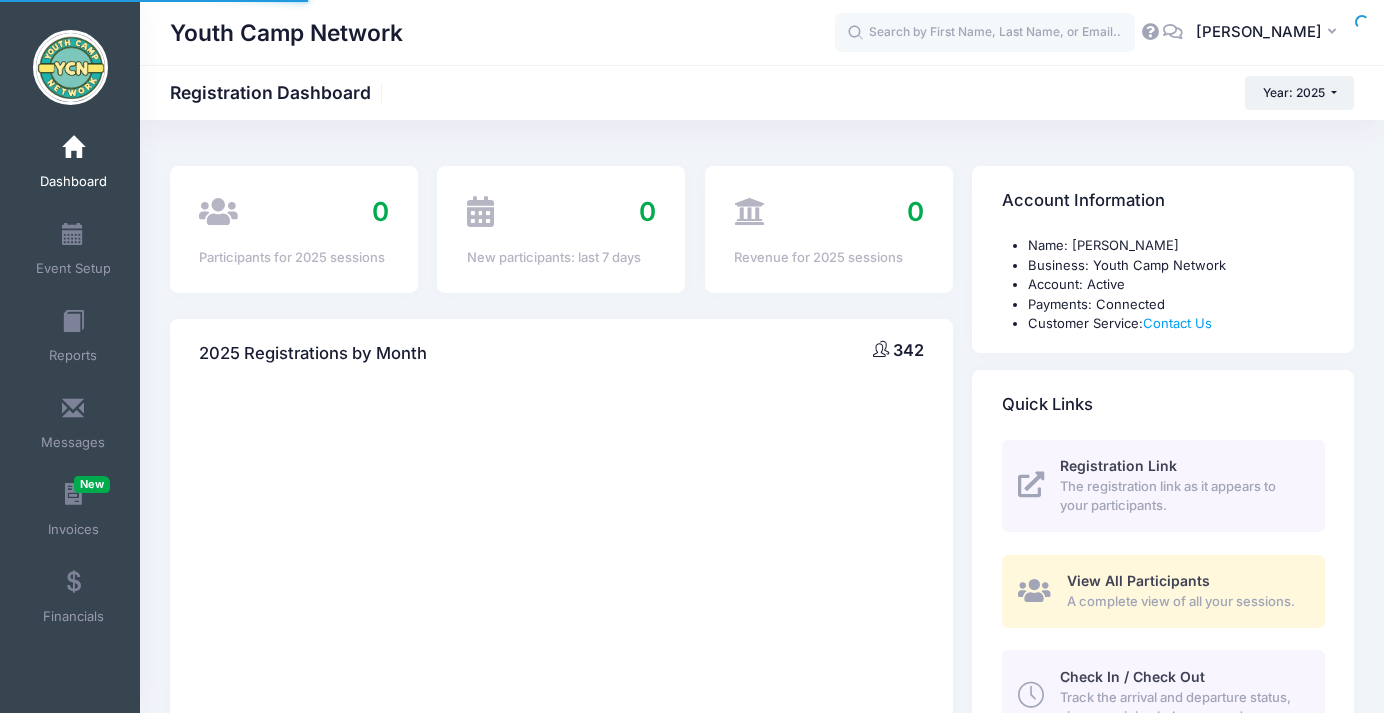 select 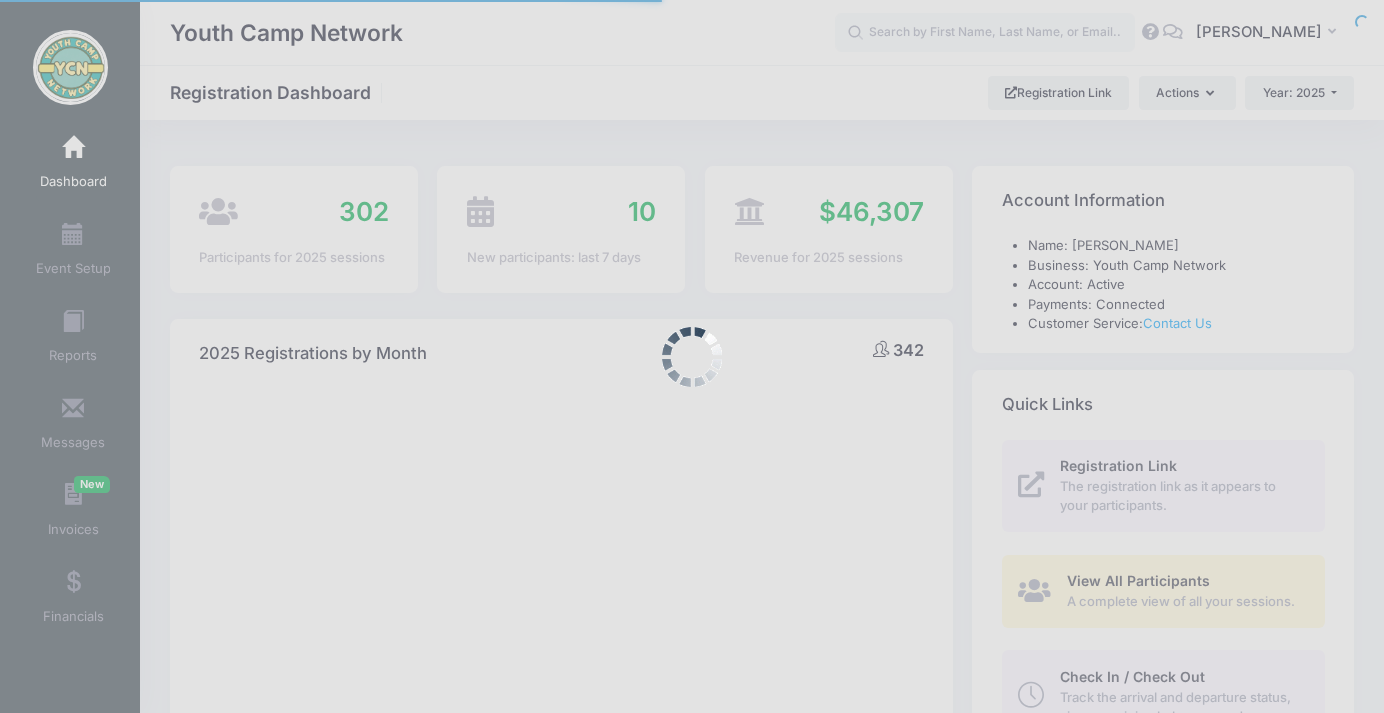 scroll, scrollTop: 0, scrollLeft: 0, axis: both 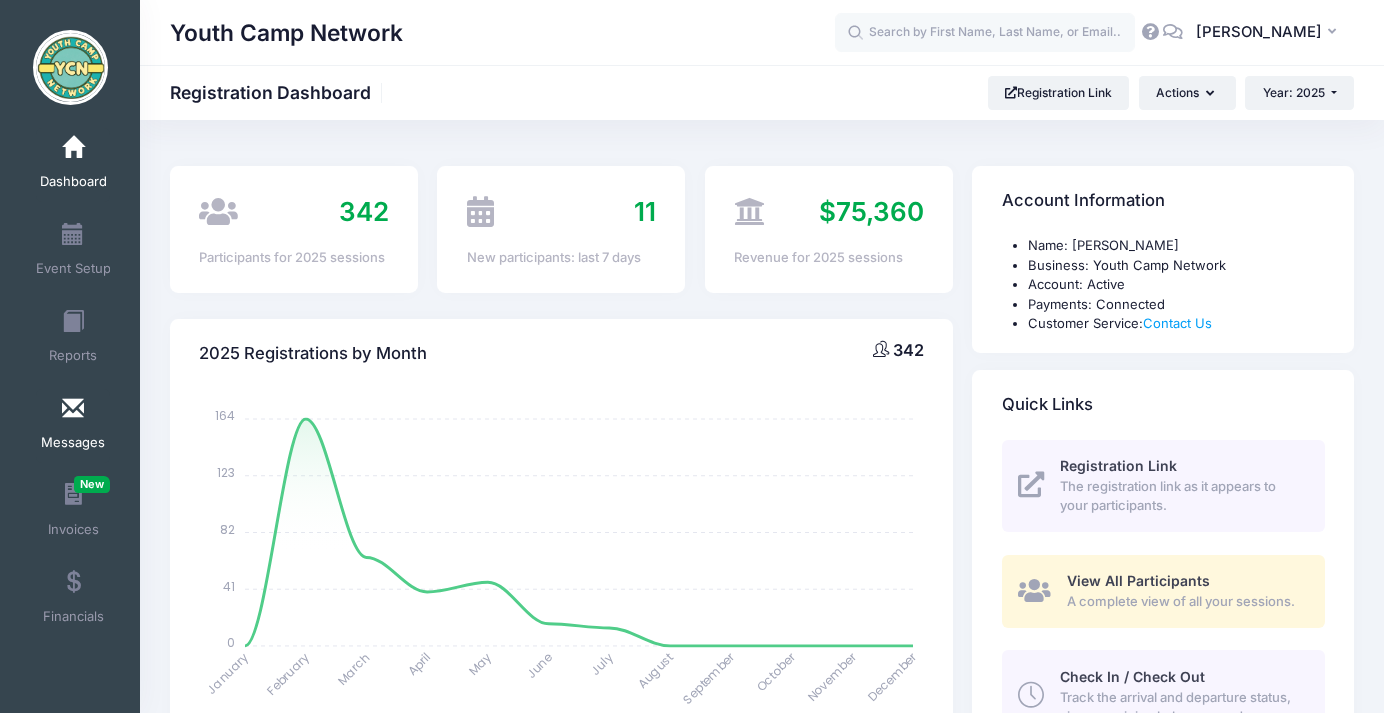 click at bounding box center (73, 409) 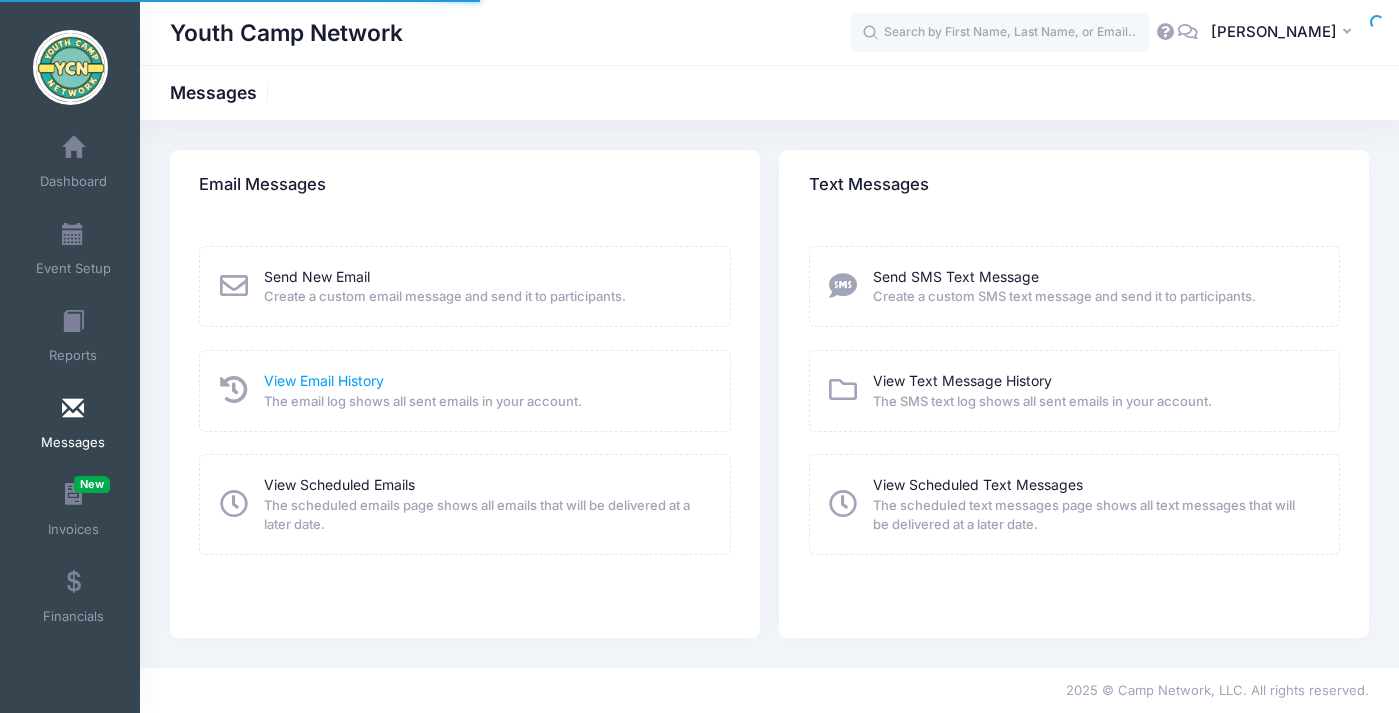 scroll, scrollTop: 0, scrollLeft: 0, axis: both 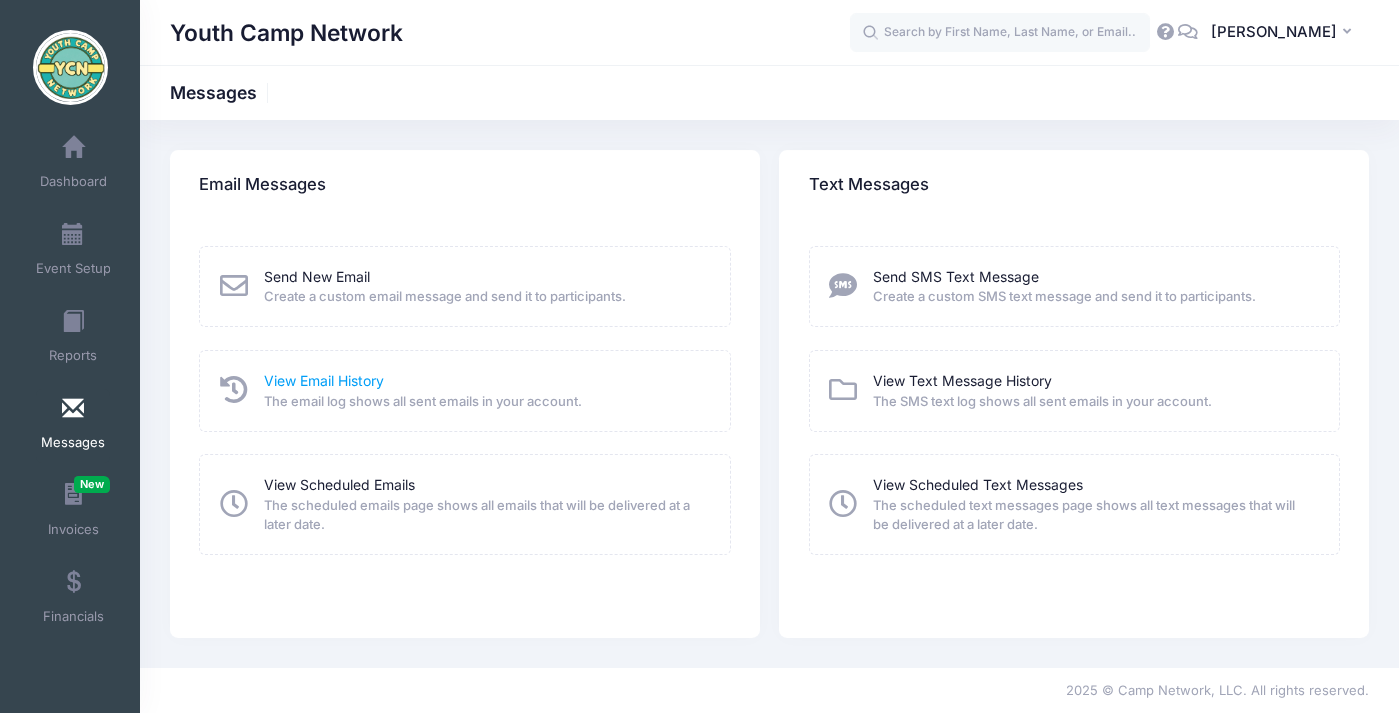 click on "View Email History" at bounding box center (324, 380) 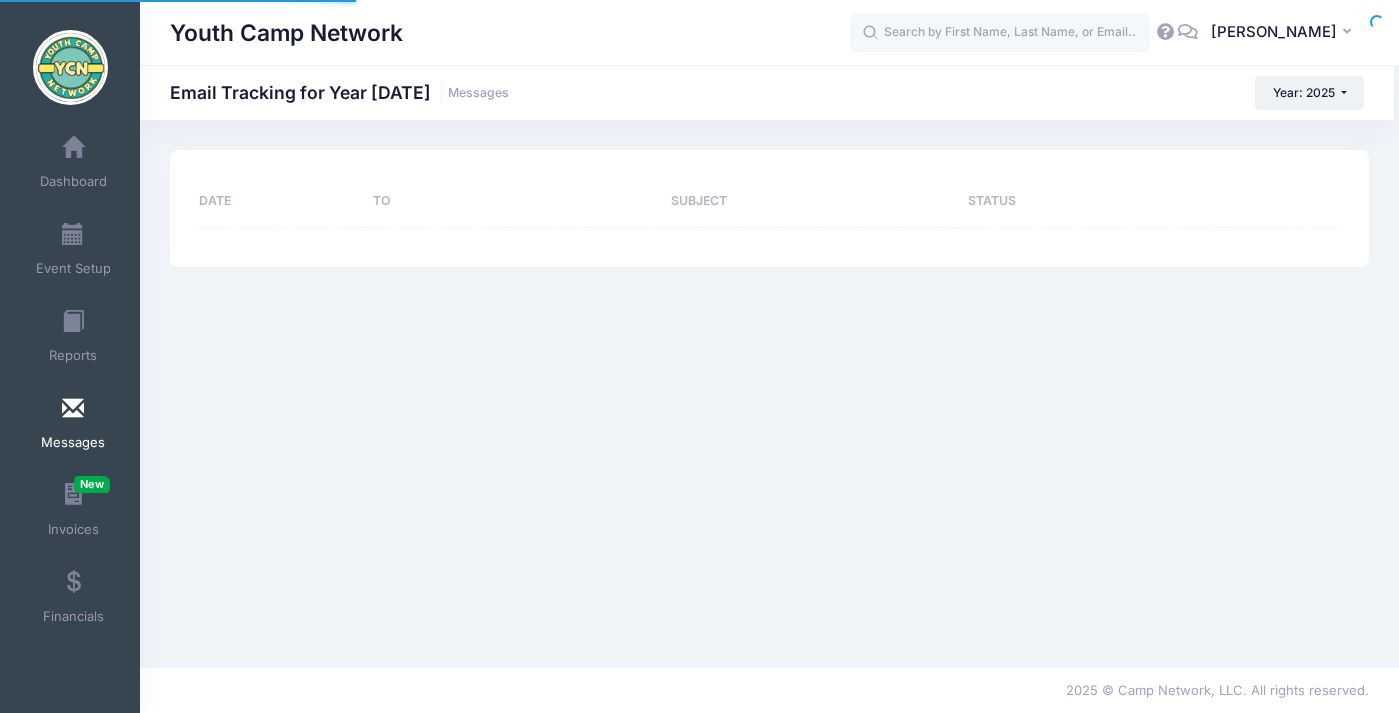 scroll, scrollTop: 0, scrollLeft: 0, axis: both 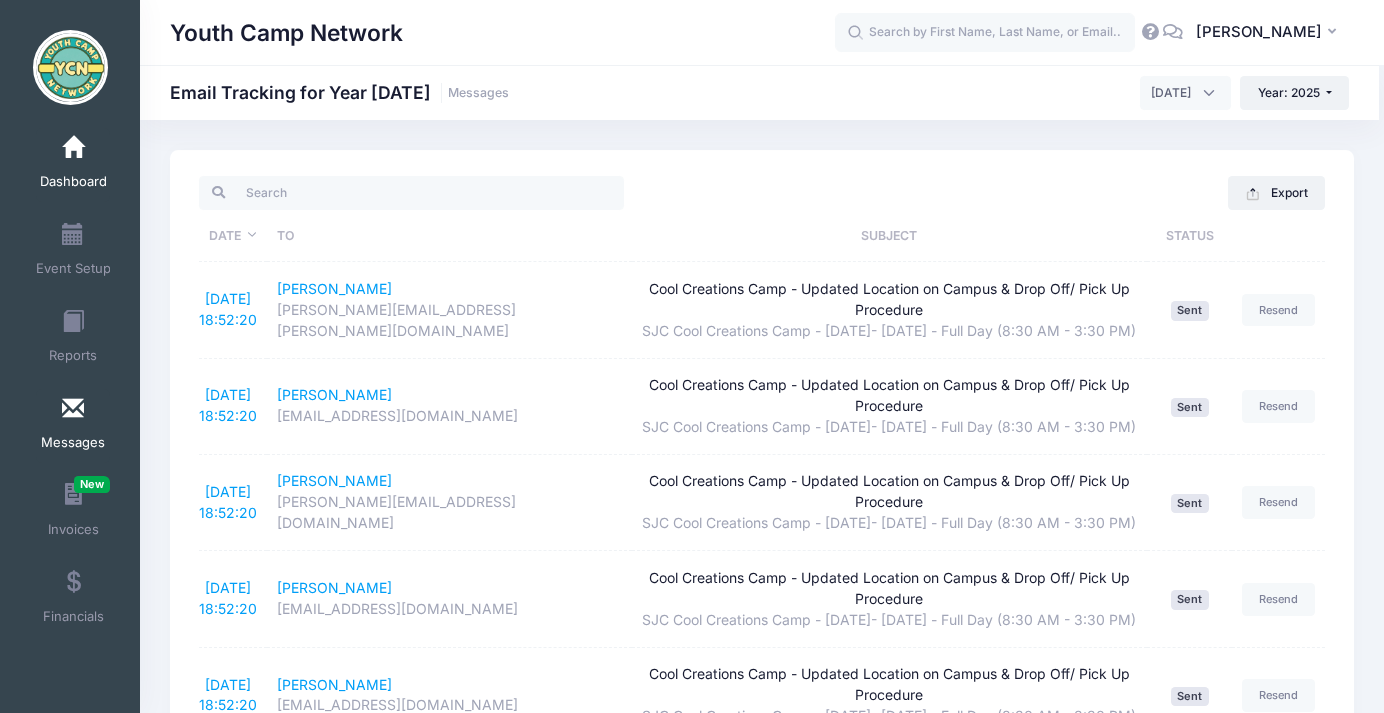 click at bounding box center (73, 148) 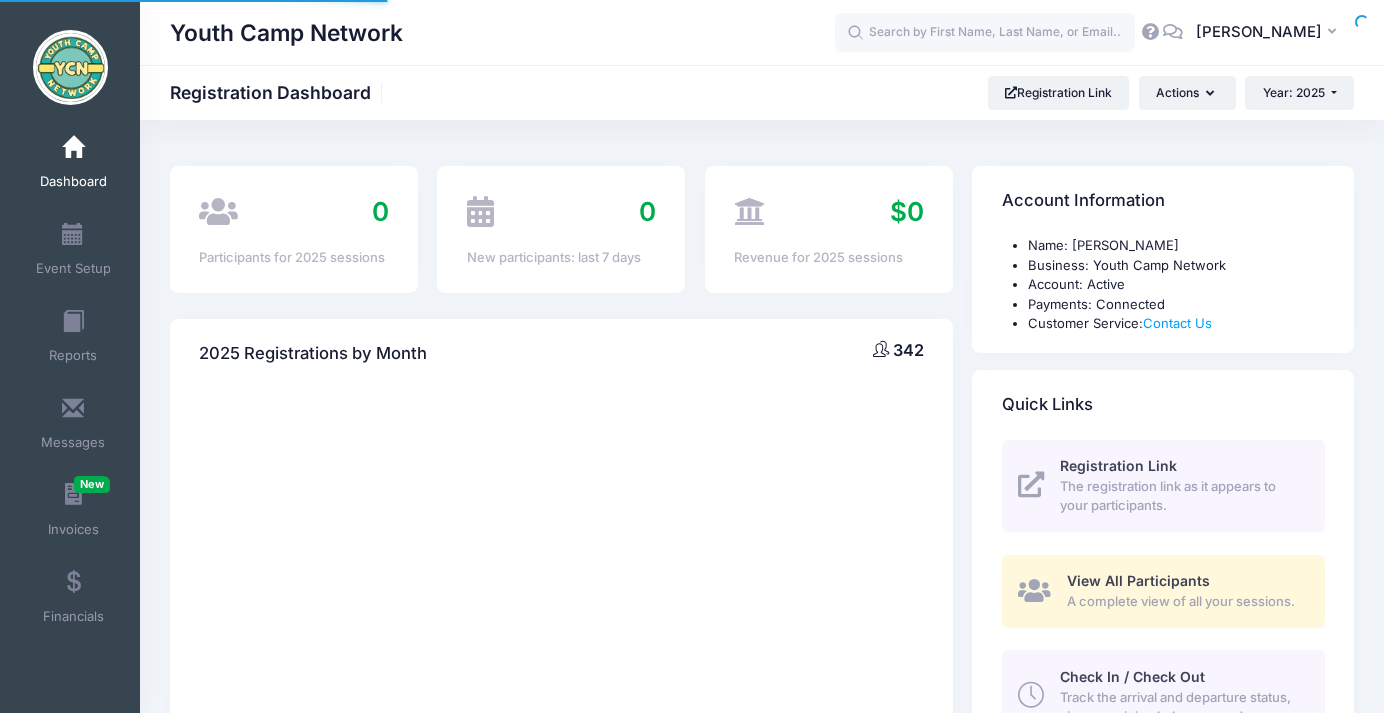 scroll, scrollTop: 0, scrollLeft: 0, axis: both 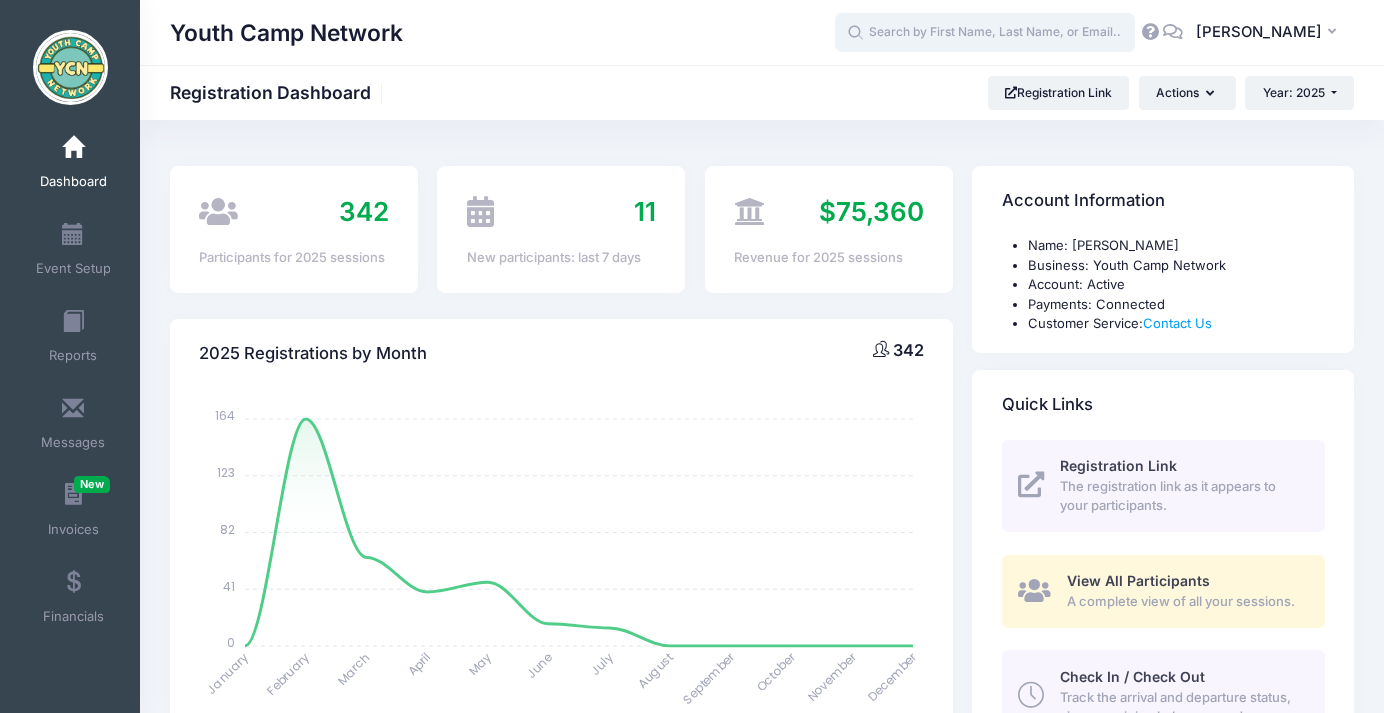 click at bounding box center [985, 33] 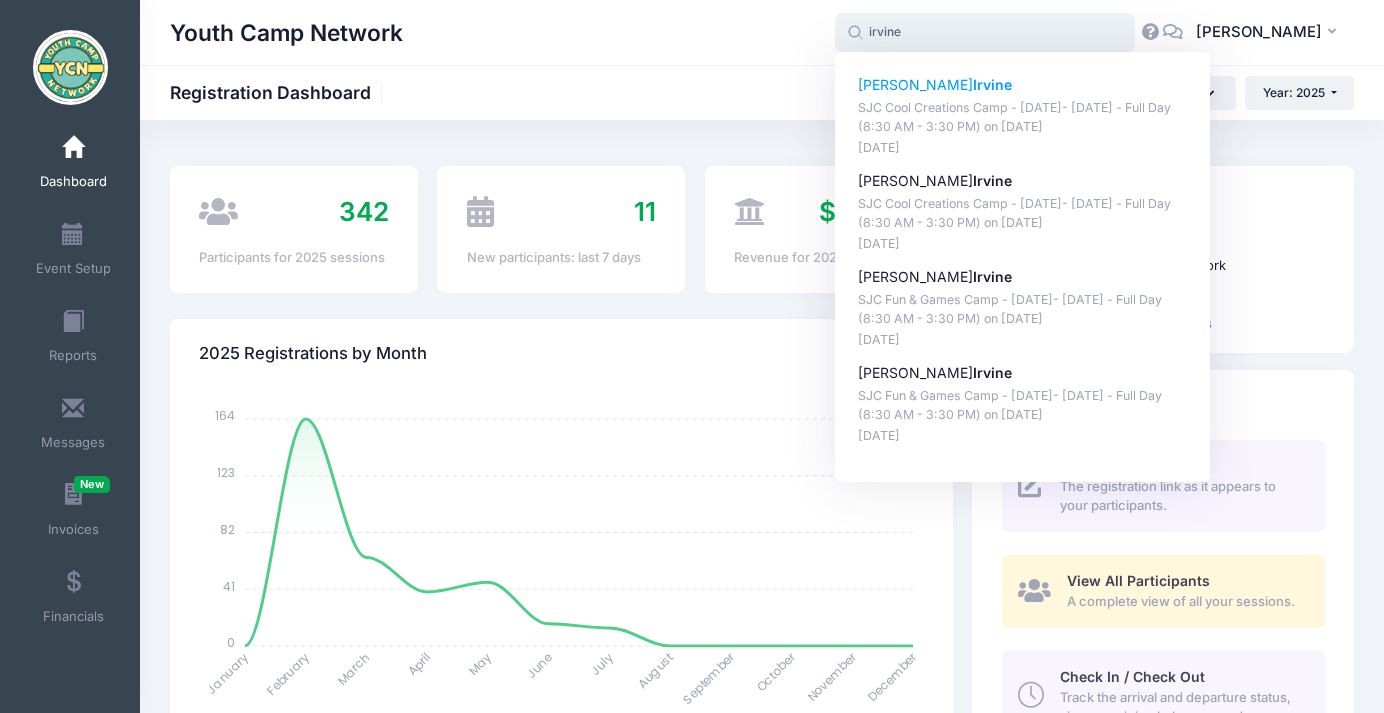 click on "Hudson  Irvine" at bounding box center [1023, 85] 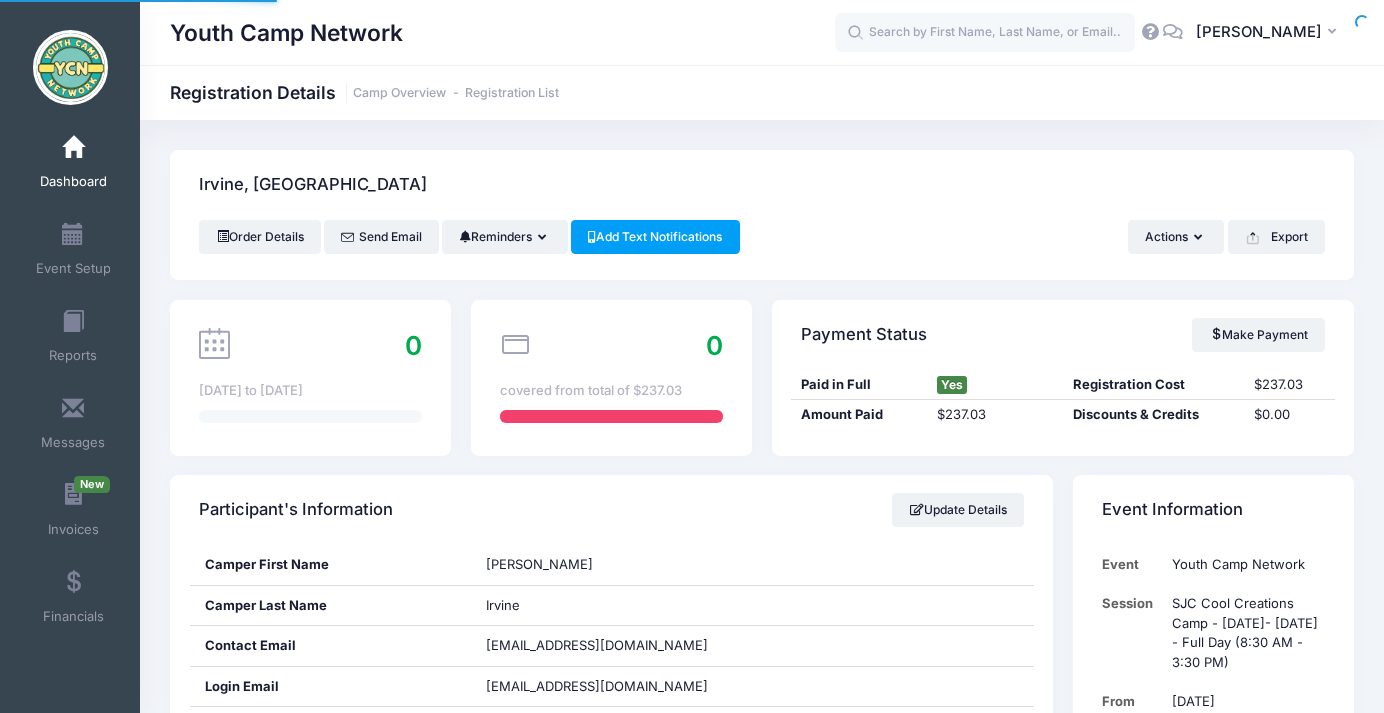 scroll, scrollTop: 0, scrollLeft: 0, axis: both 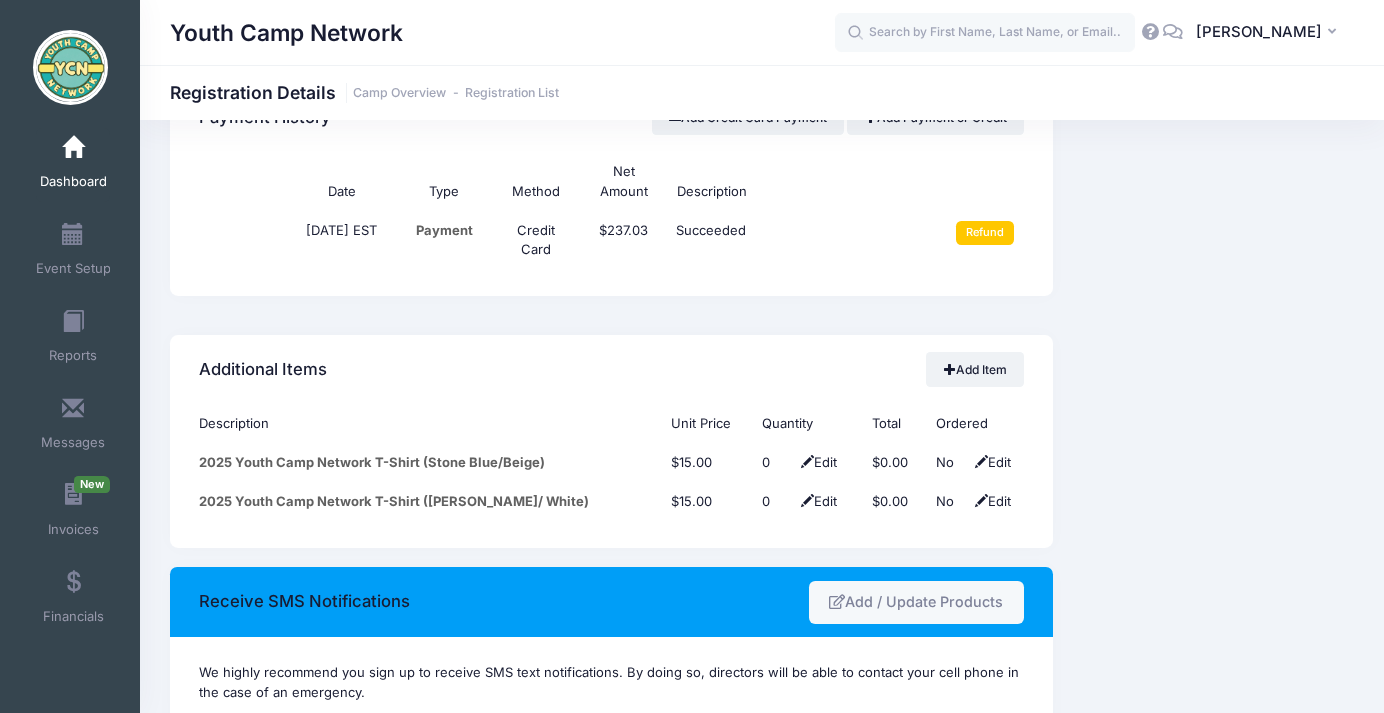 drag, startPoint x: 1392, startPoint y: 133, endPoint x: 1312, endPoint y: 502, distance: 377.5725 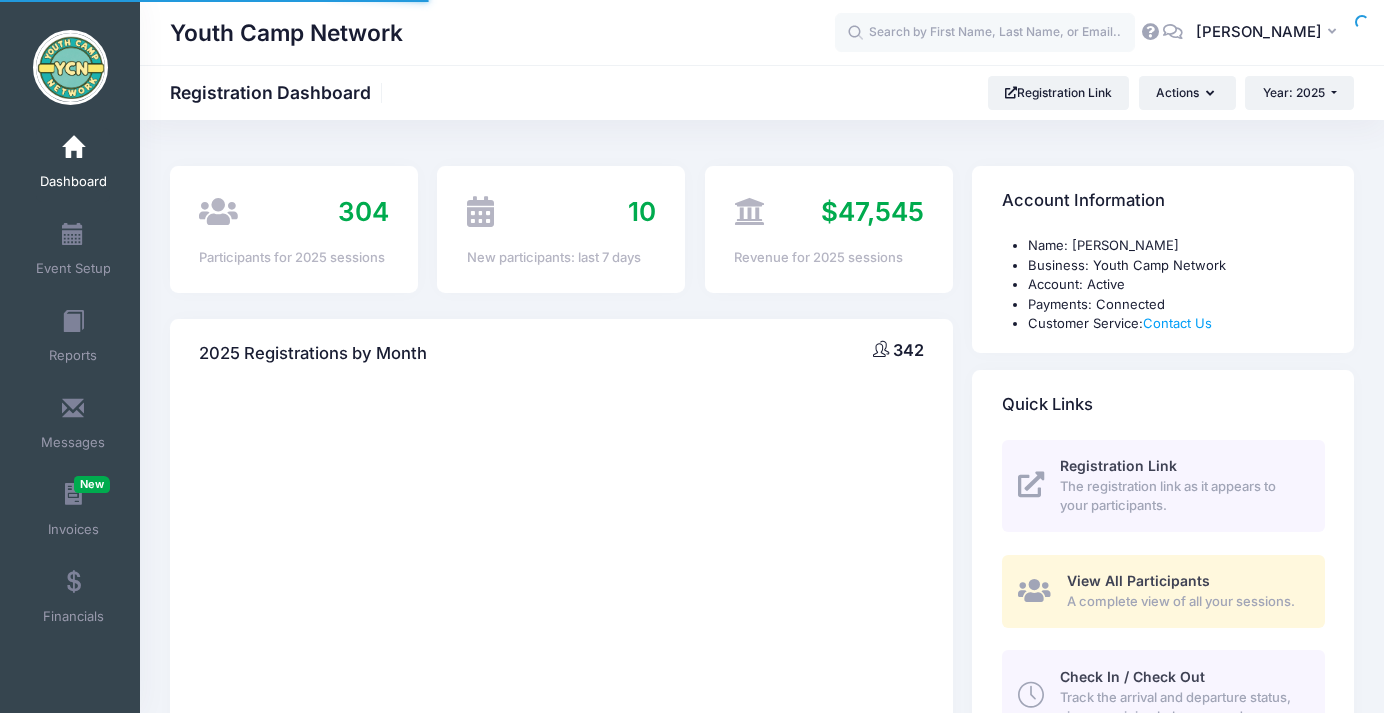 scroll, scrollTop: 0, scrollLeft: 0, axis: both 